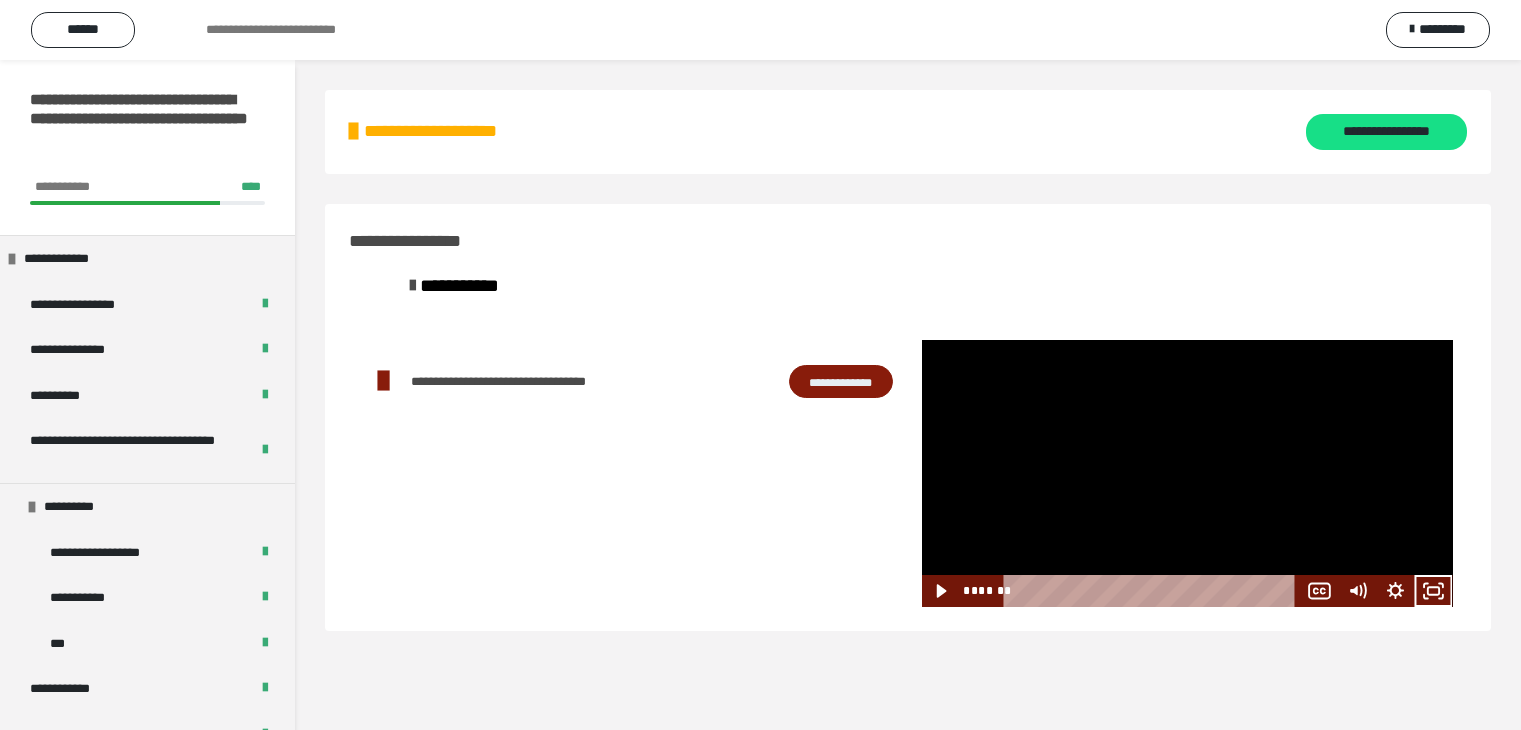 scroll, scrollTop: 0, scrollLeft: 0, axis: both 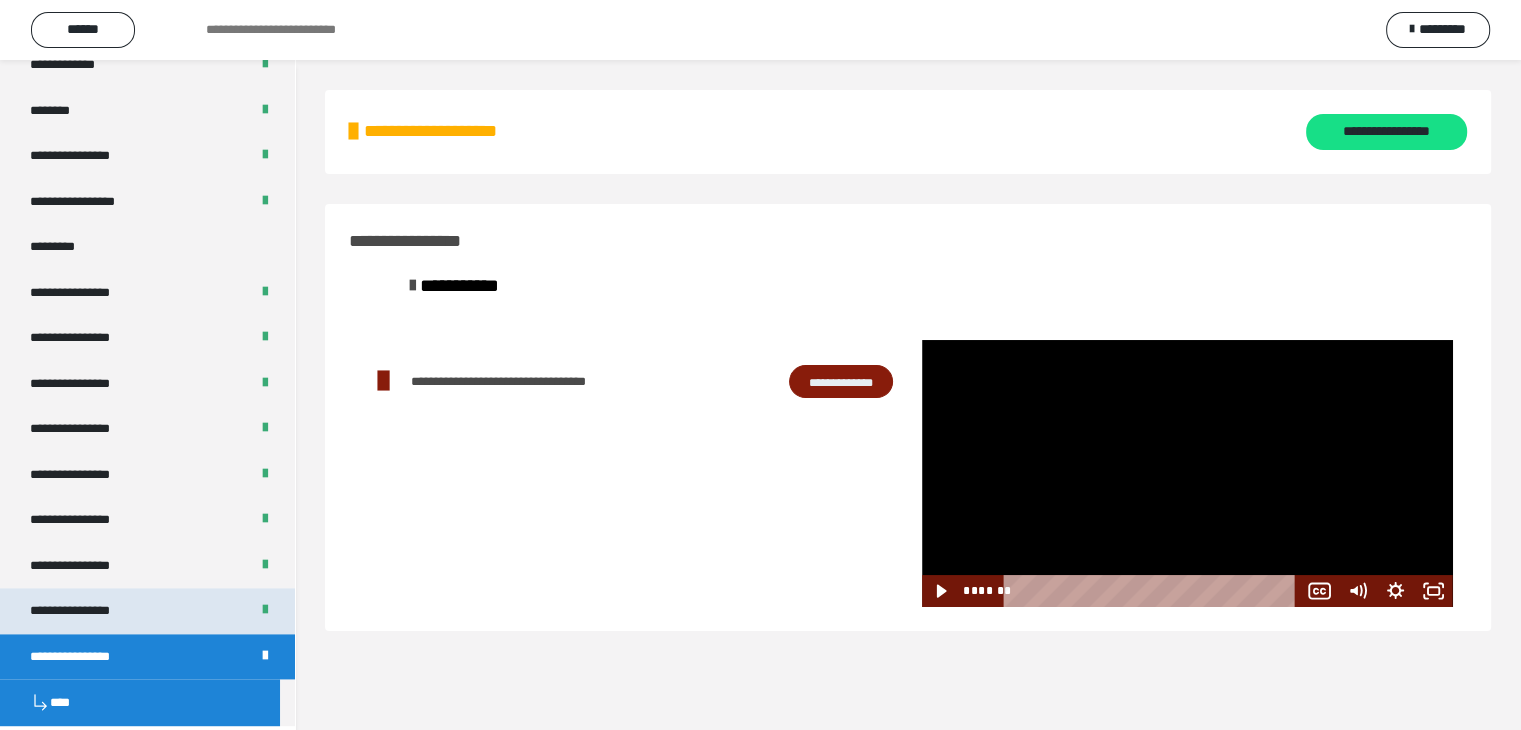 click on "**********" at bounding box center [147, 611] 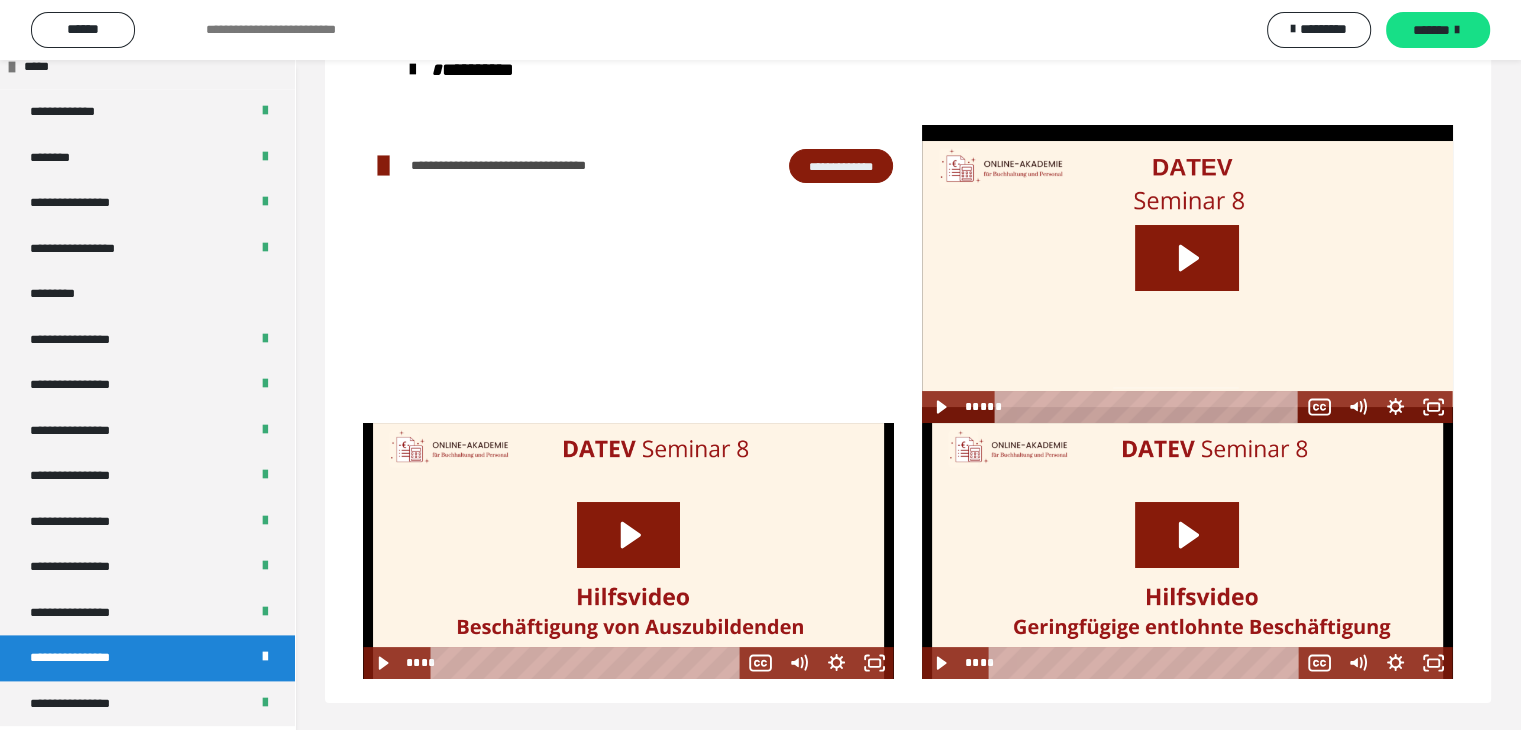 scroll, scrollTop: 104, scrollLeft: 0, axis: vertical 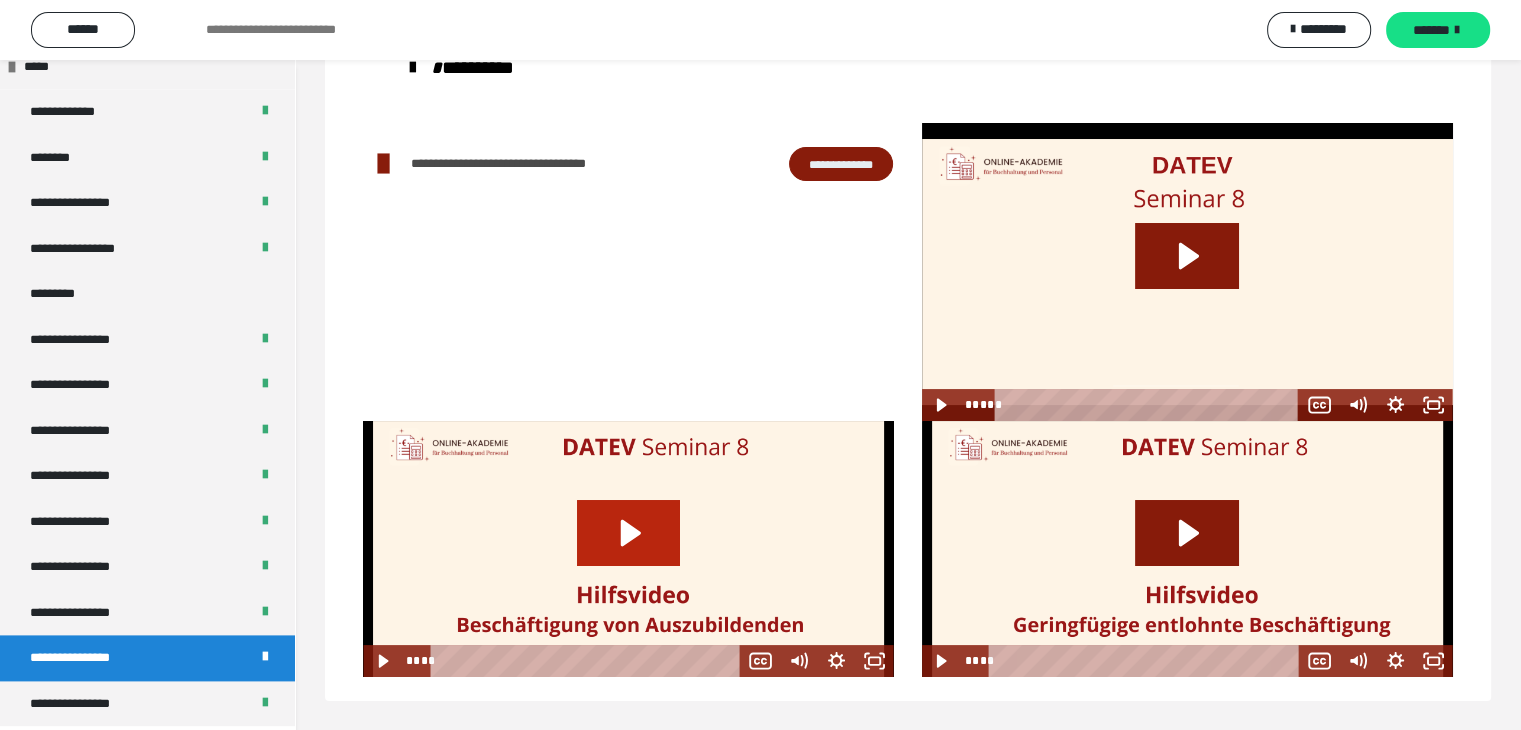 click 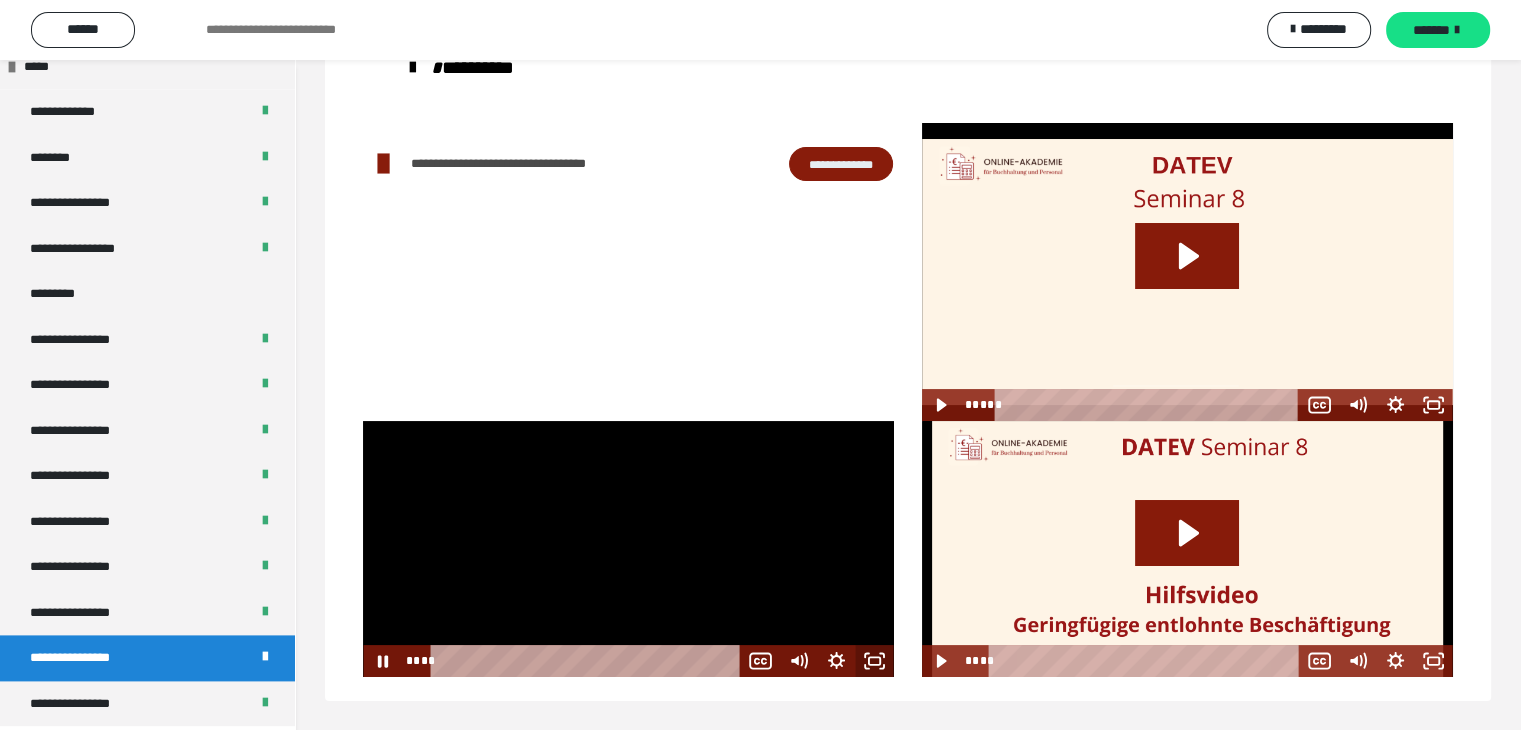drag, startPoint x: 869, startPoint y: 662, endPoint x: 870, endPoint y: 749, distance: 87.005745 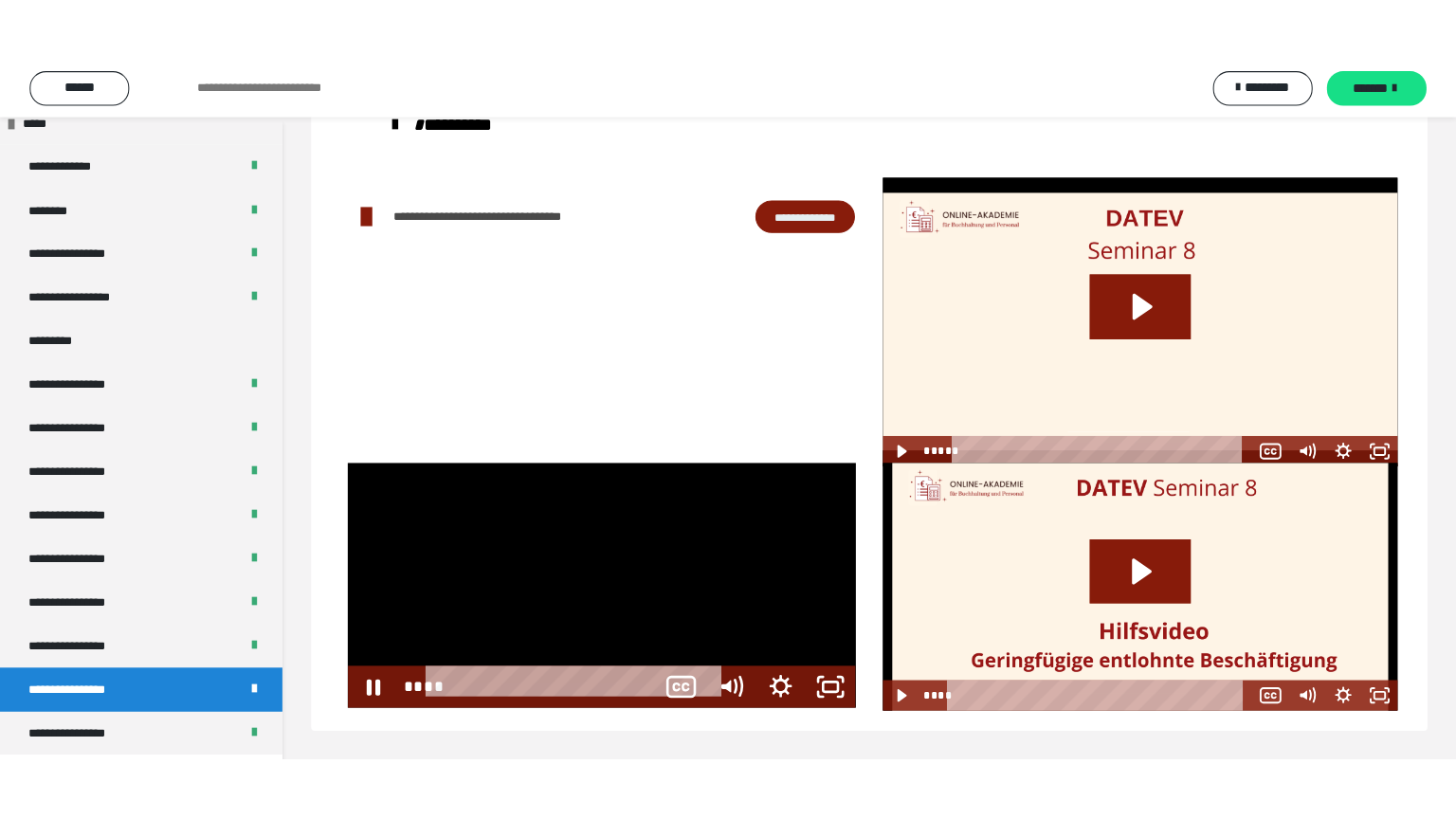 scroll, scrollTop: 57, scrollLeft: 0, axis: vertical 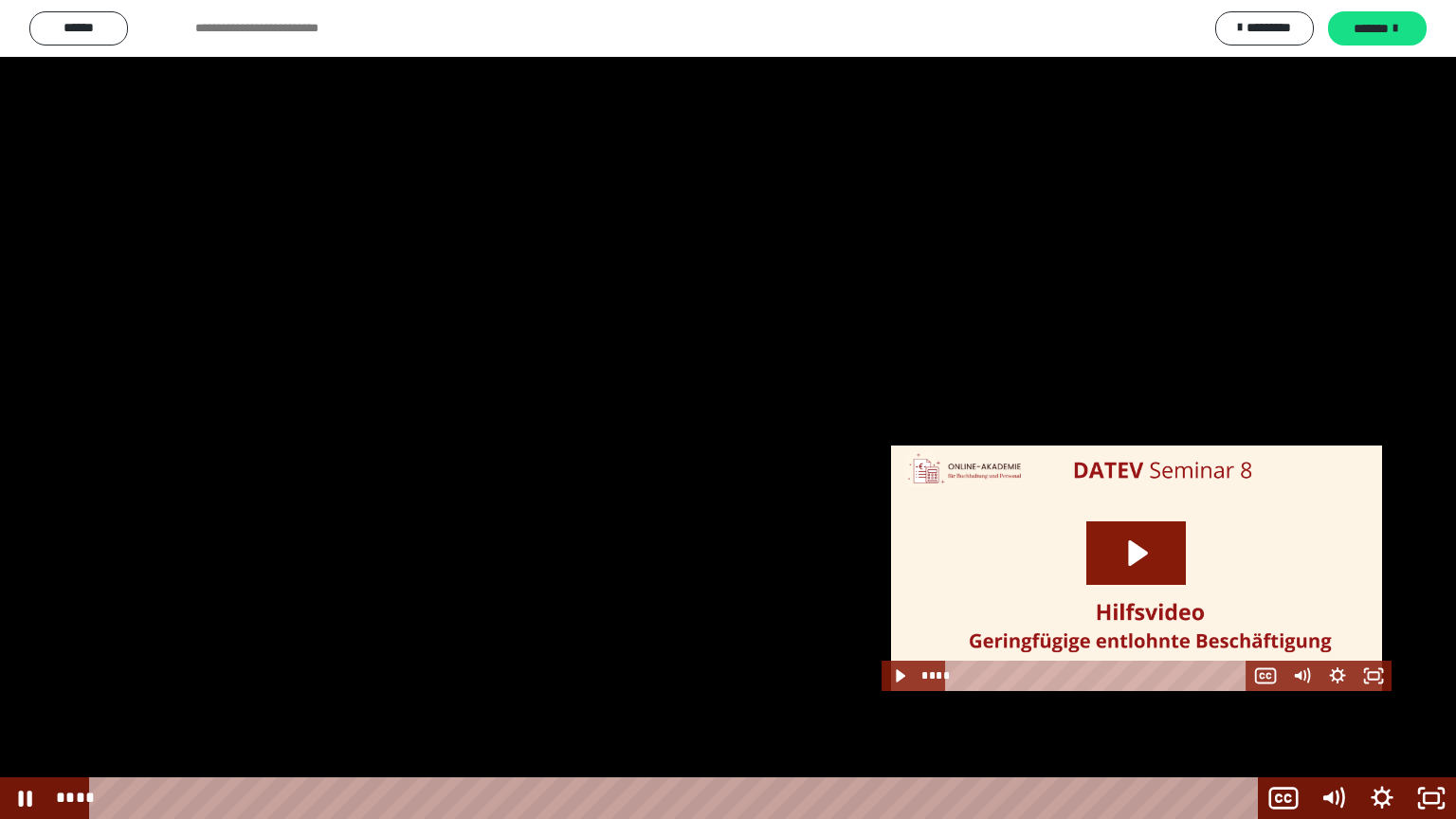 click at bounding box center [728, 410] 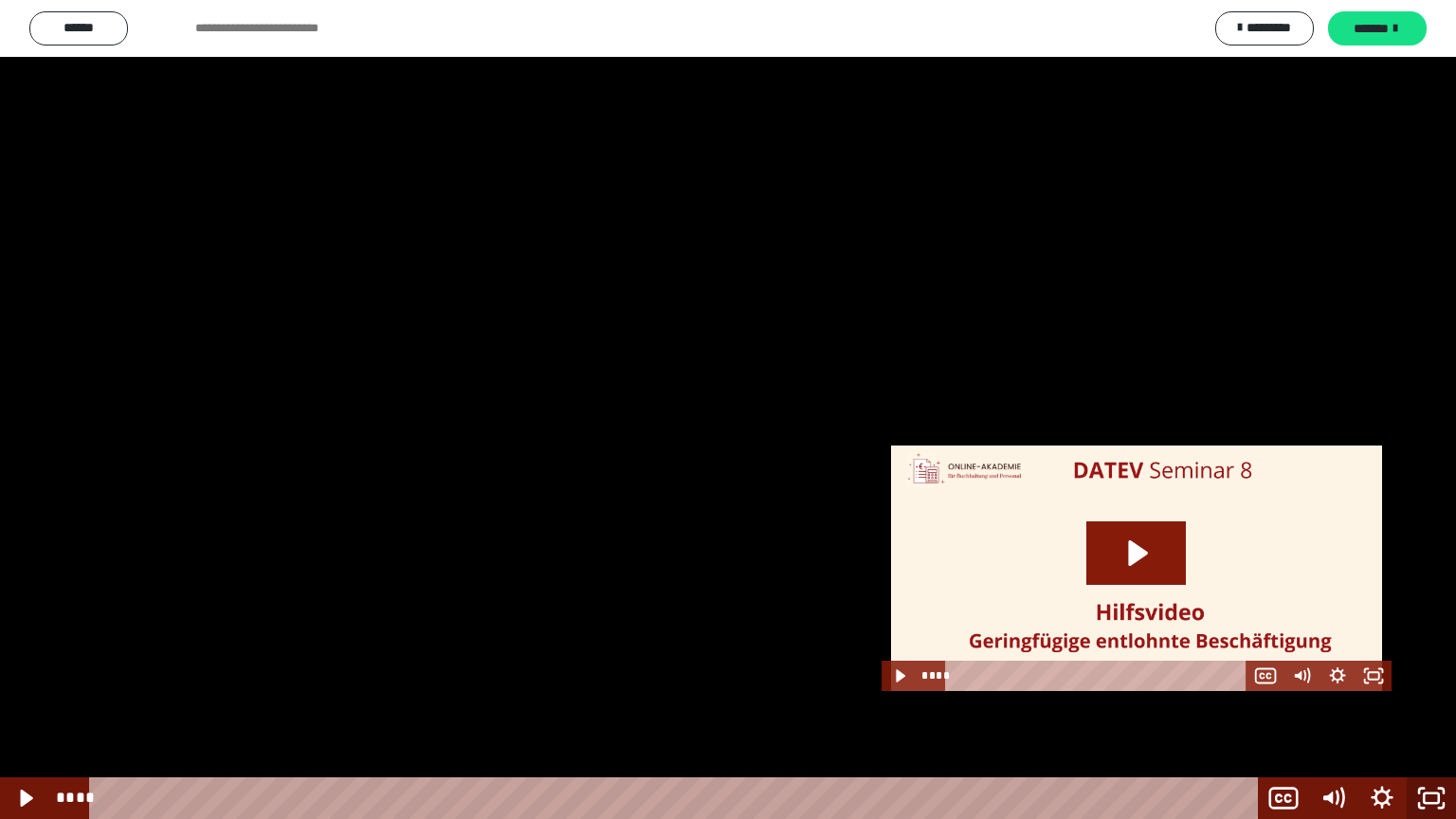 click 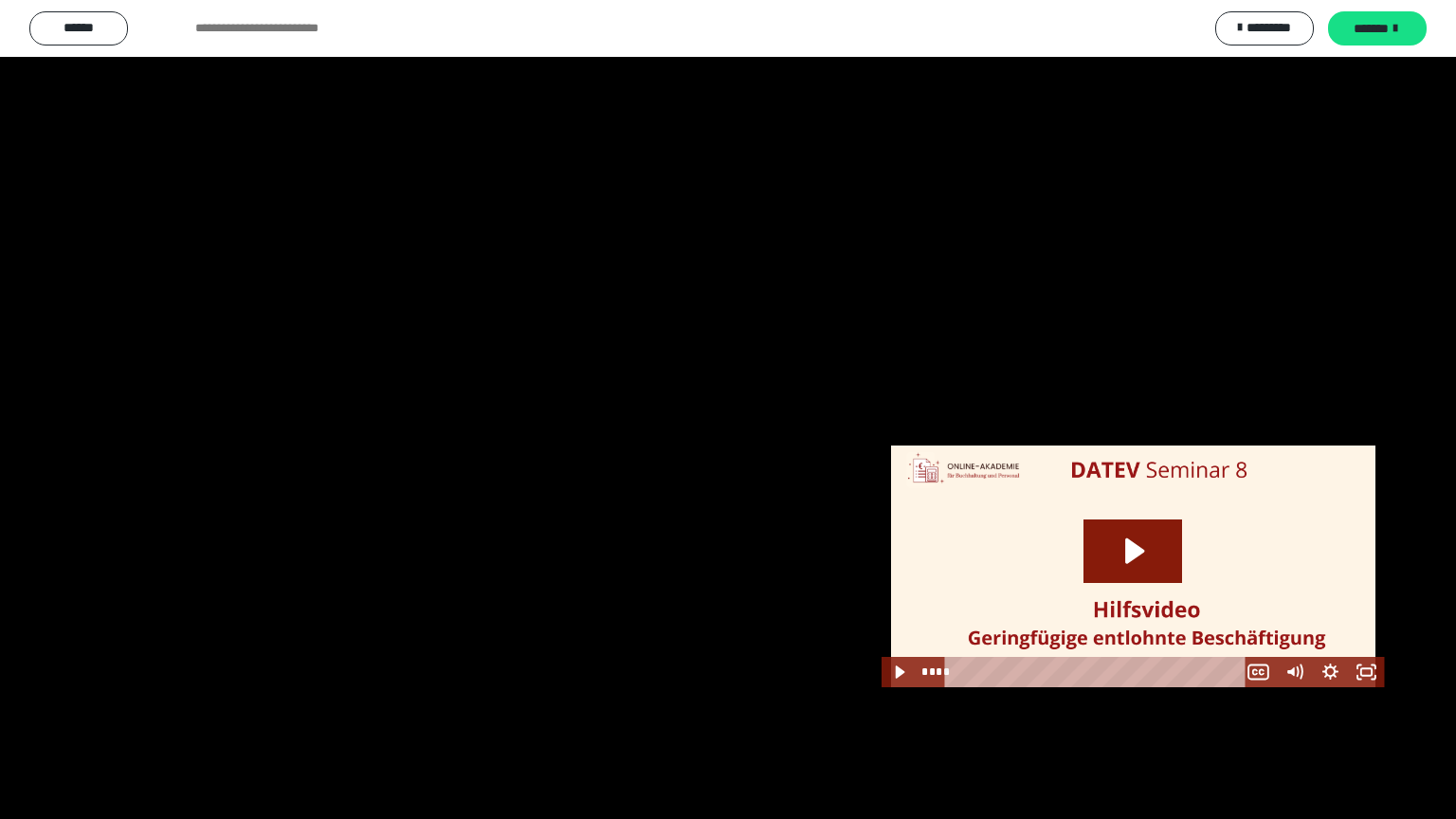 scroll, scrollTop: 2328, scrollLeft: 0, axis: vertical 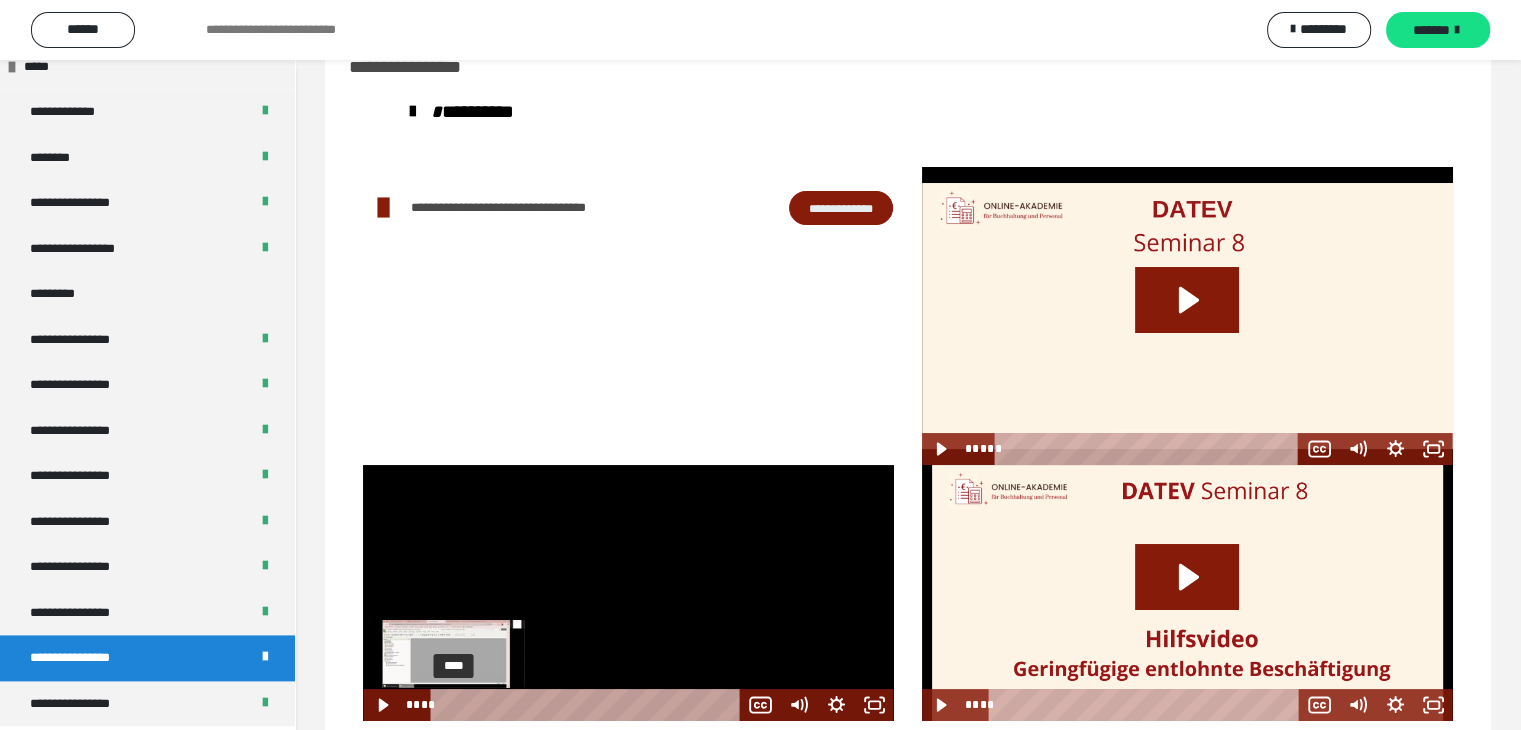 drag, startPoint x: 454, startPoint y: 702, endPoint x: 385, endPoint y: 705, distance: 69.065186 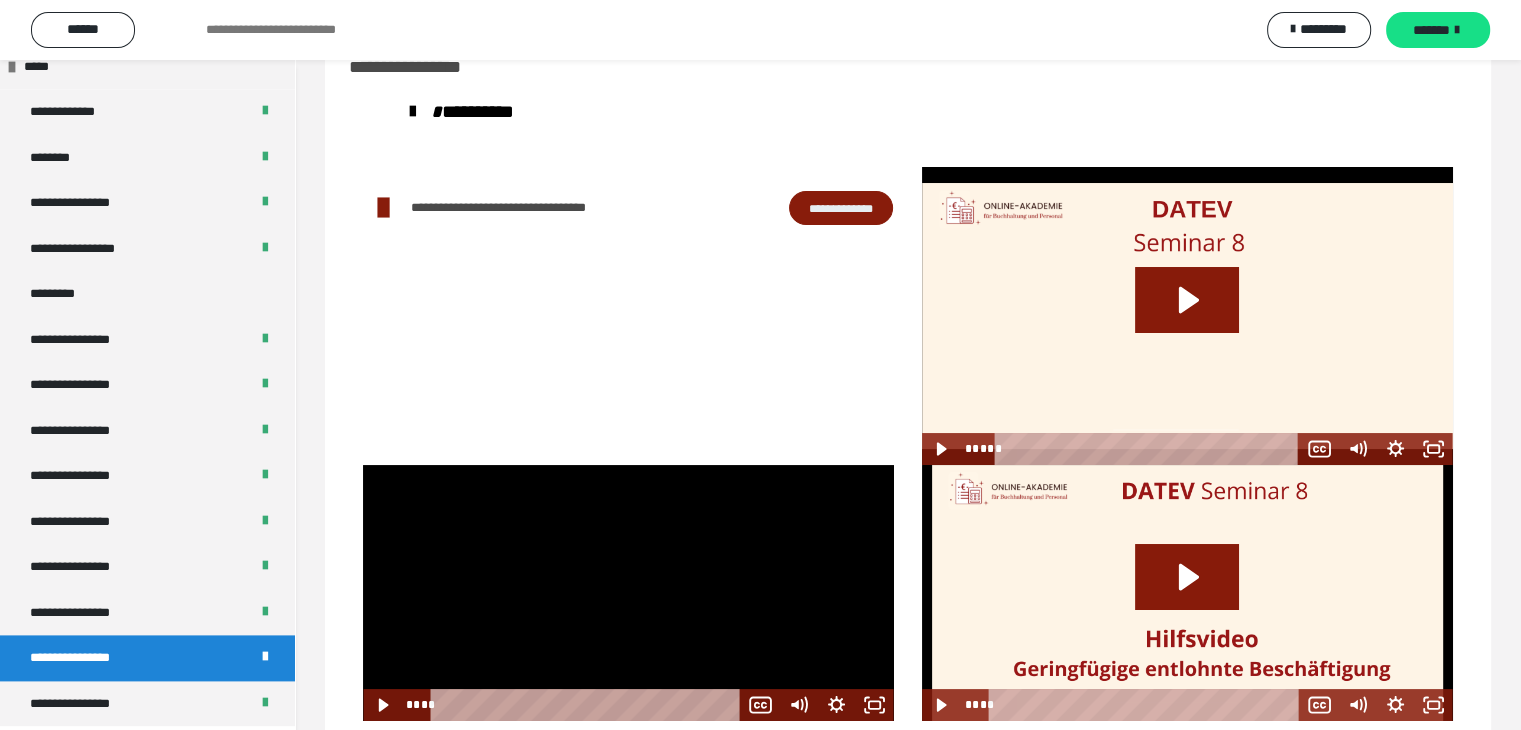 click at bounding box center [628, 593] 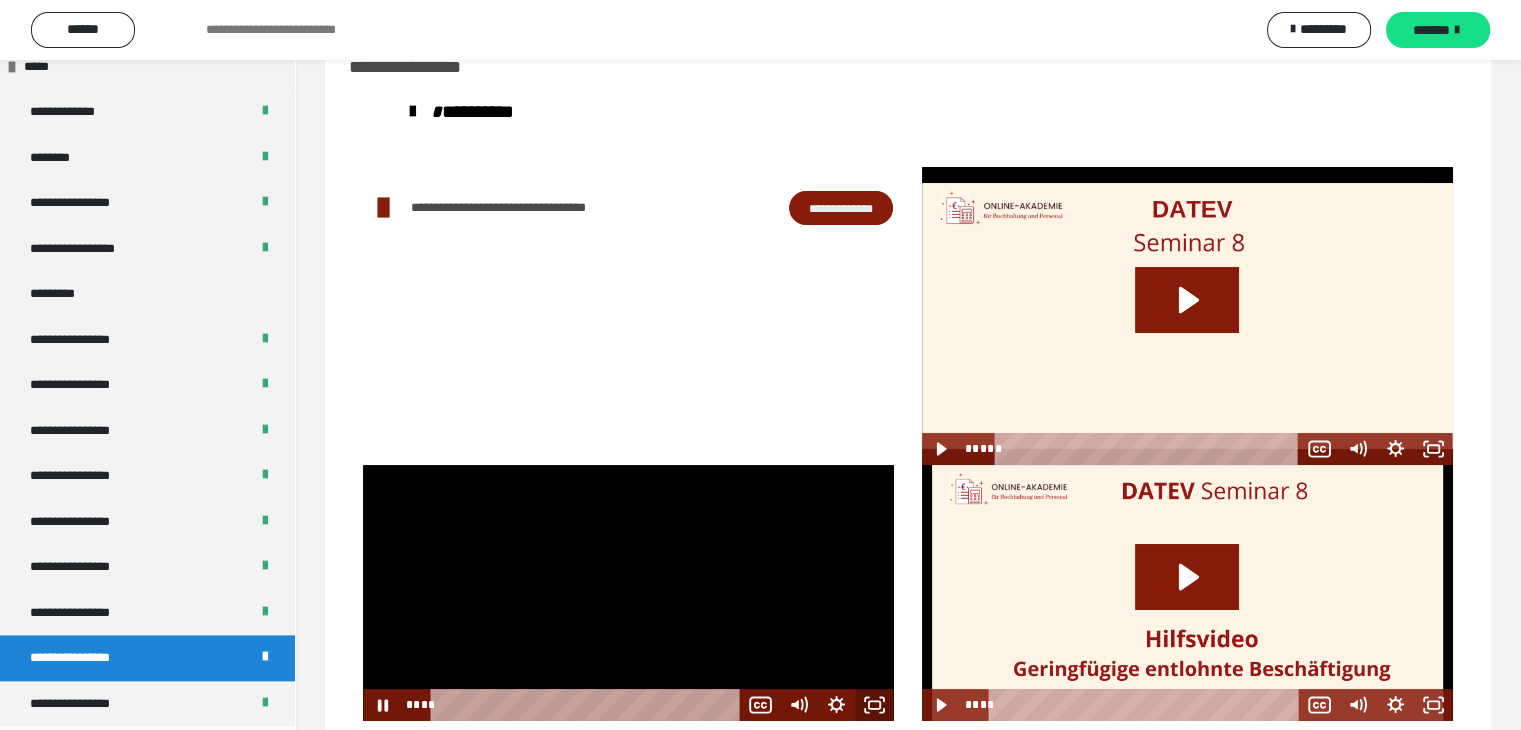 click 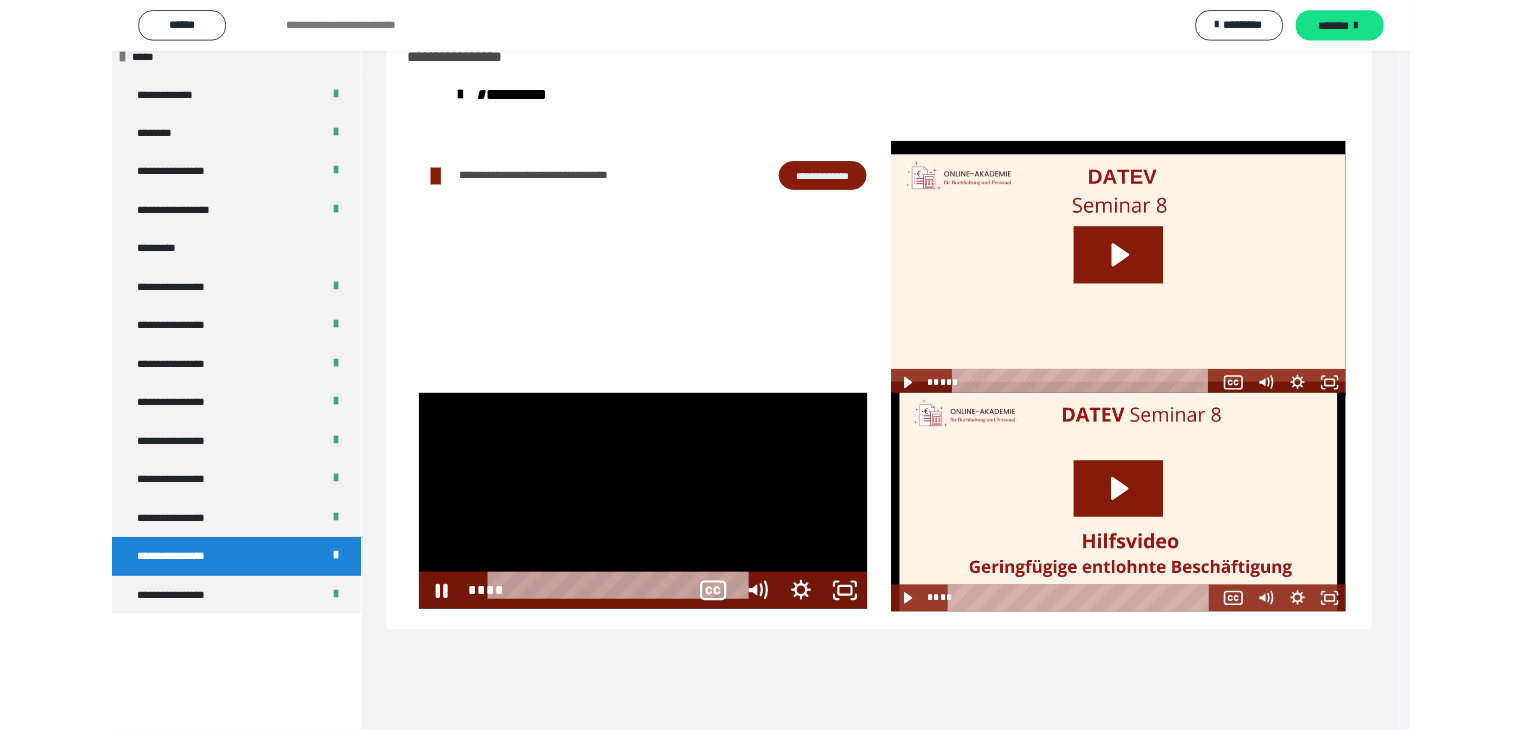 scroll, scrollTop: 2321, scrollLeft: 0, axis: vertical 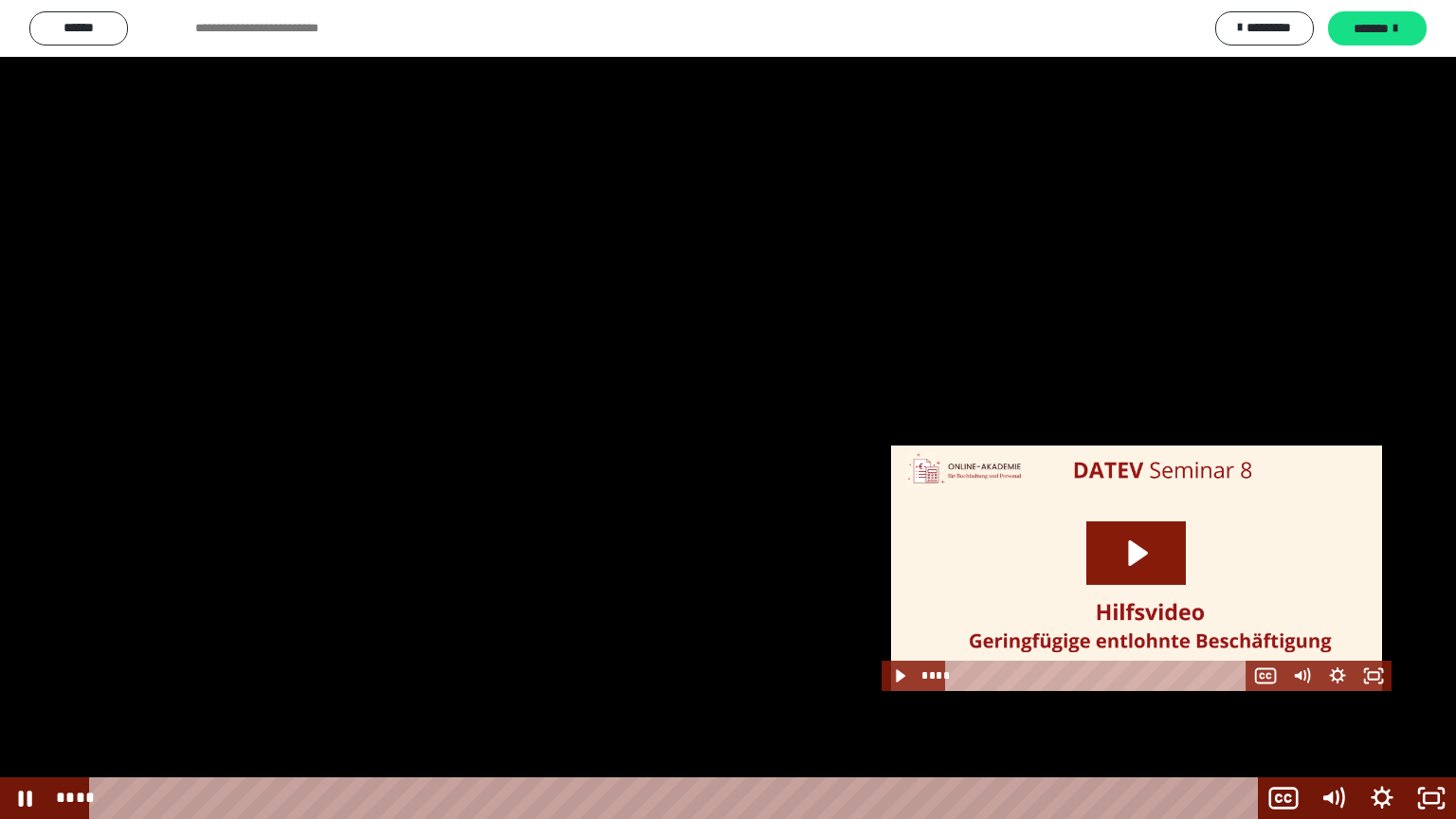 click at bounding box center [728, 410] 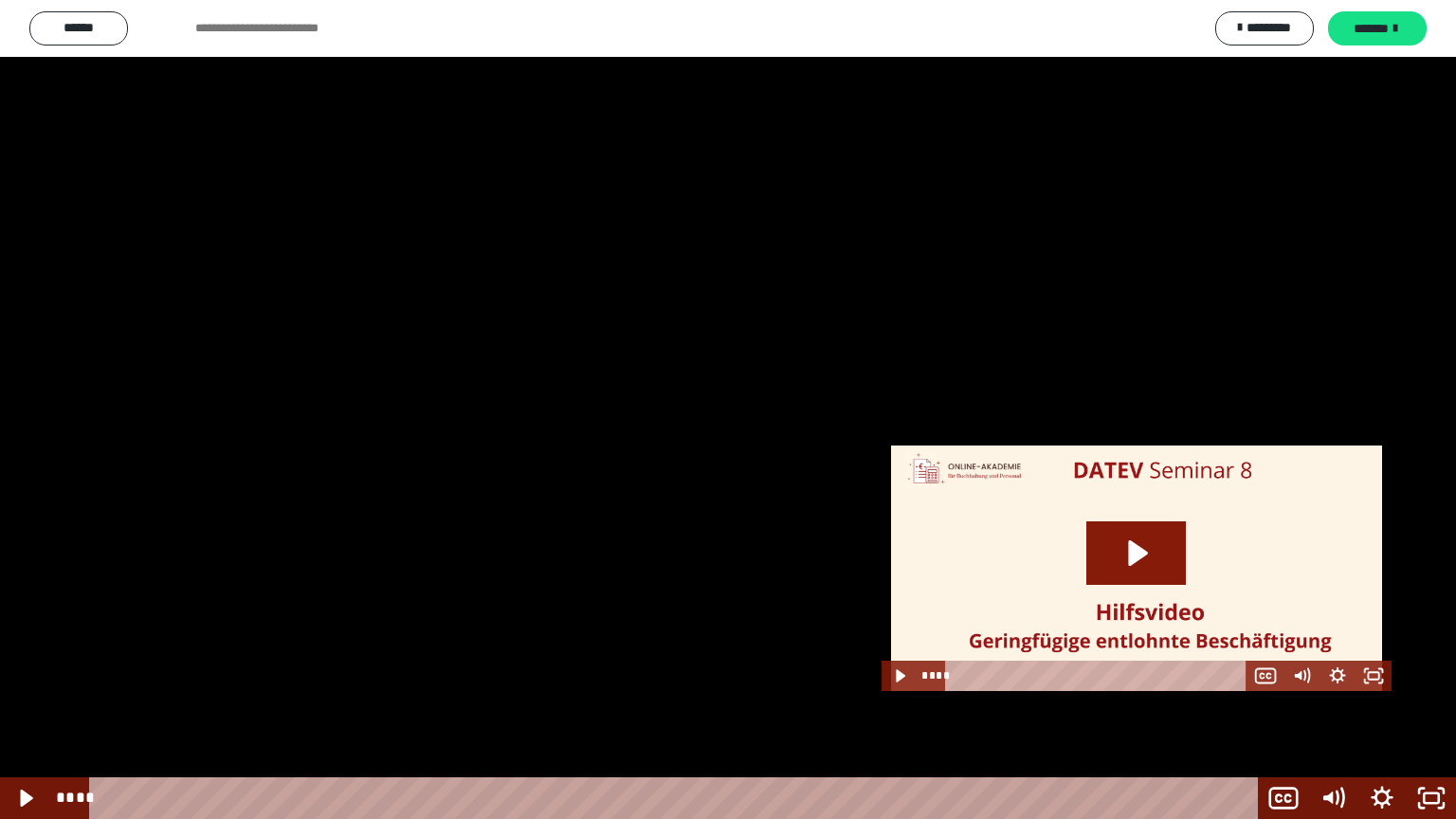 click at bounding box center [728, 410] 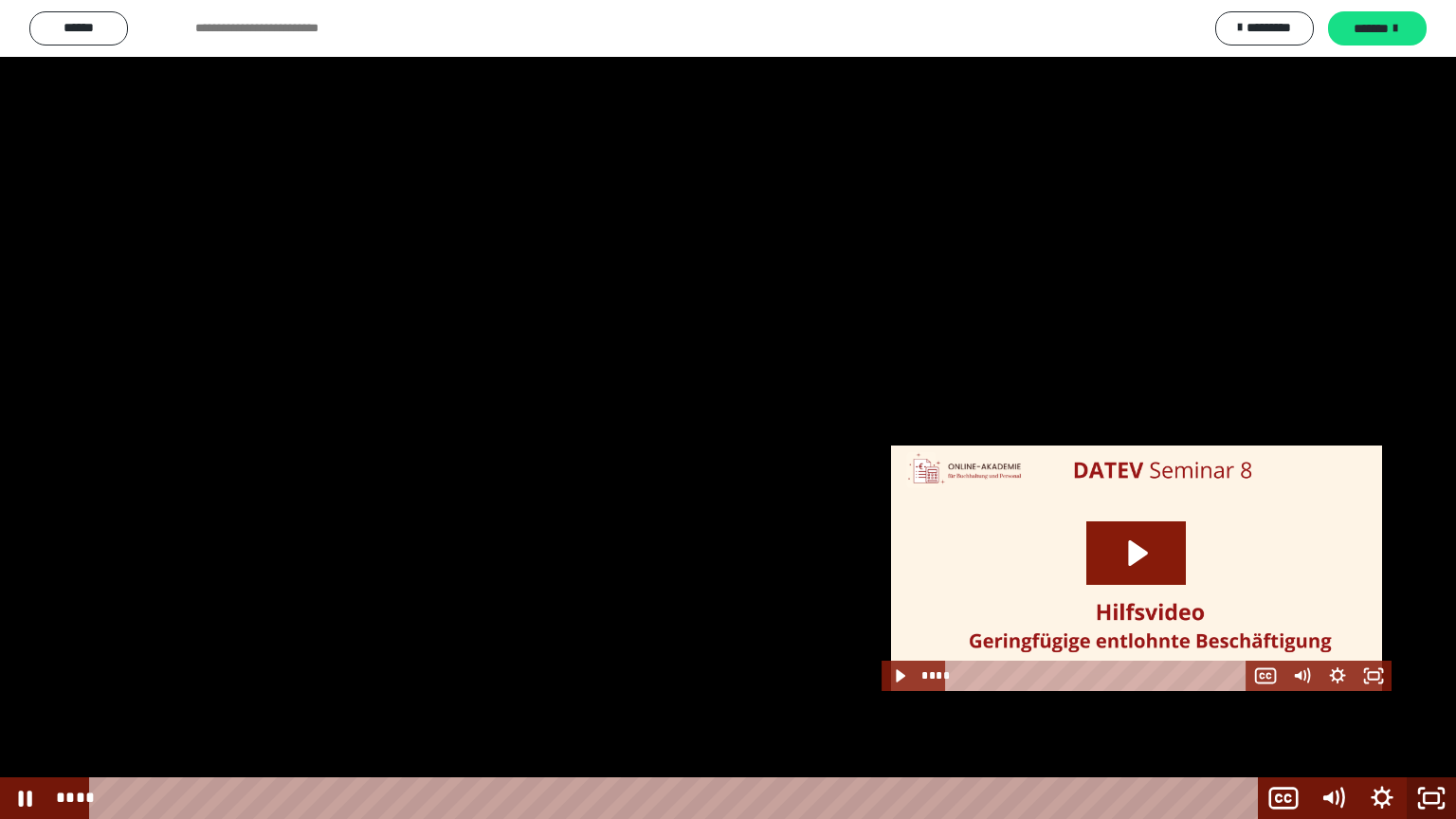 click 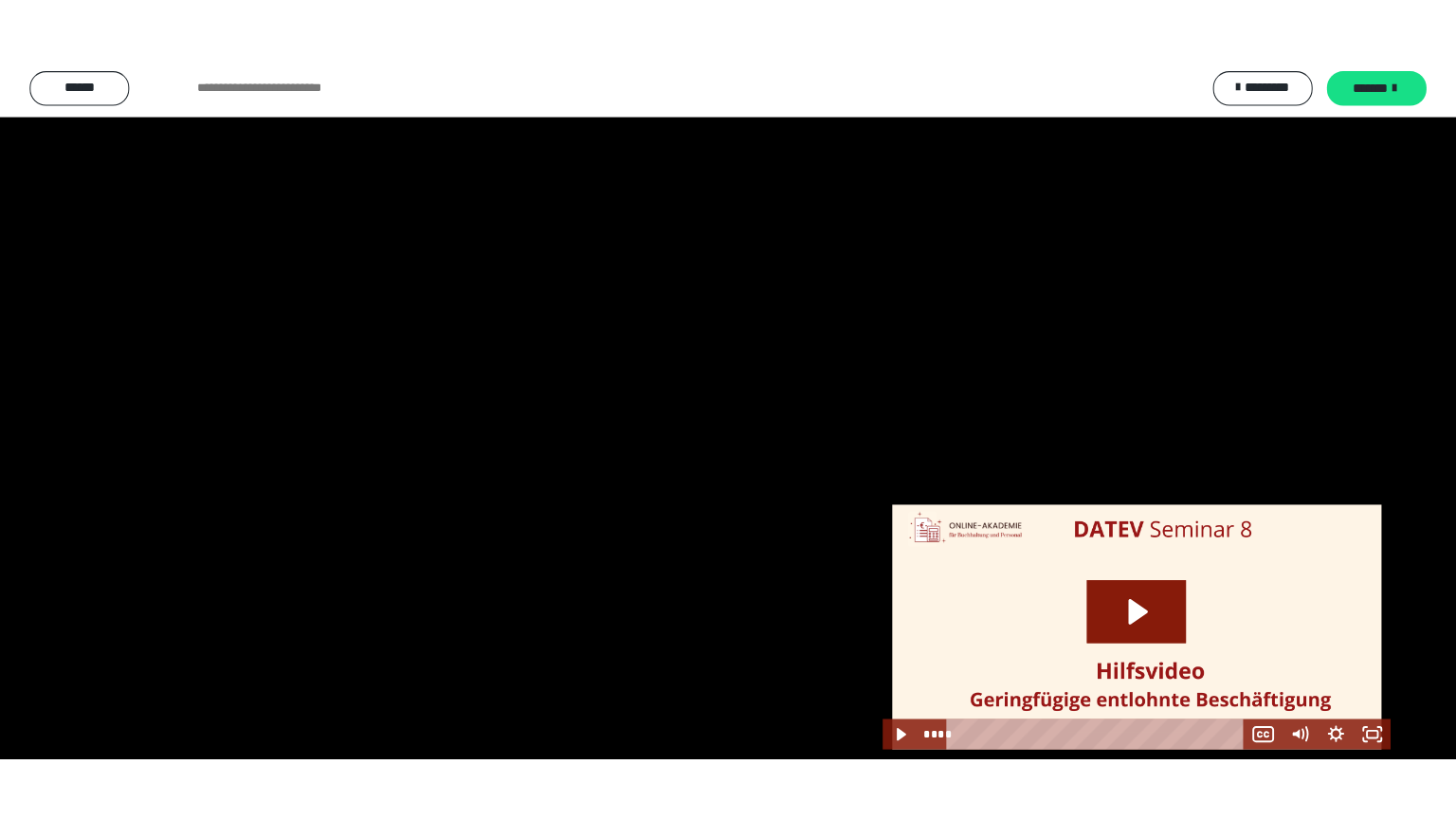 scroll, scrollTop: 2328, scrollLeft: 0, axis: vertical 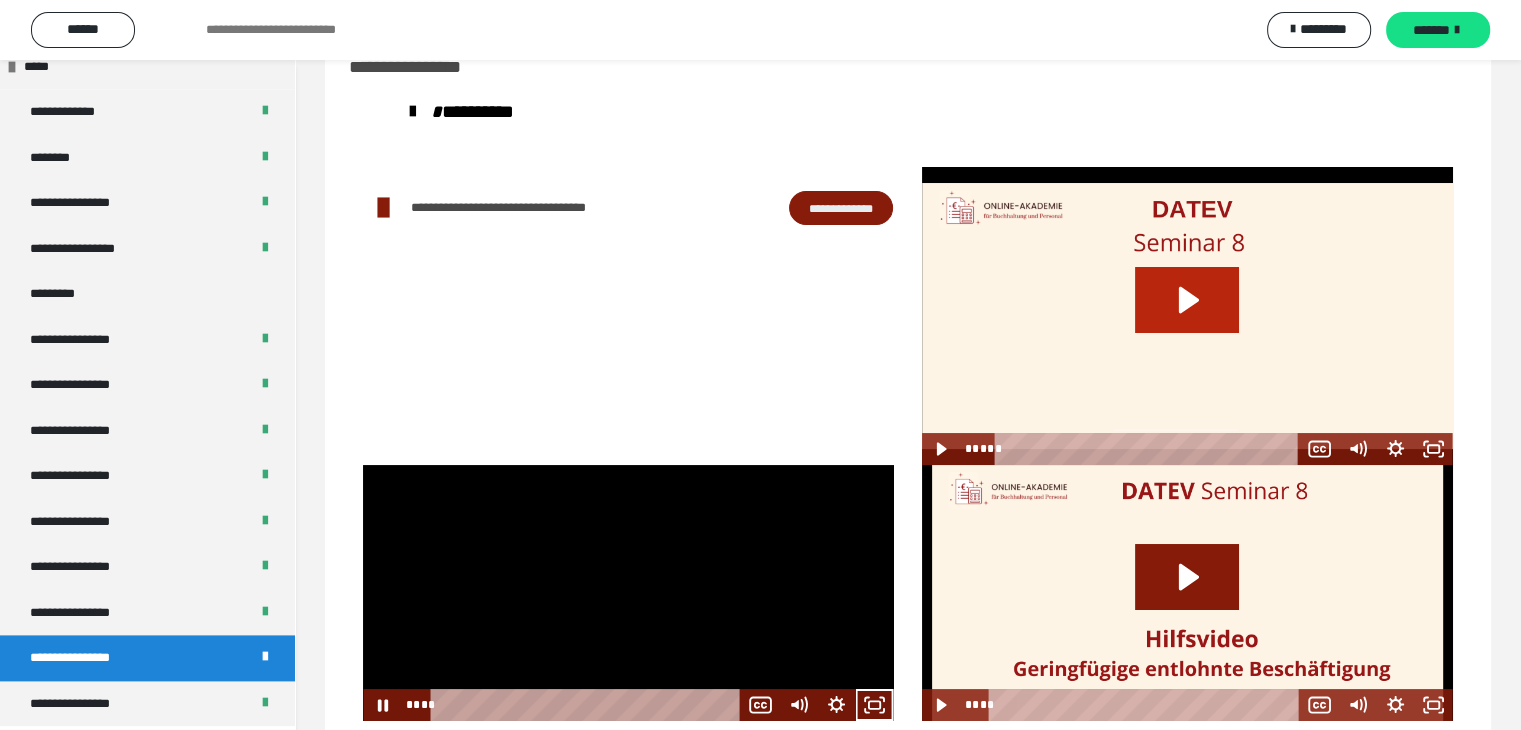 click 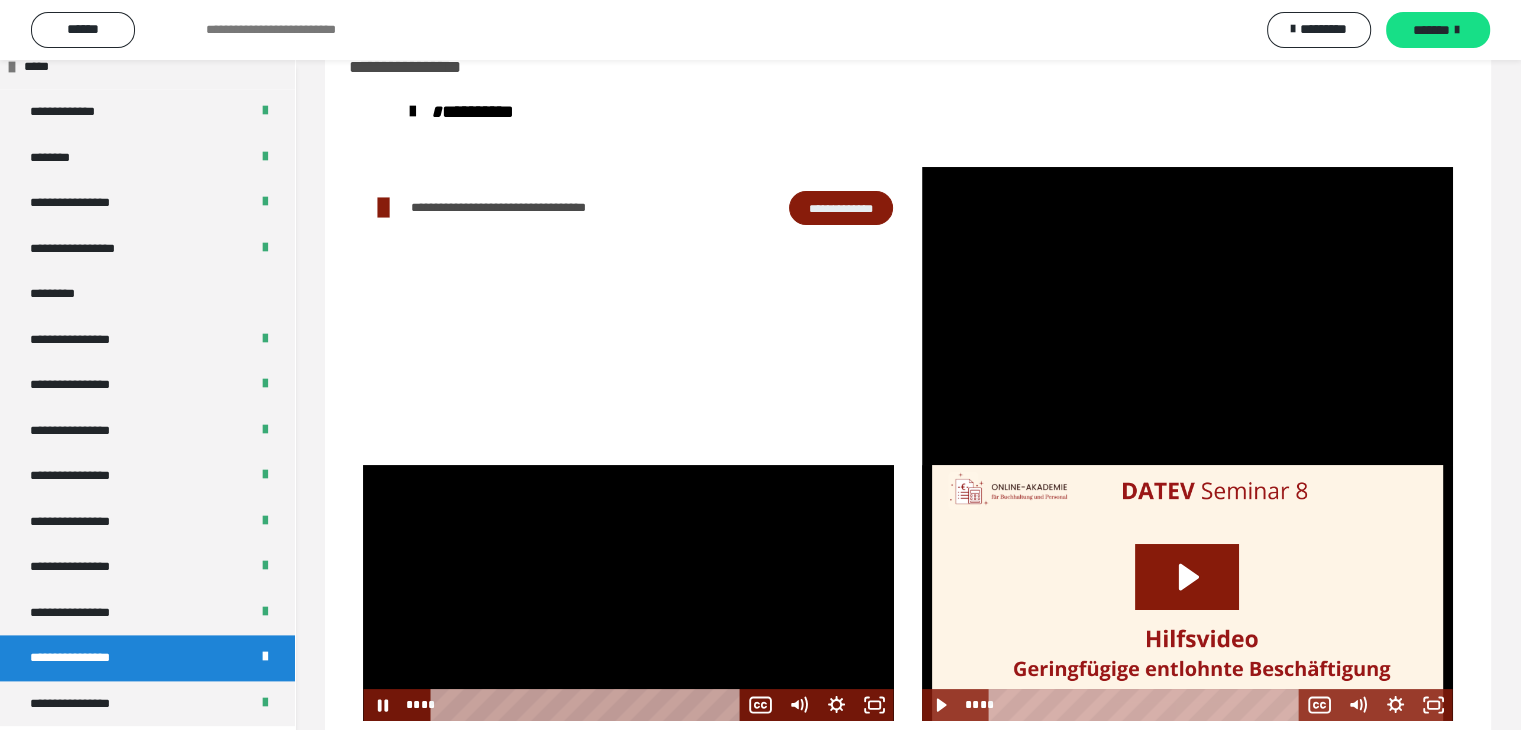 click at bounding box center (628, 593) 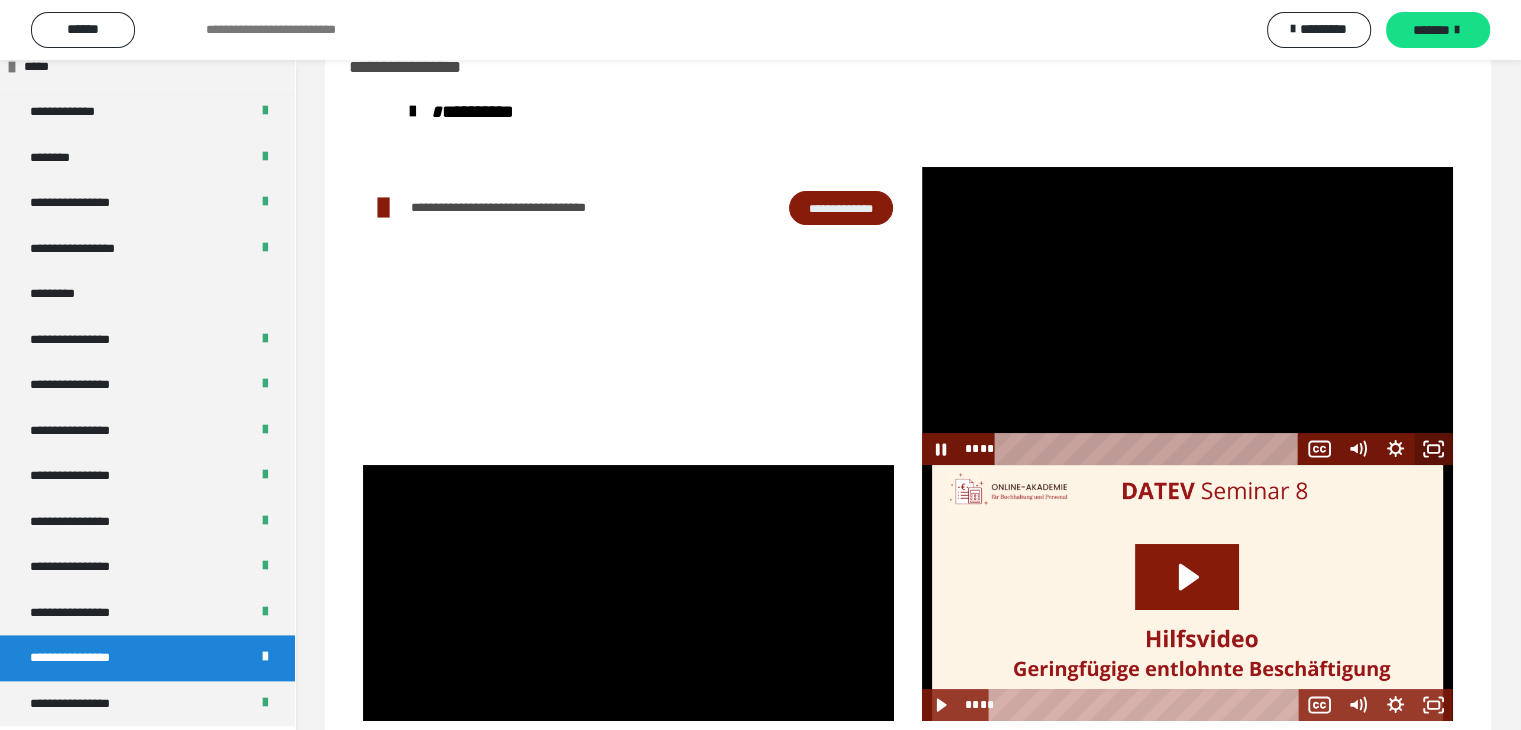 click 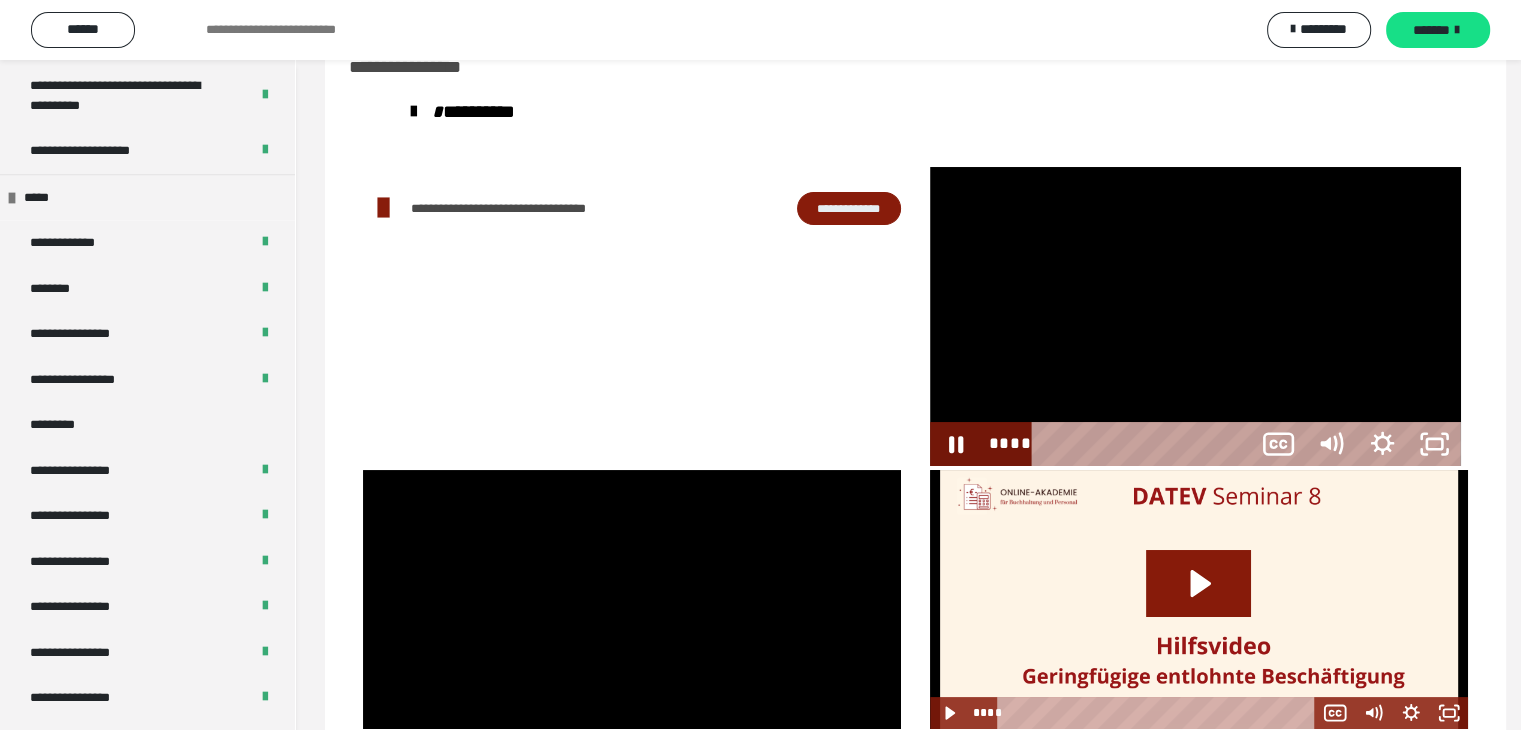 scroll, scrollTop: 2321, scrollLeft: 0, axis: vertical 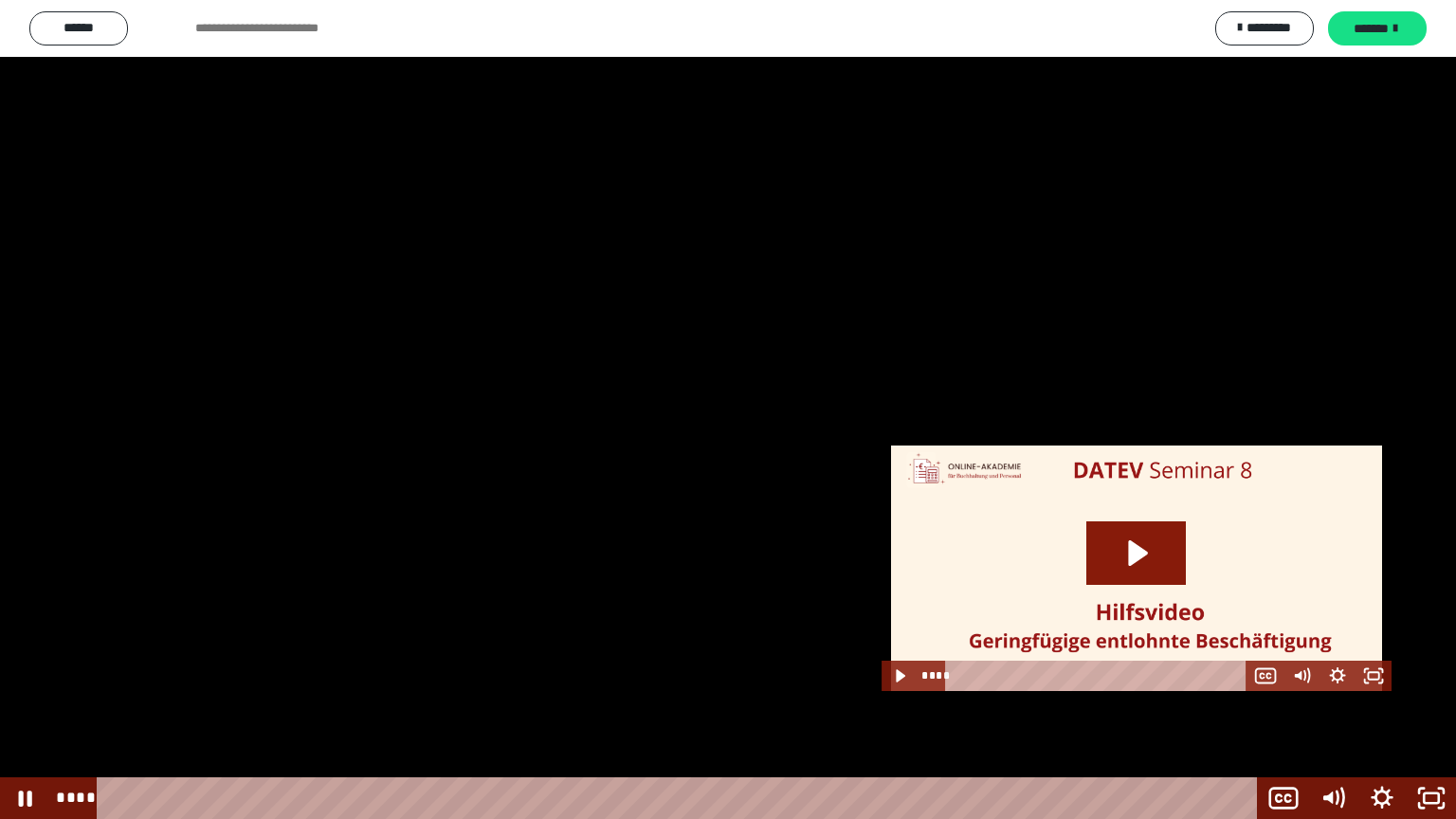 click at bounding box center (728, 410) 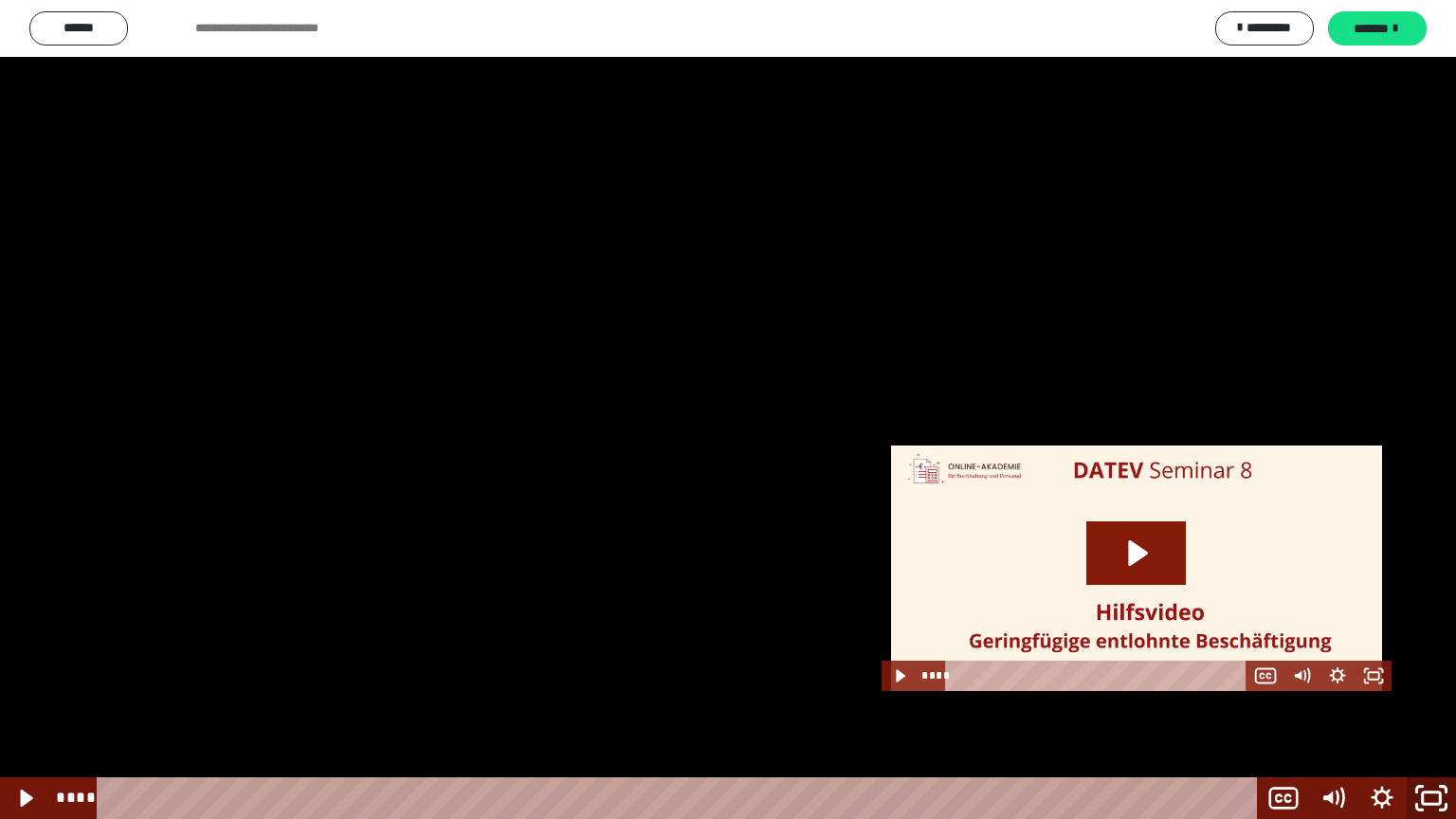 click 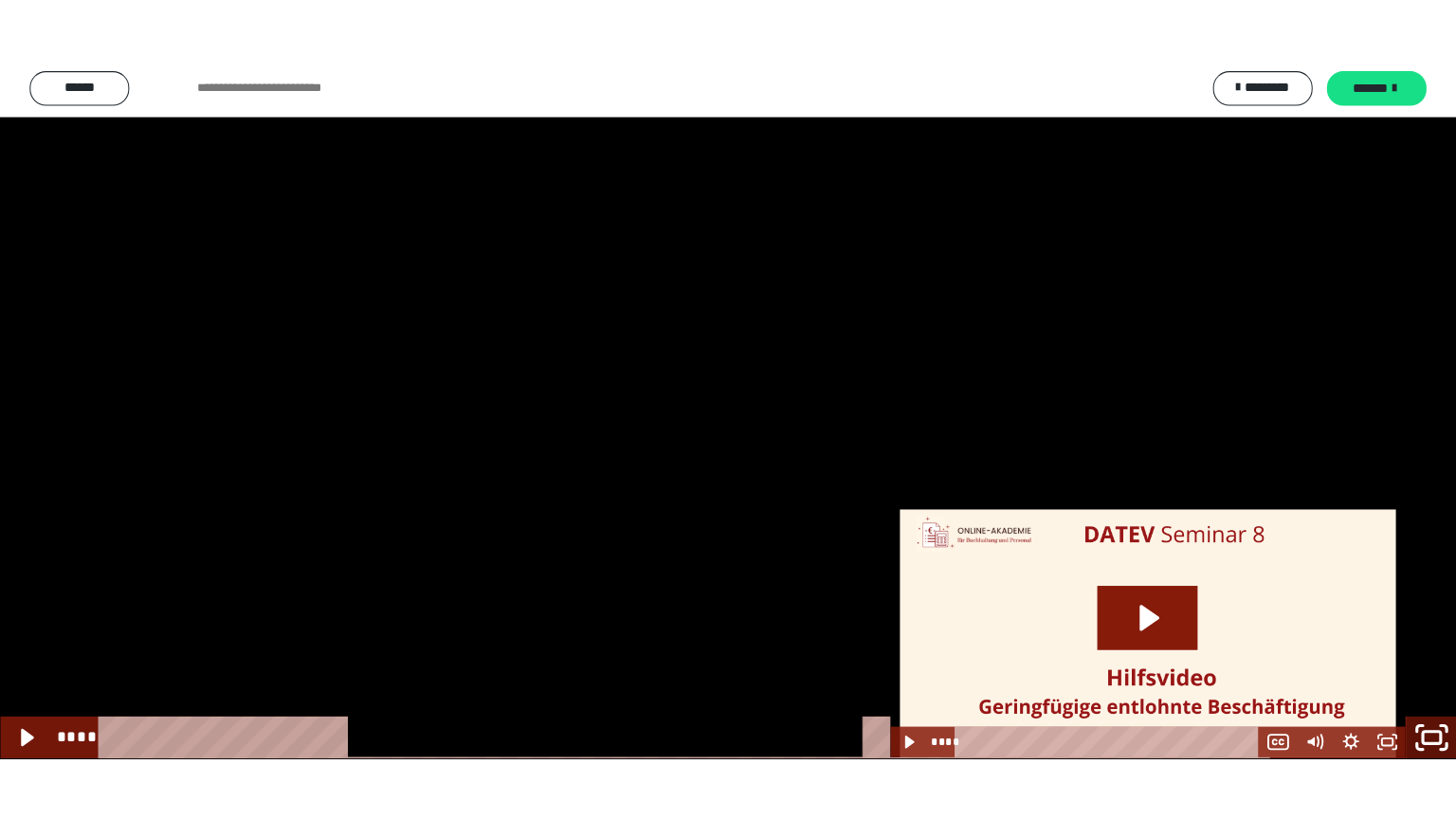 scroll, scrollTop: 2328, scrollLeft: 0, axis: vertical 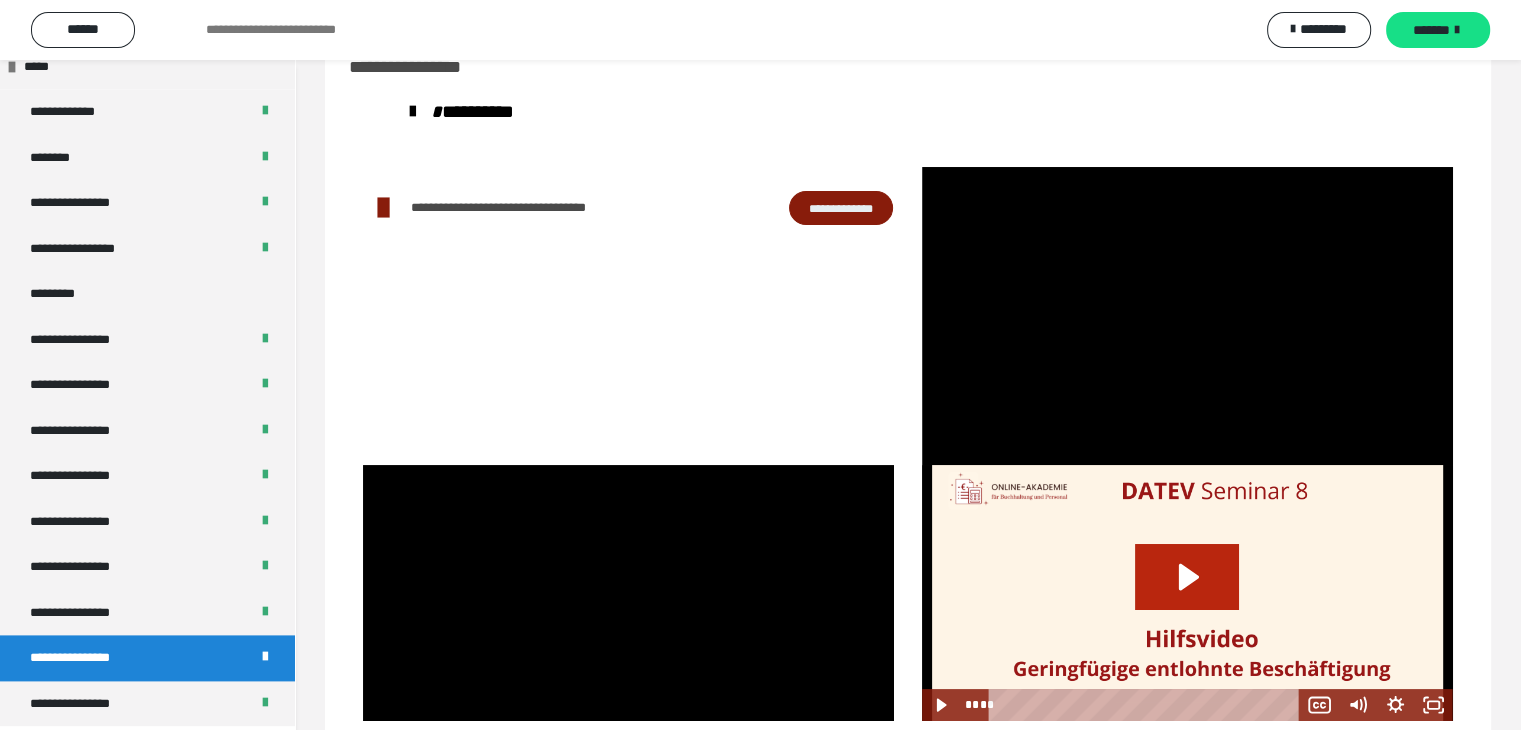 click 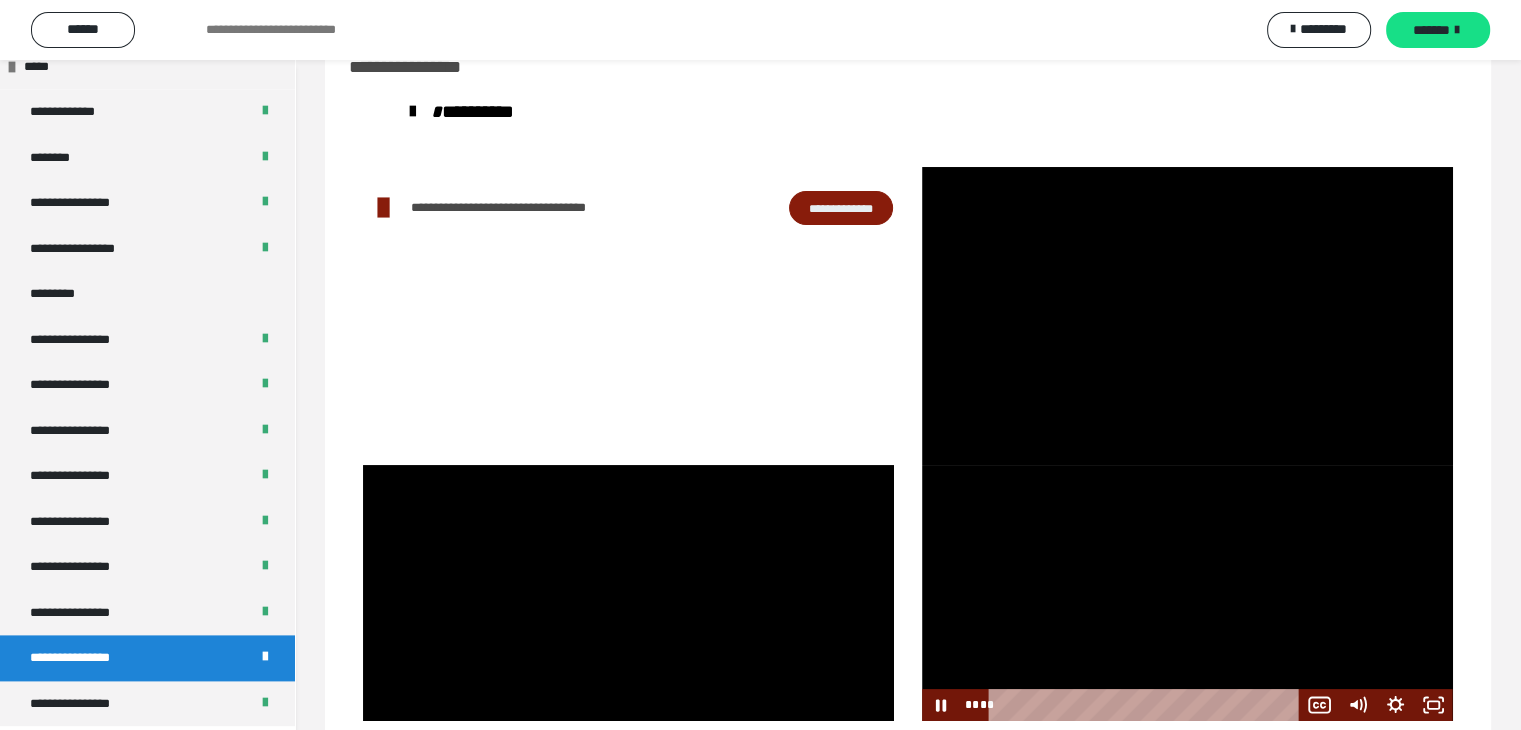 click at bounding box center (1187, 593) 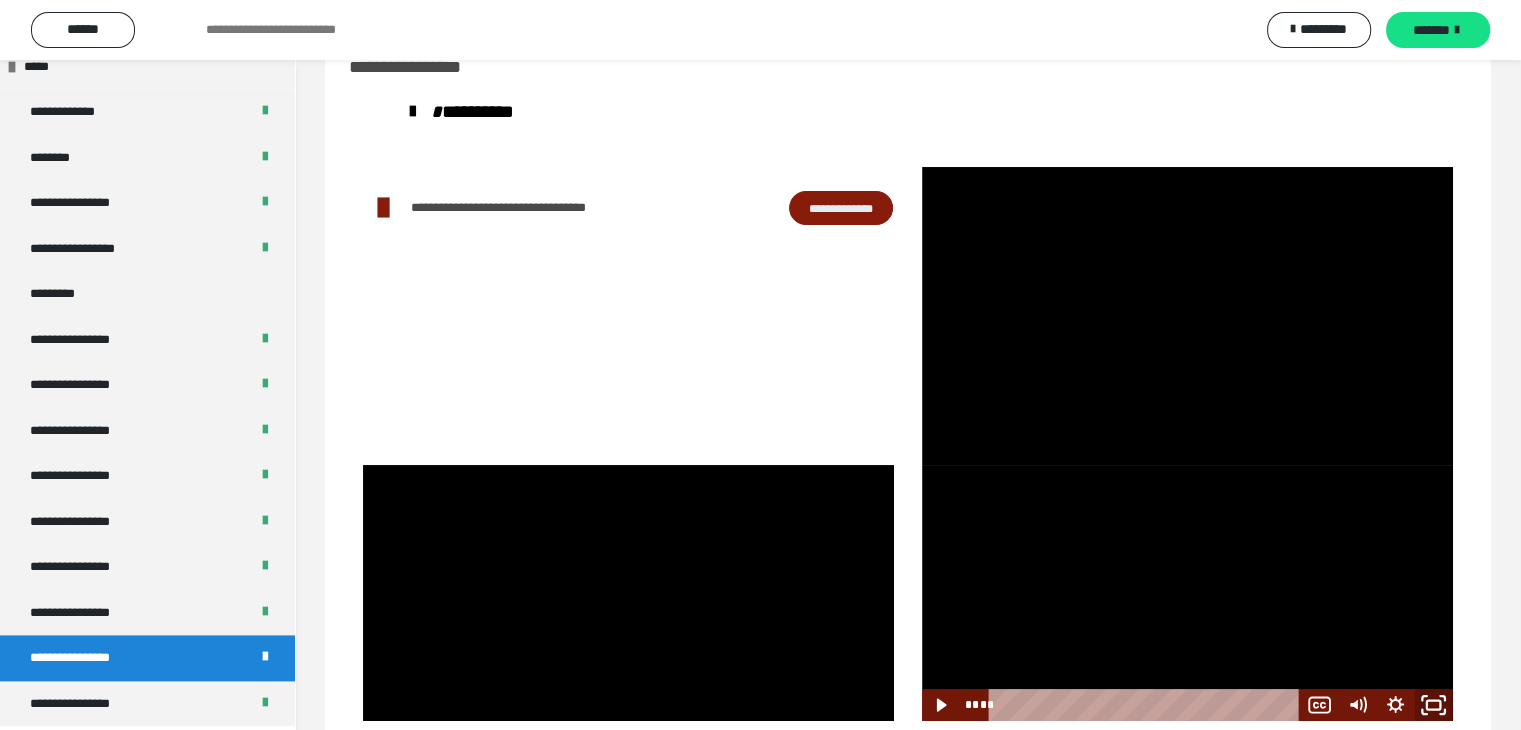 click 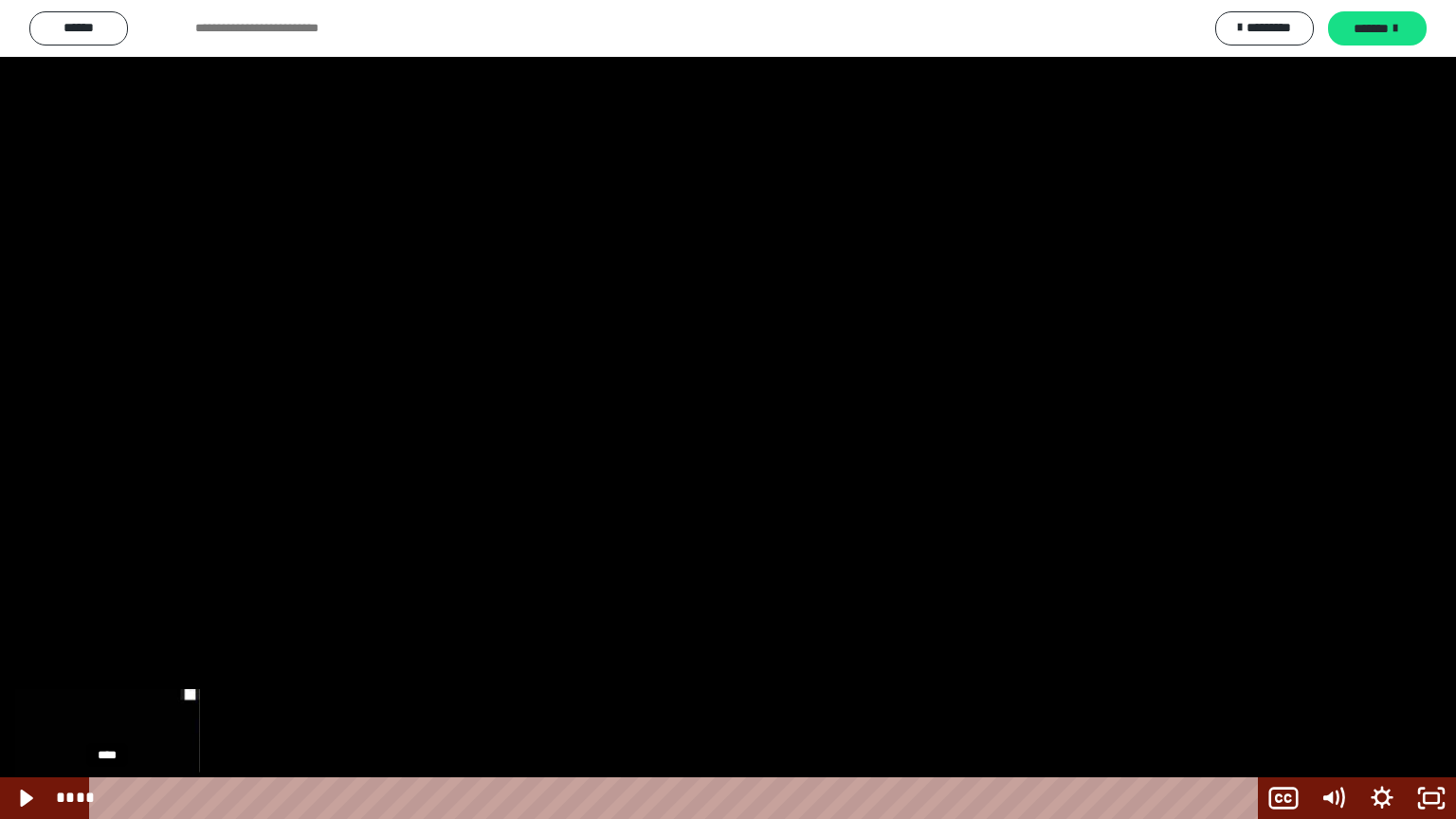 drag, startPoint x: 106, startPoint y: 798, endPoint x: 0, endPoint y: 778, distance: 107.870292 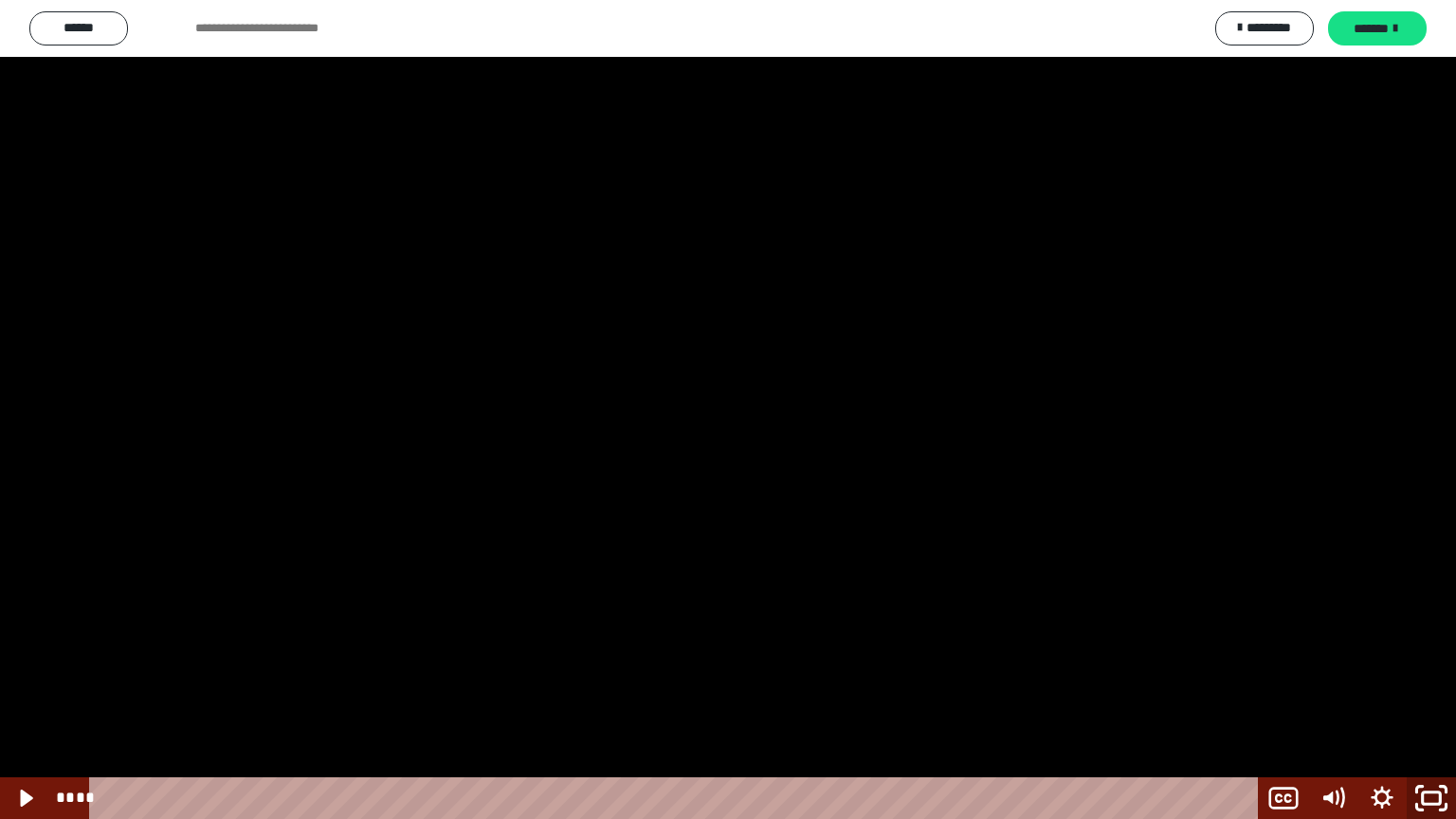 click 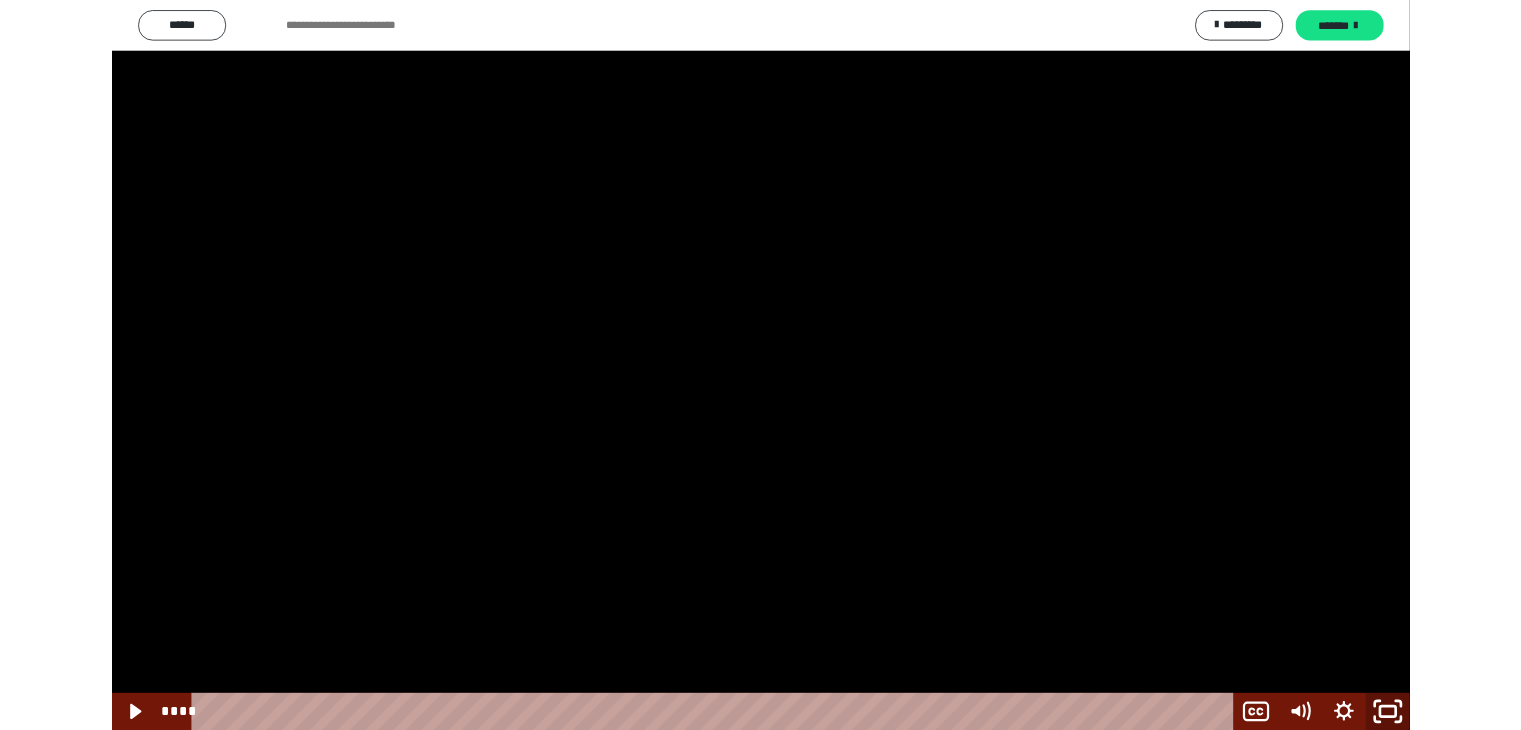 scroll, scrollTop: 2456, scrollLeft: 0, axis: vertical 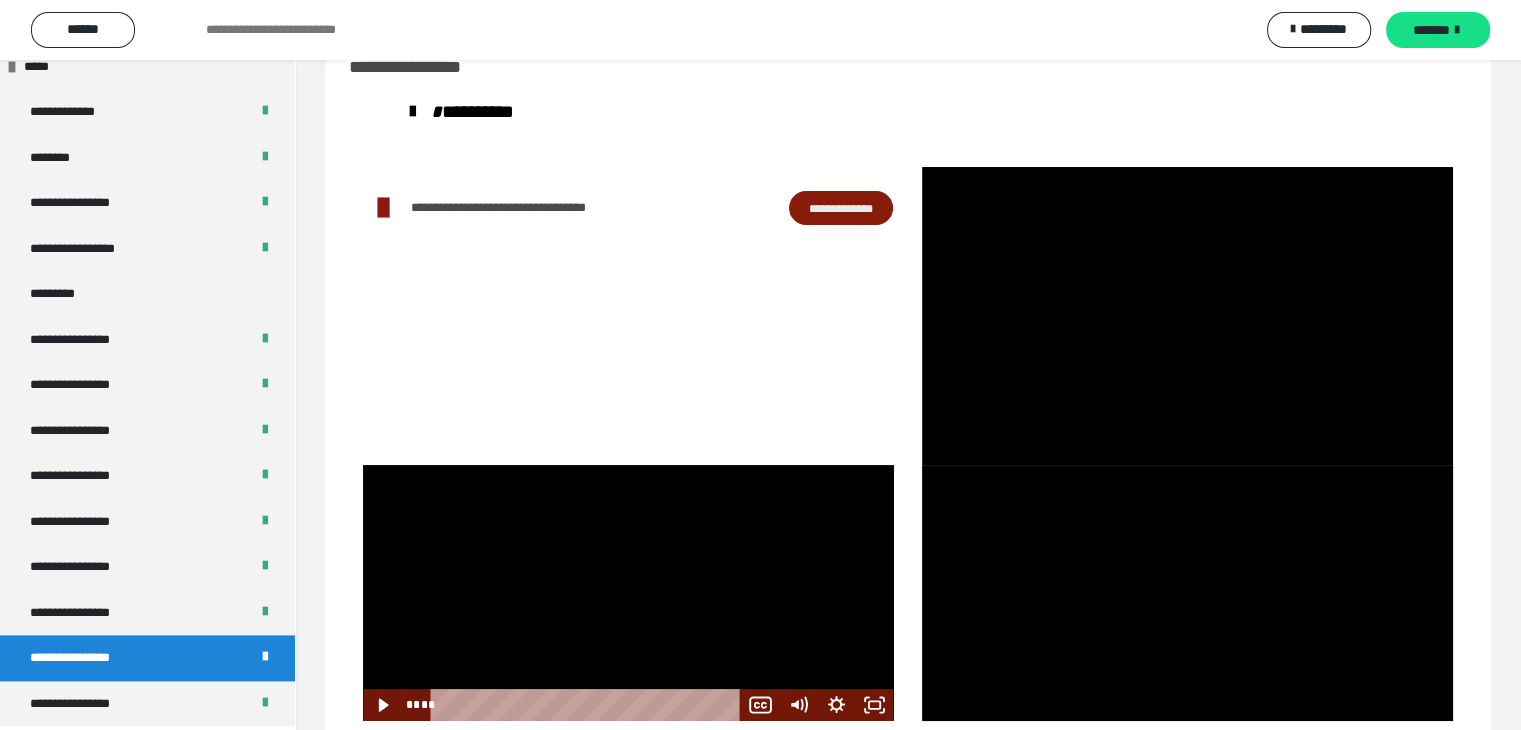 click at bounding box center [628, 593] 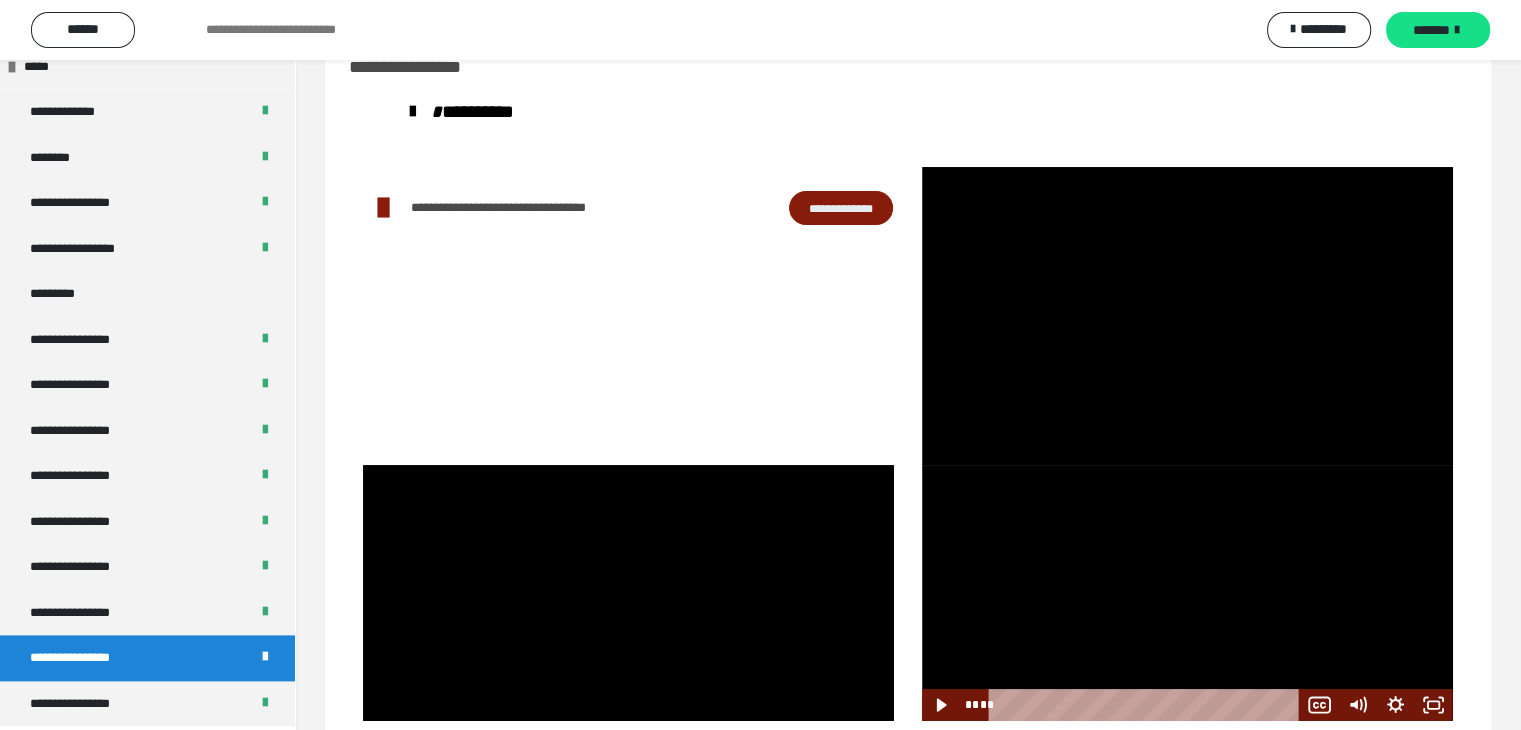 scroll, scrollTop: 104, scrollLeft: 0, axis: vertical 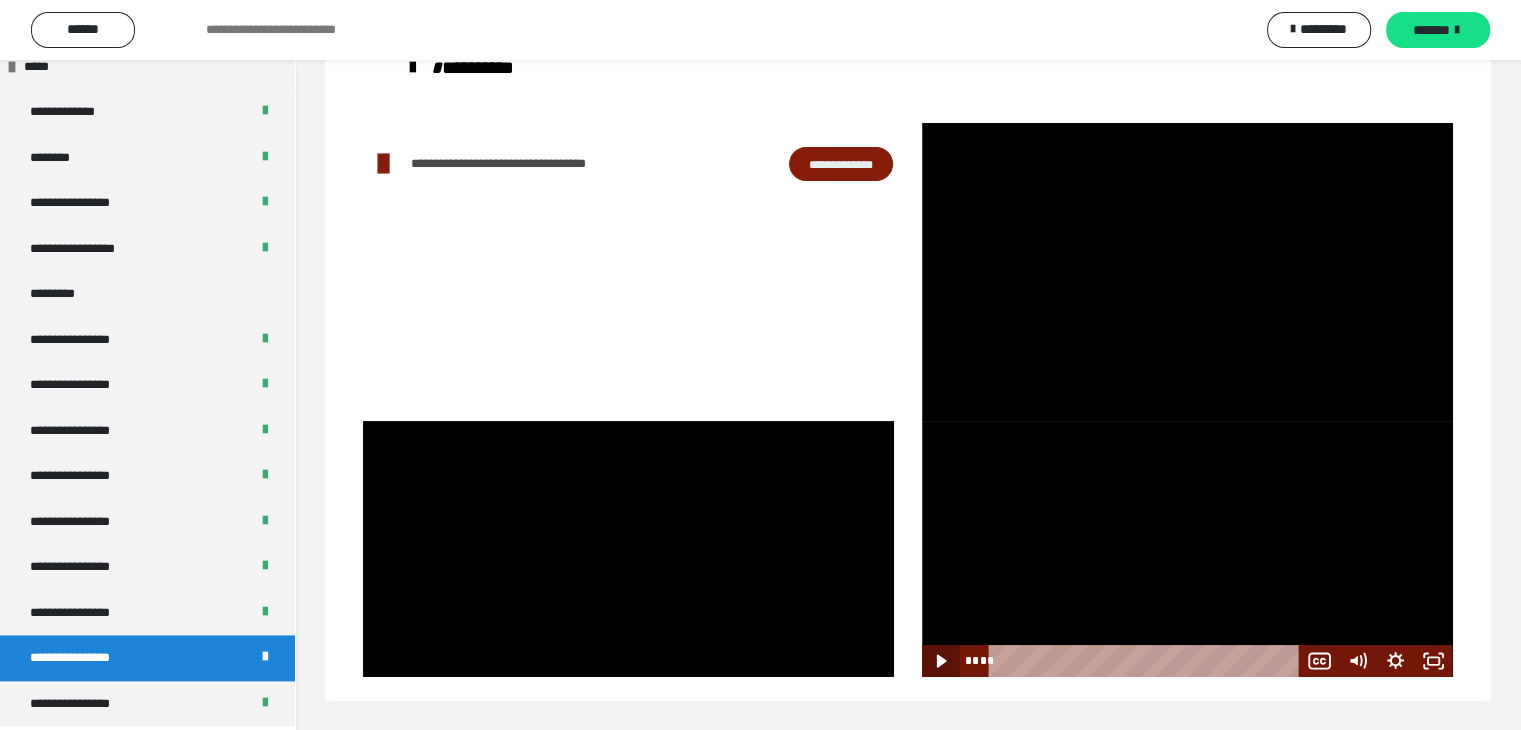 drag, startPoint x: 1004, startPoint y: 660, endPoint x: 942, endPoint y: 660, distance: 62 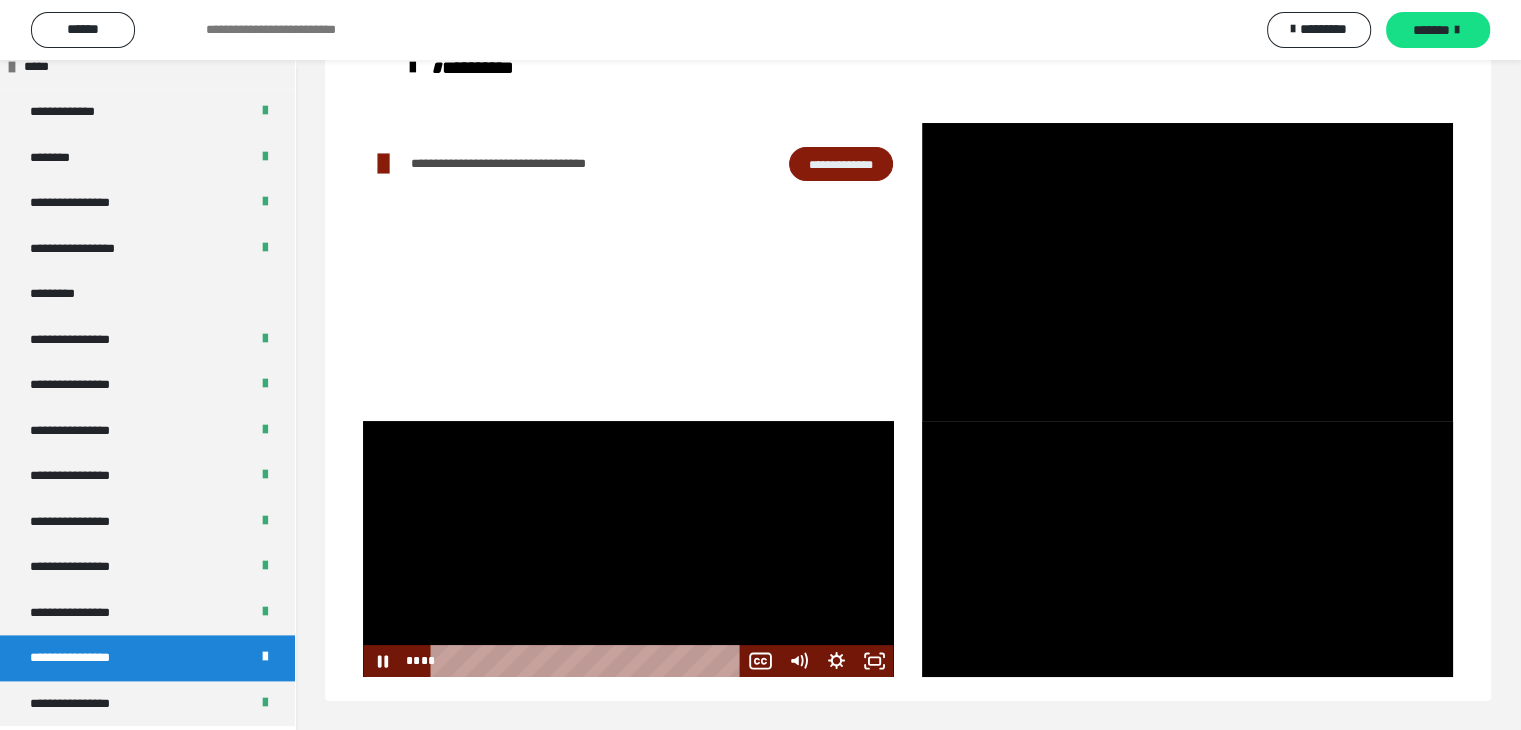 click at bounding box center (628, 549) 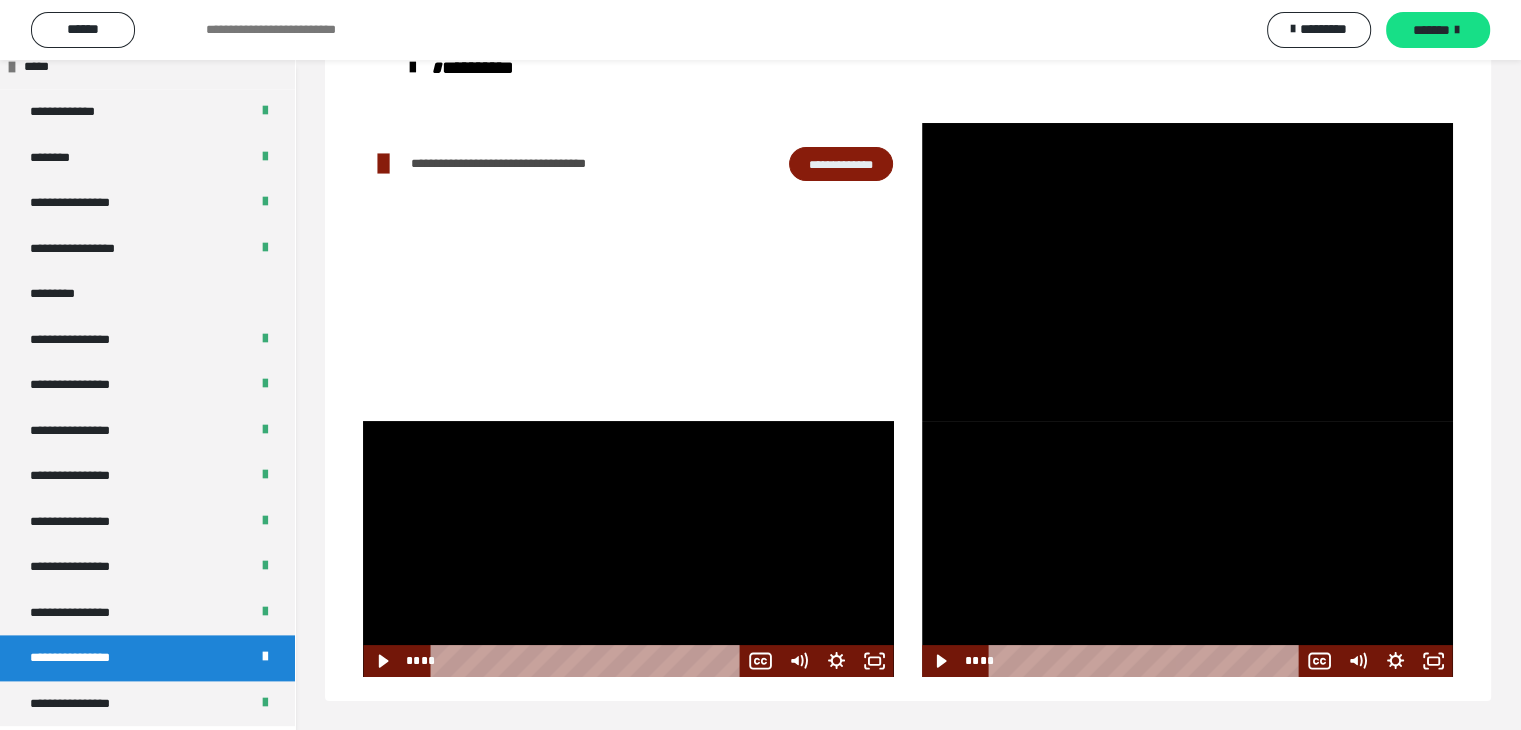 click at bounding box center (1187, 549) 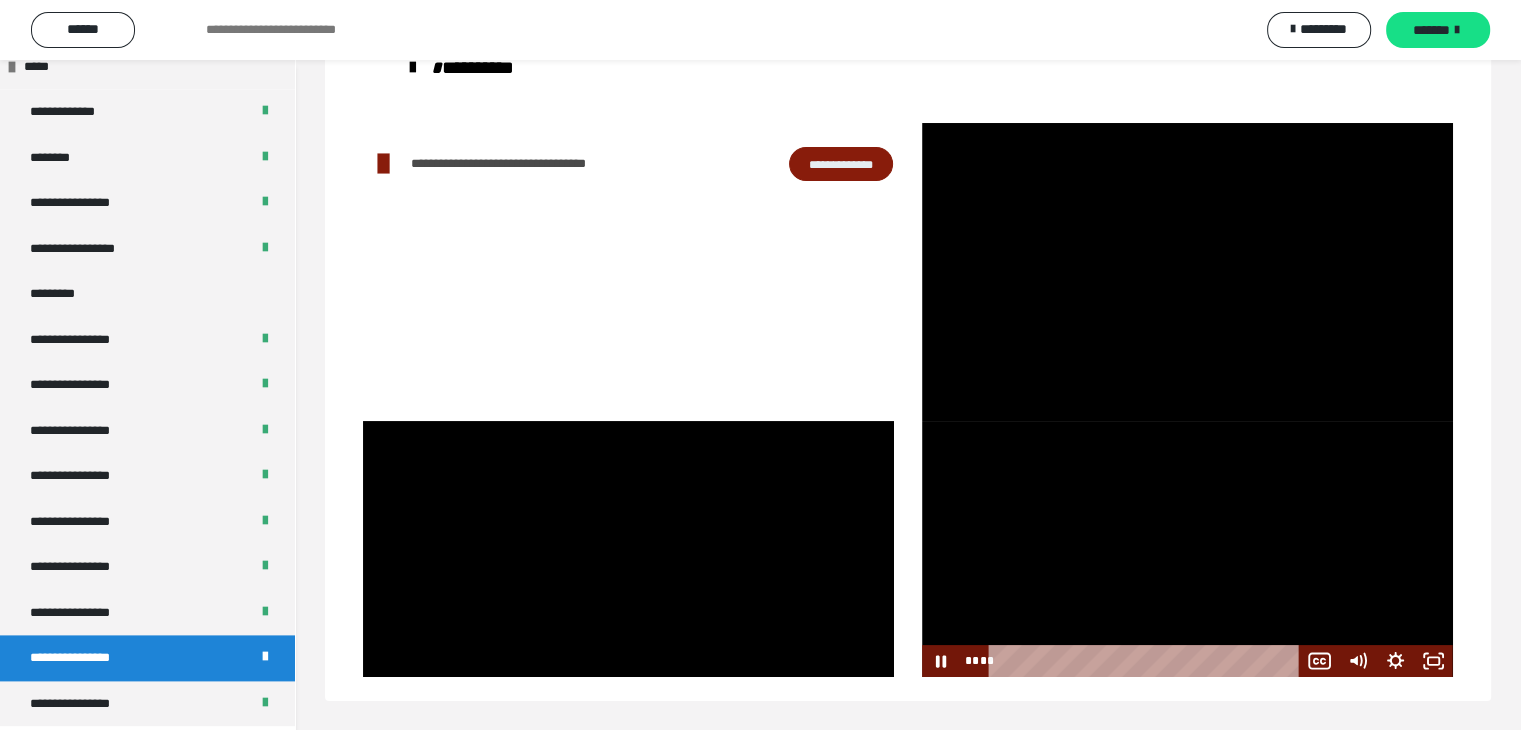 click at bounding box center (1187, 549) 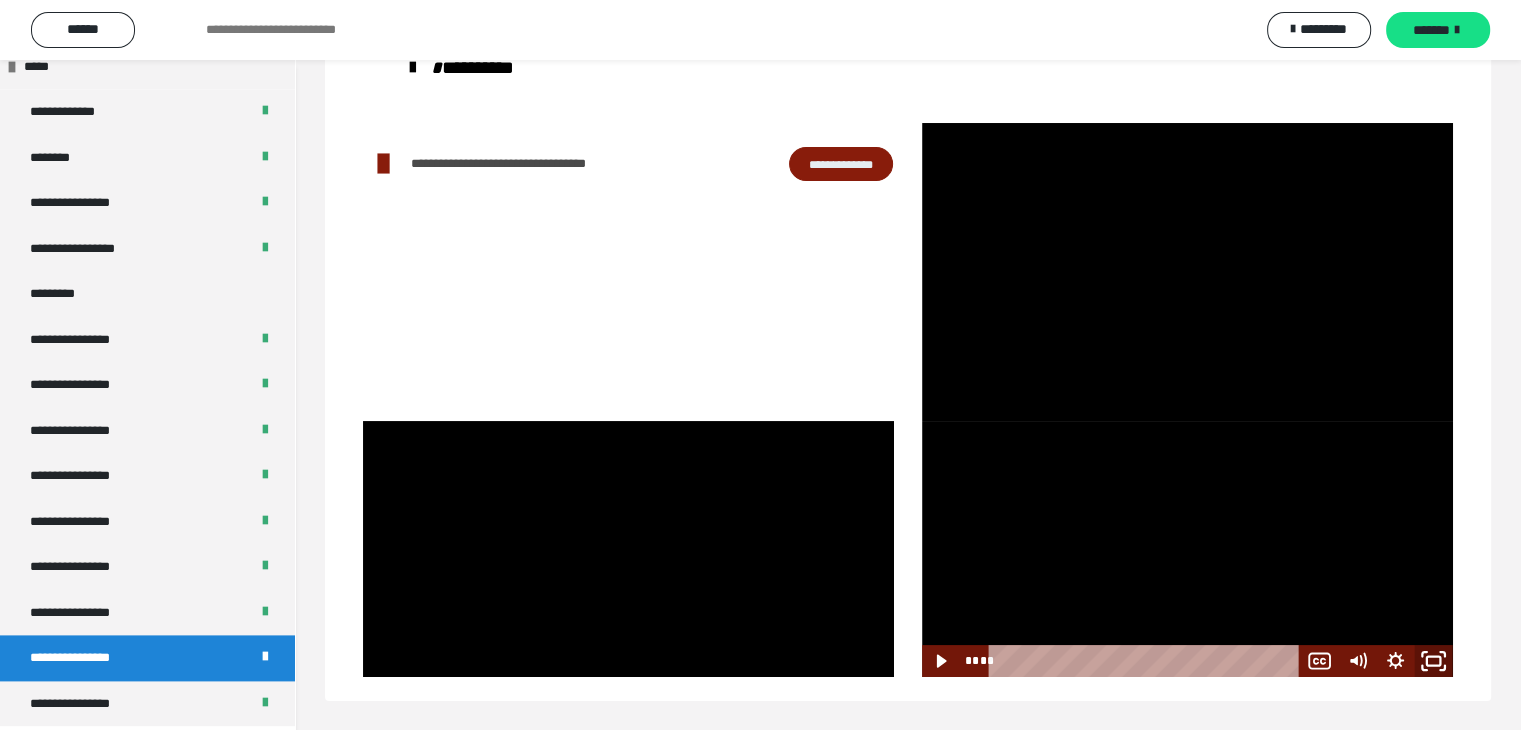 click 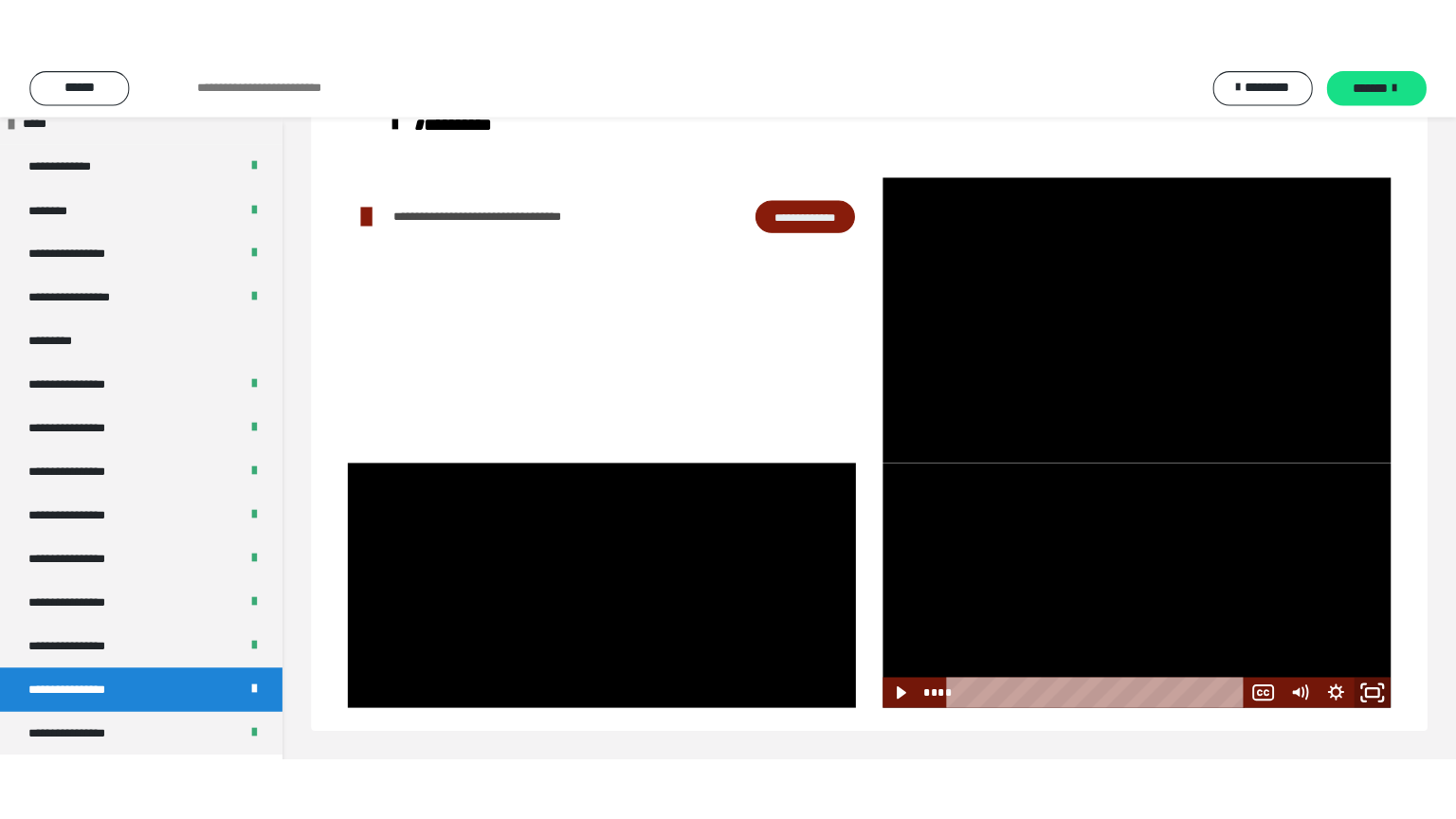 scroll, scrollTop: 57, scrollLeft: 0, axis: vertical 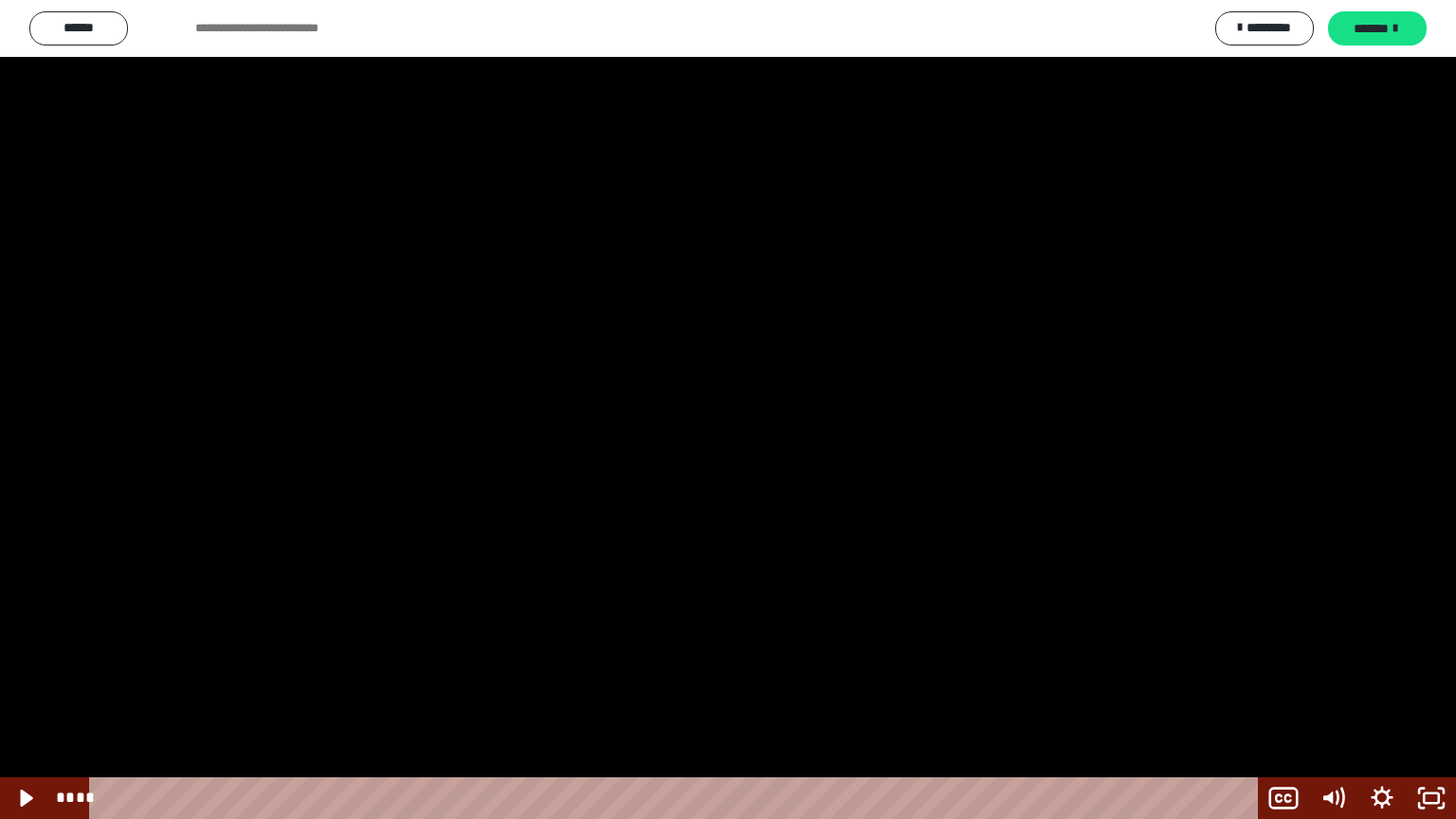 click at bounding box center [728, 410] 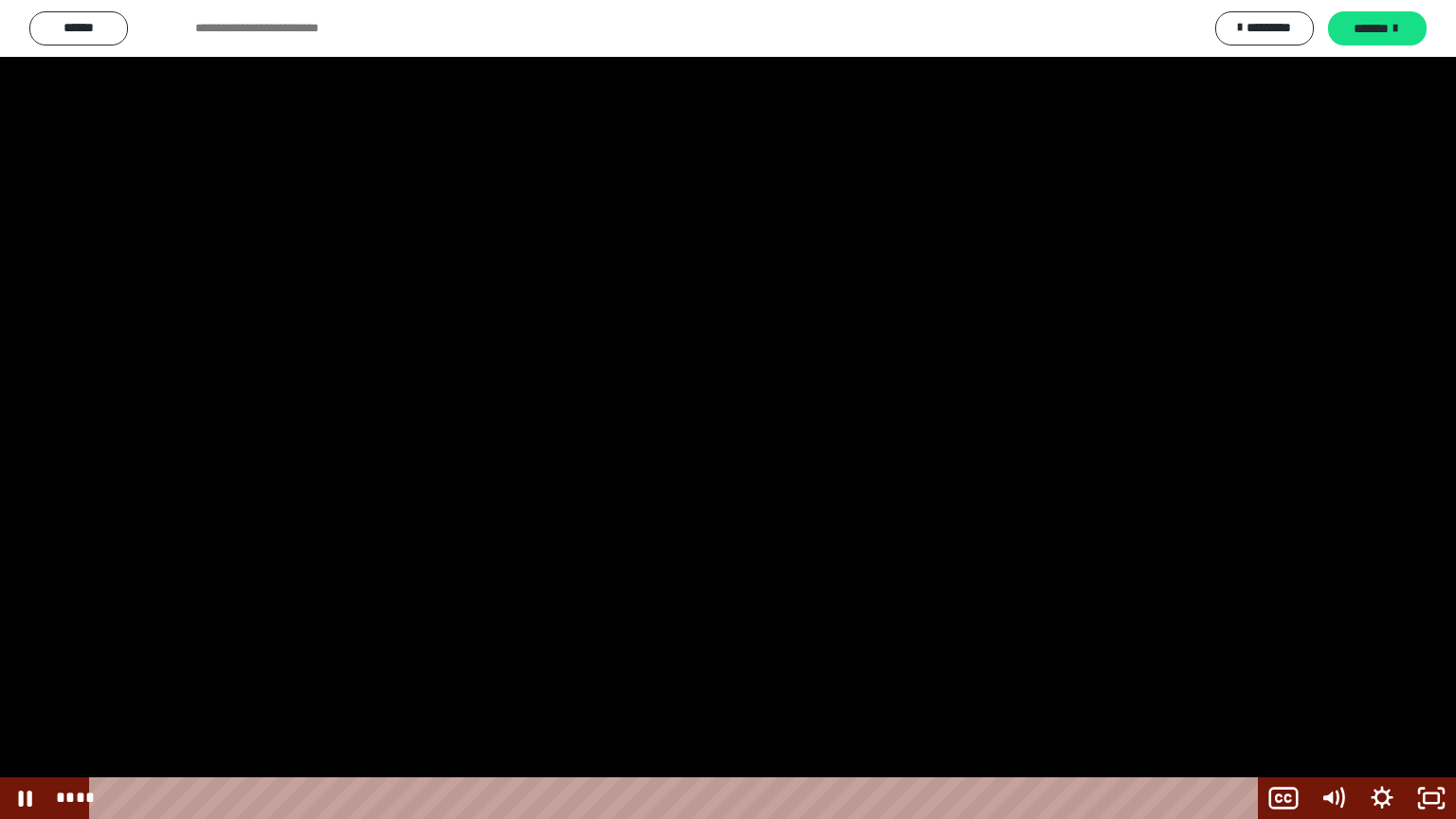 click at bounding box center (728, 410) 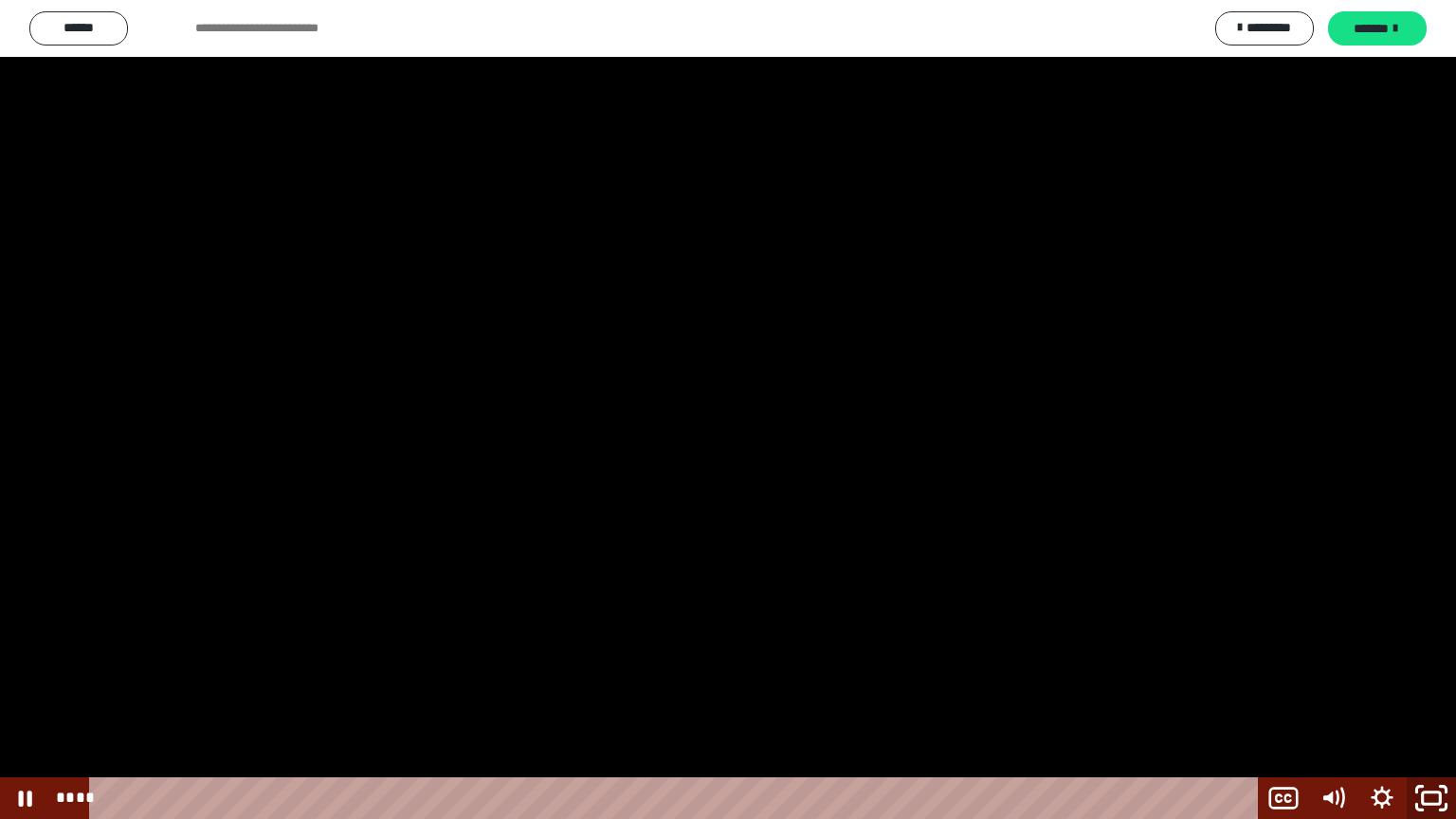 click 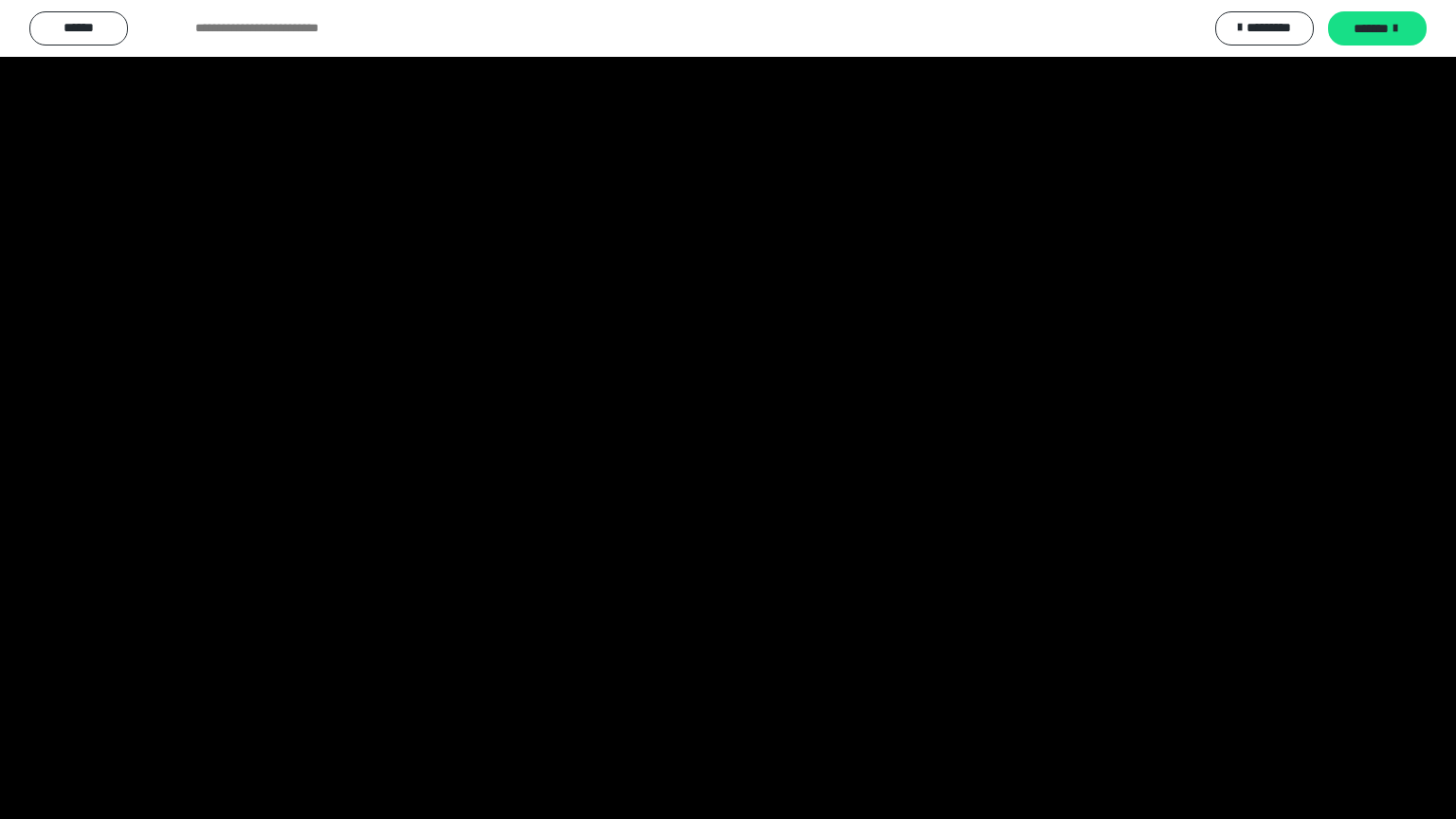 scroll, scrollTop: 2328, scrollLeft: 0, axis: vertical 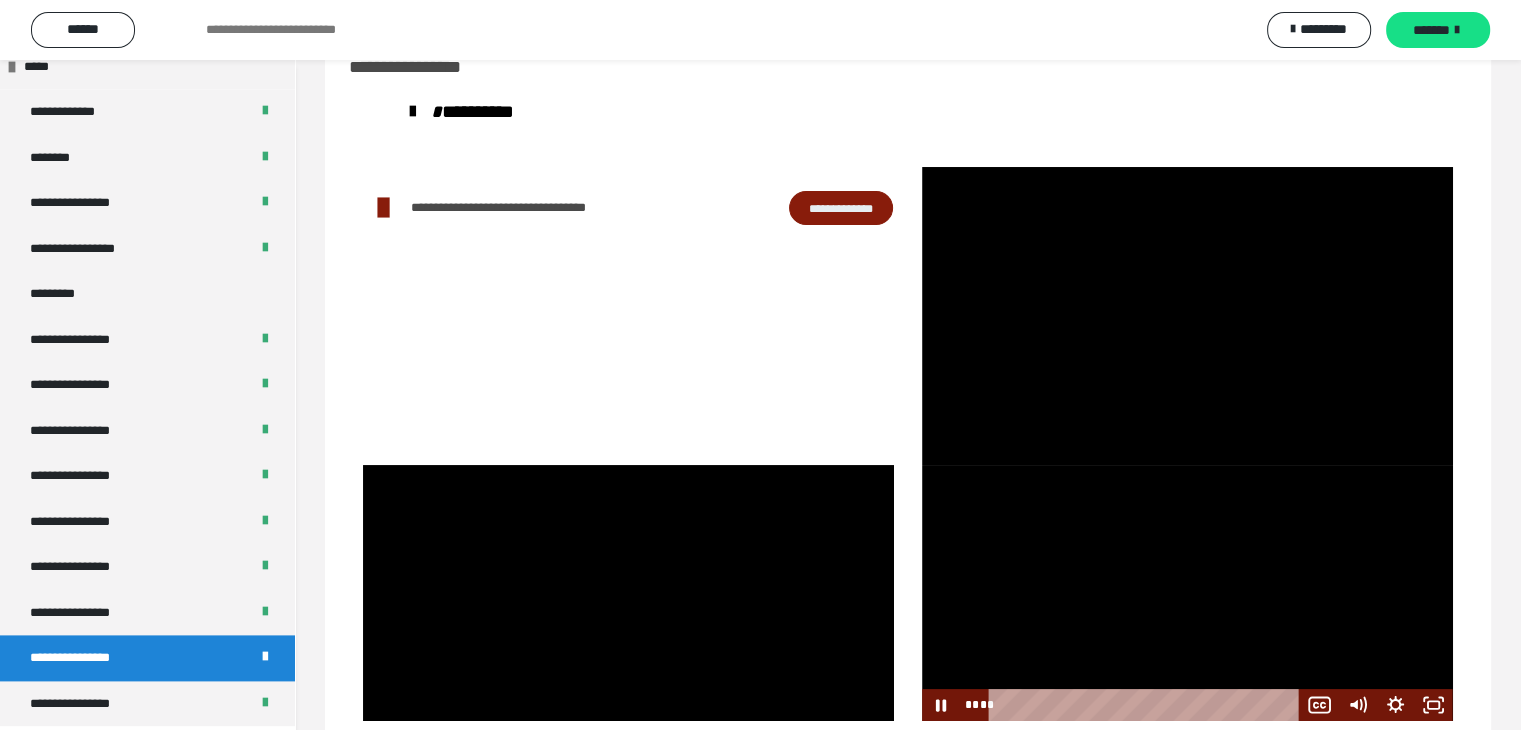 click at bounding box center (1187, 593) 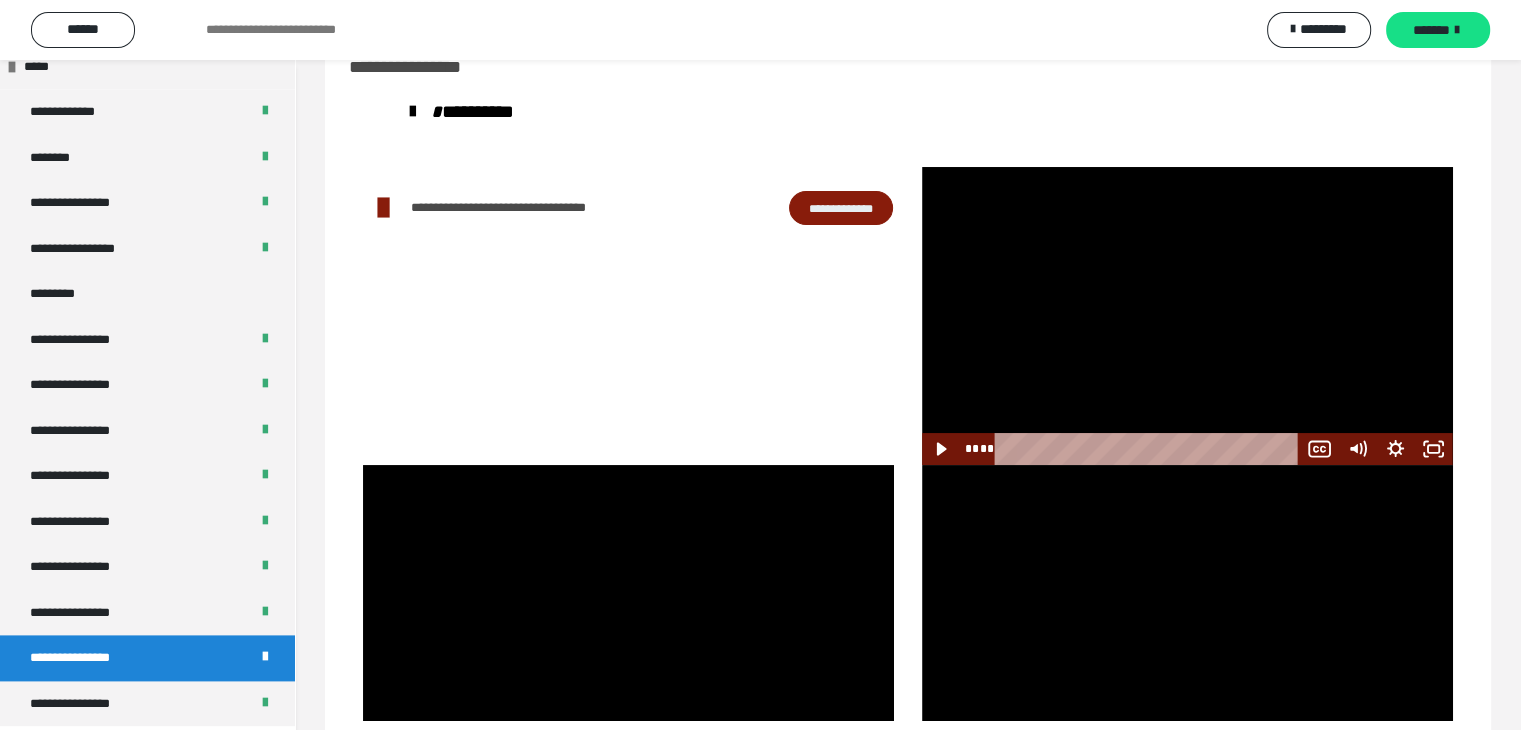 click at bounding box center [1187, 316] 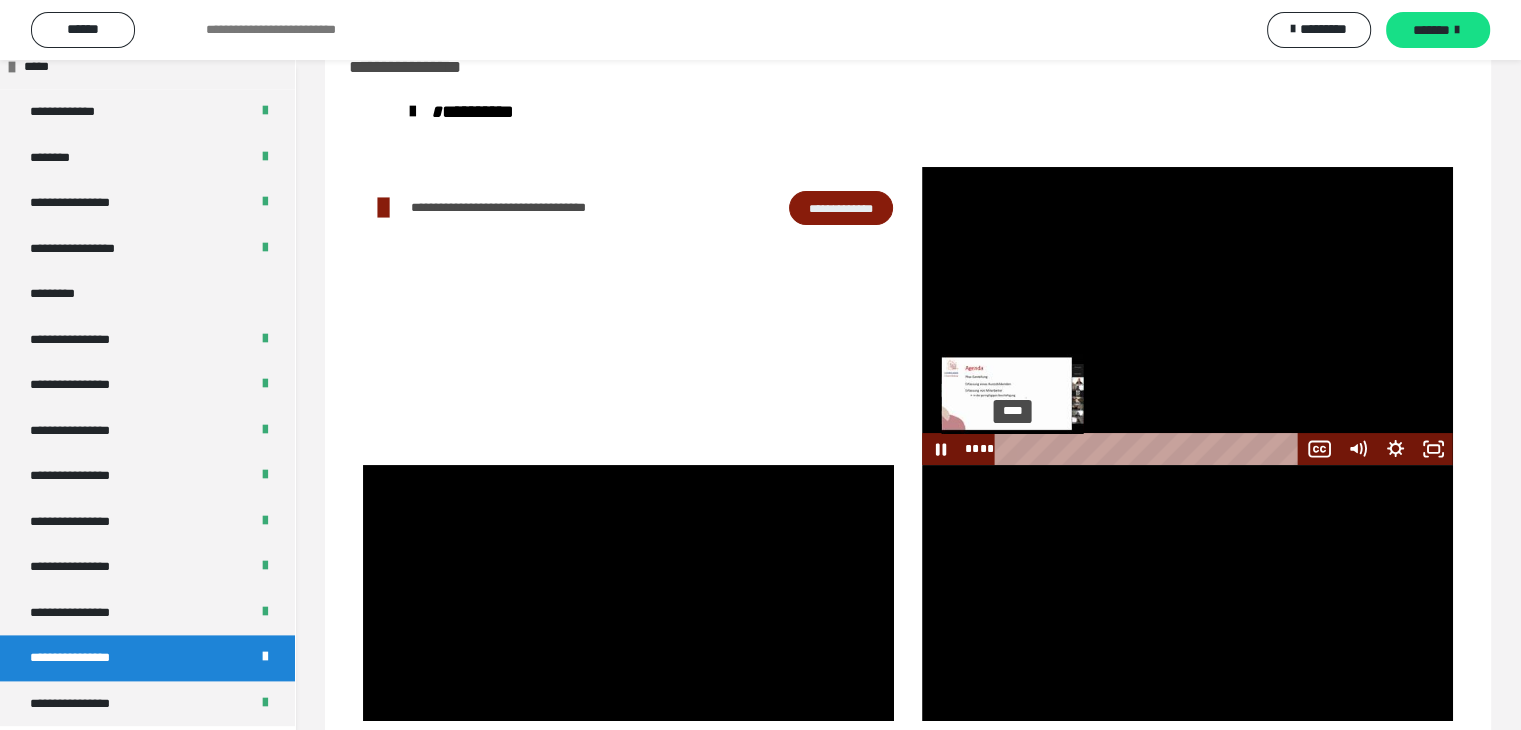 click at bounding box center [1013, 449] 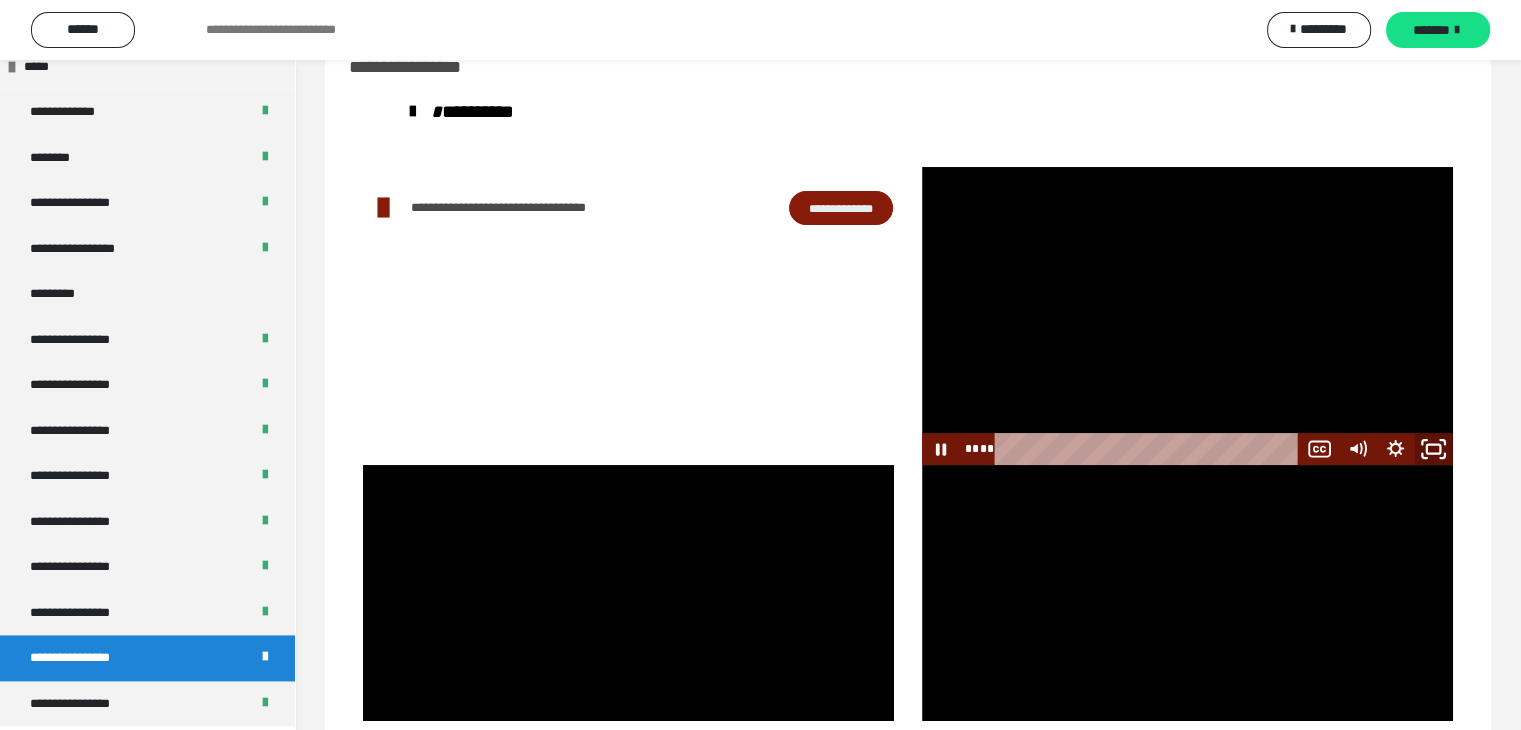 click 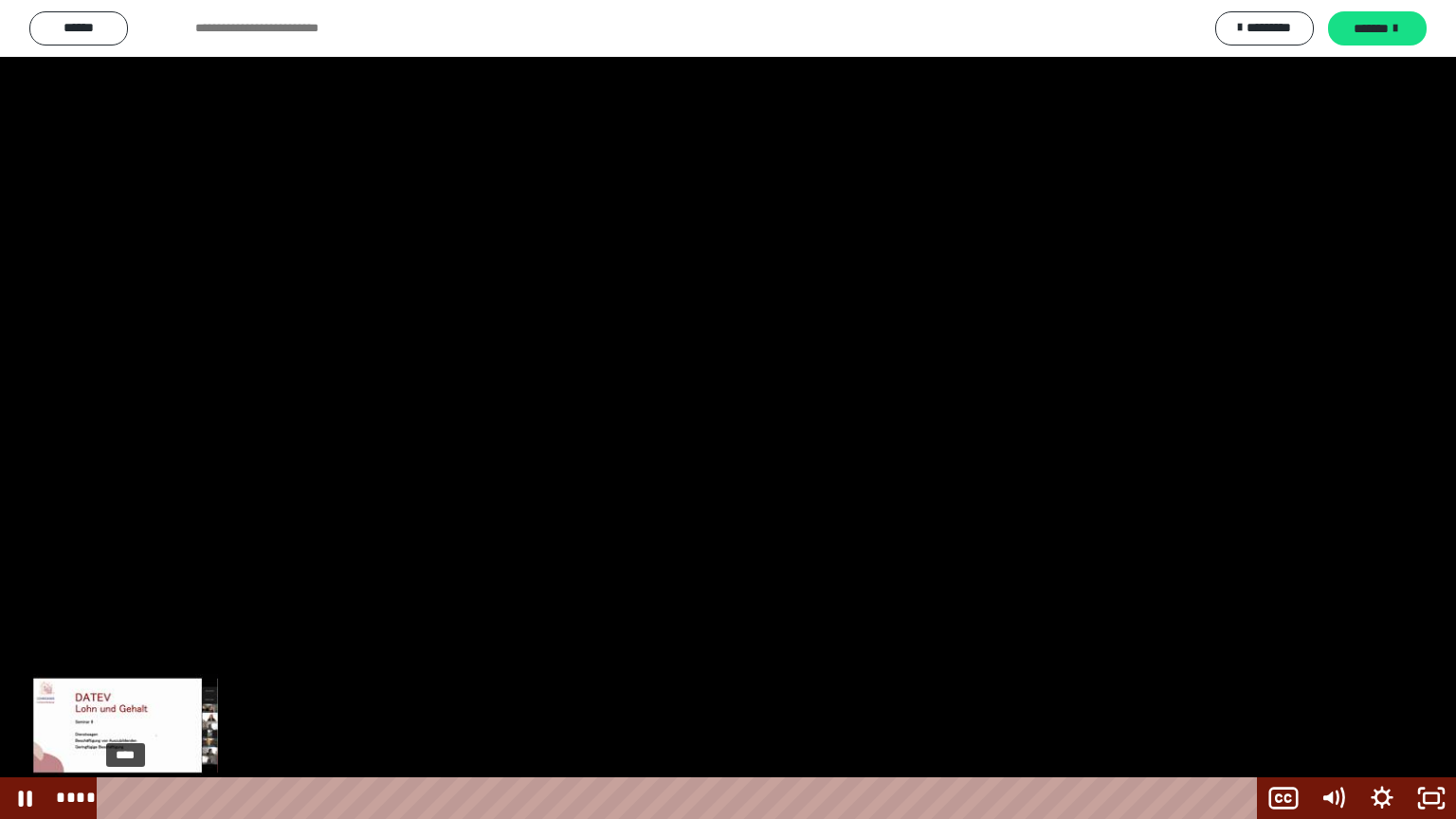 click on "****" at bounding box center (681, 798) 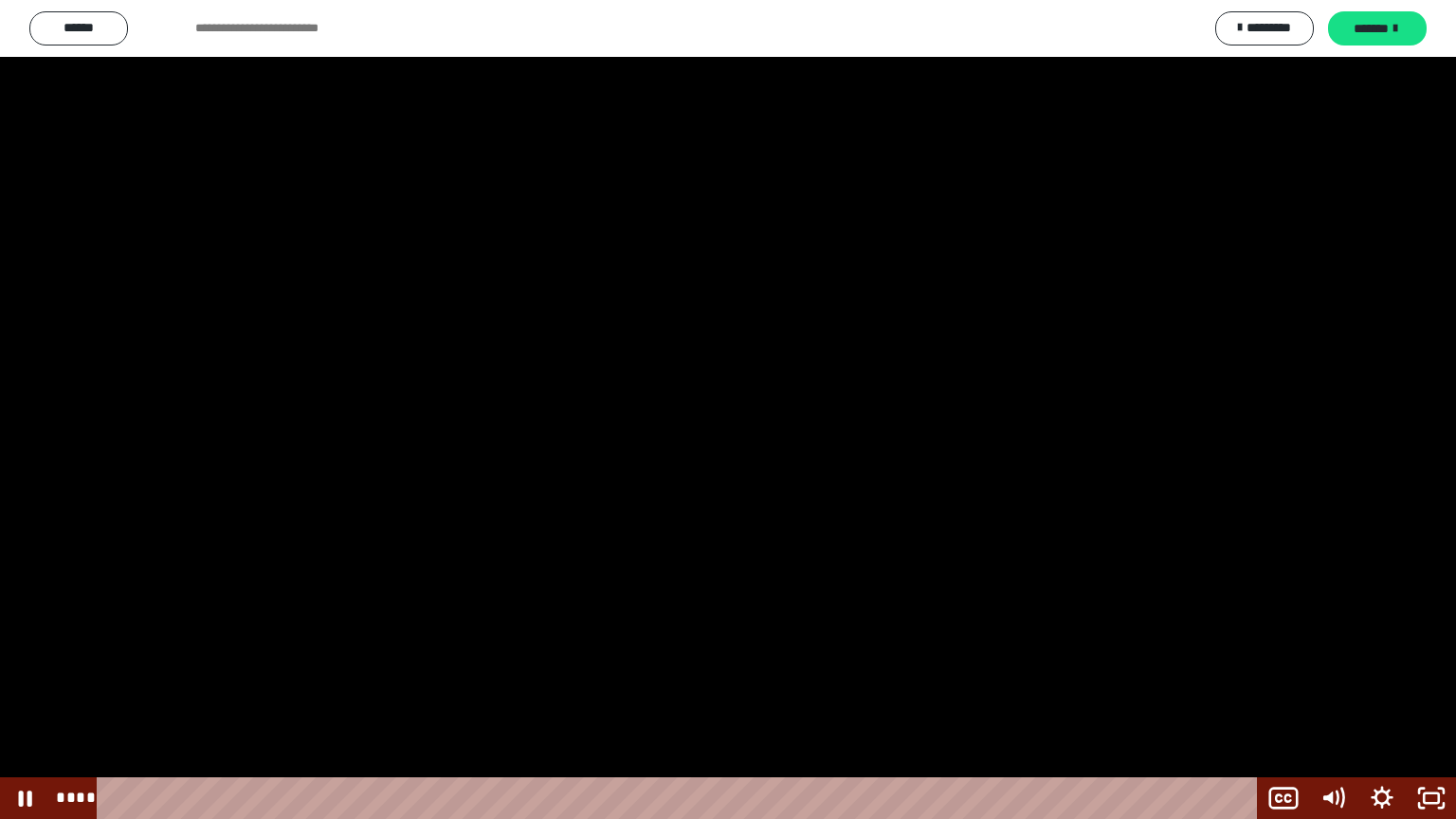 click at bounding box center [728, 410] 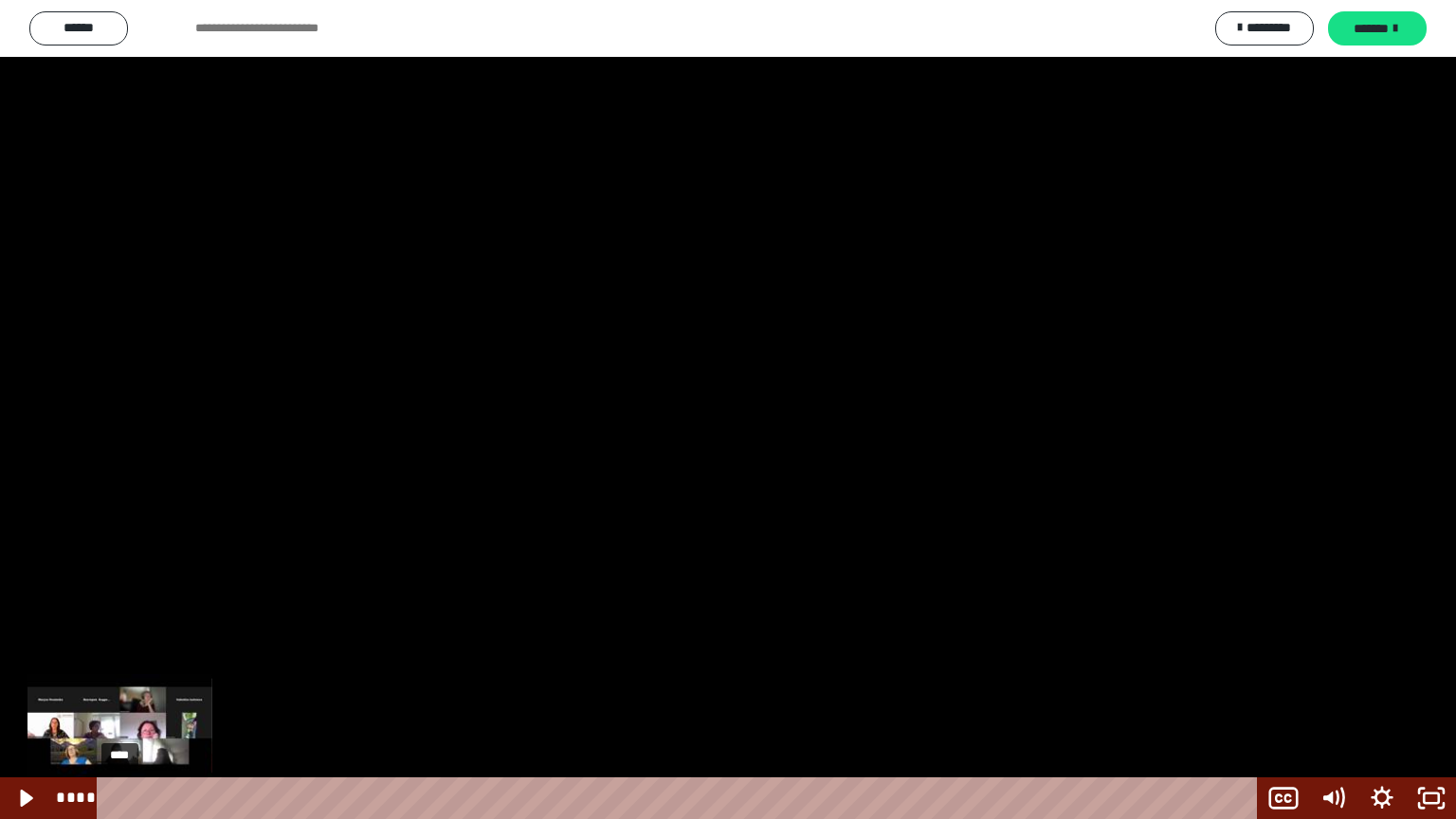 click at bounding box center [119, 798] 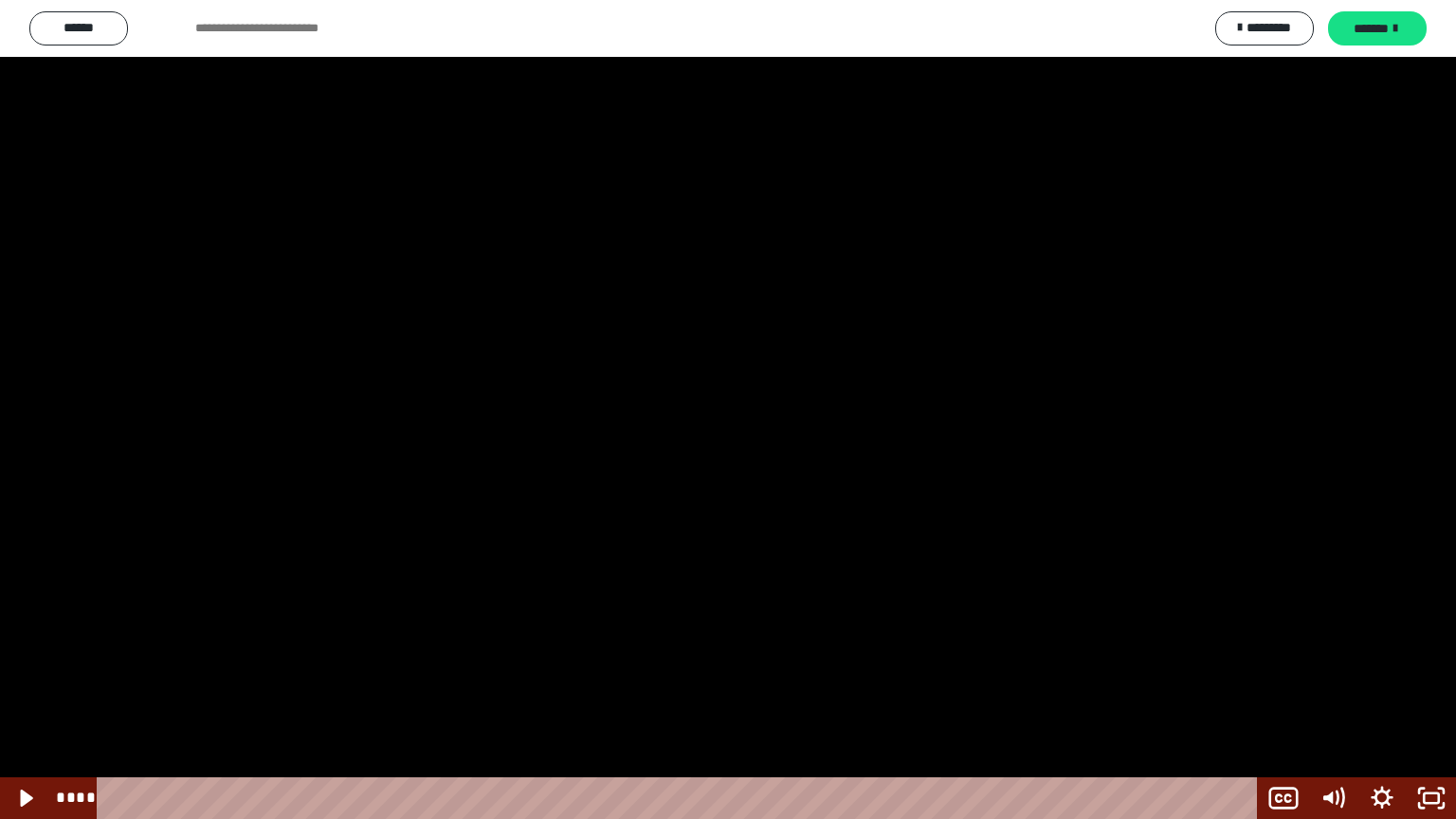 click at bounding box center (728, 410) 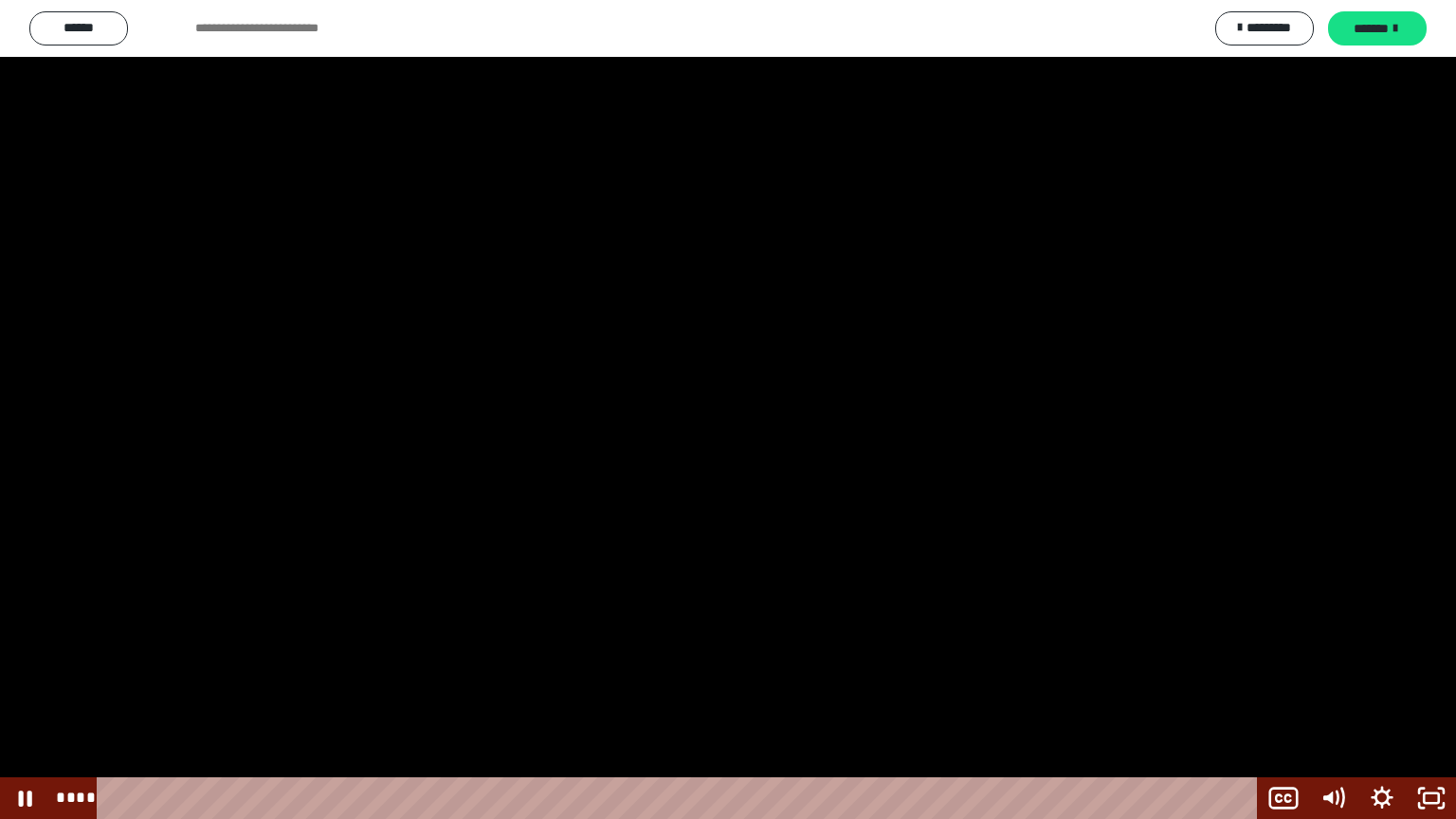 click at bounding box center (728, 410) 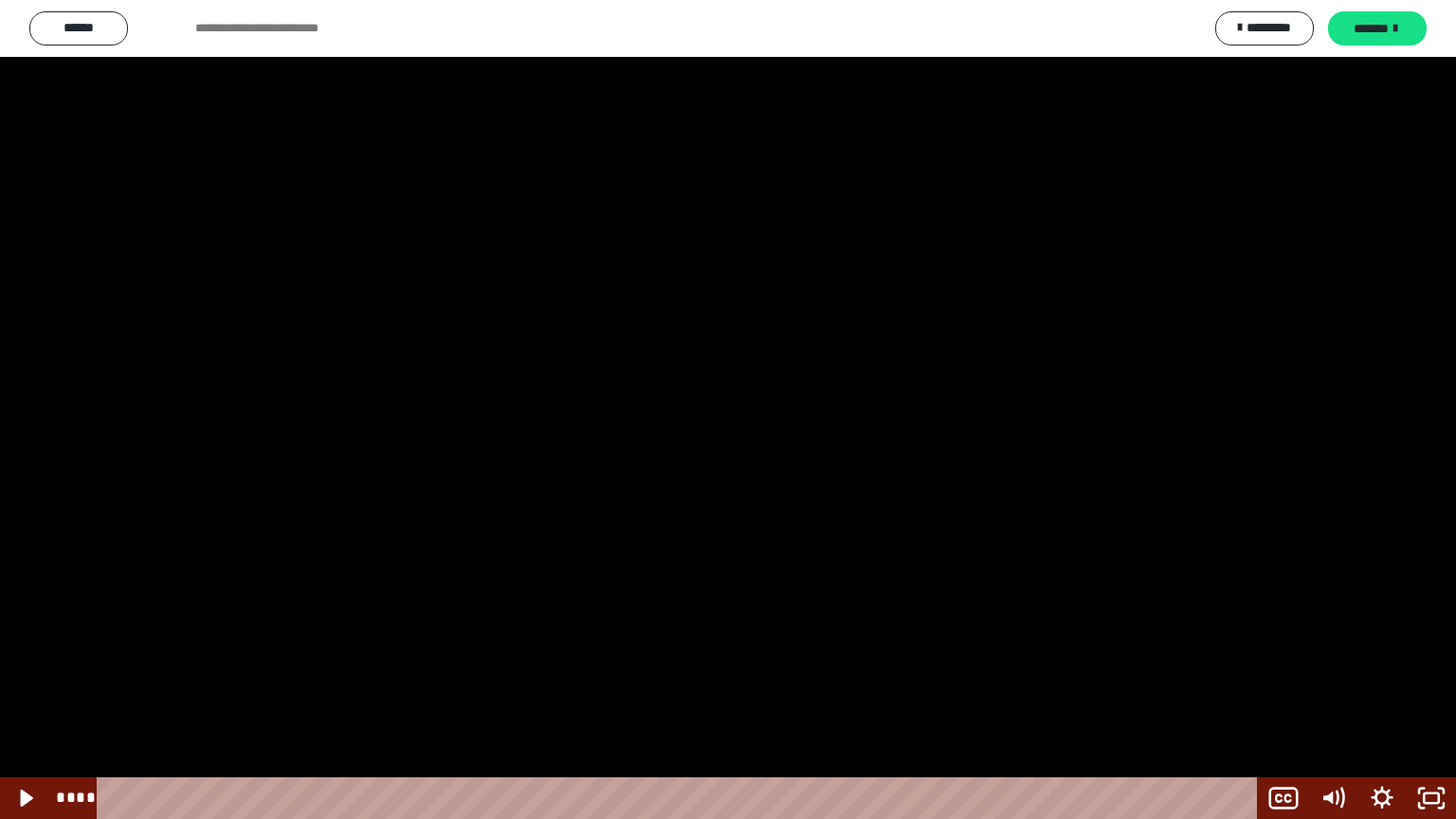 click at bounding box center [728, 410] 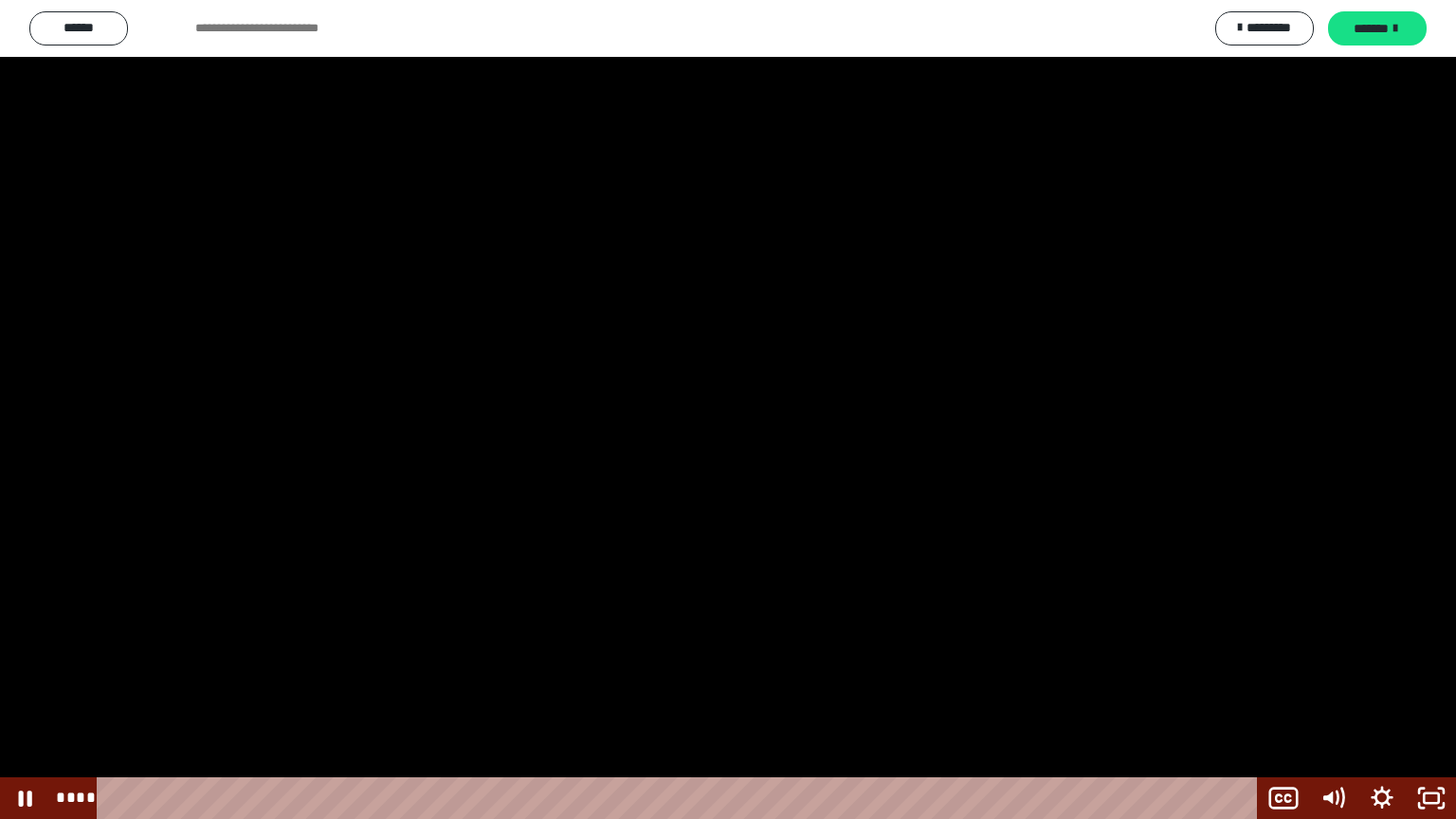 click at bounding box center (728, 410) 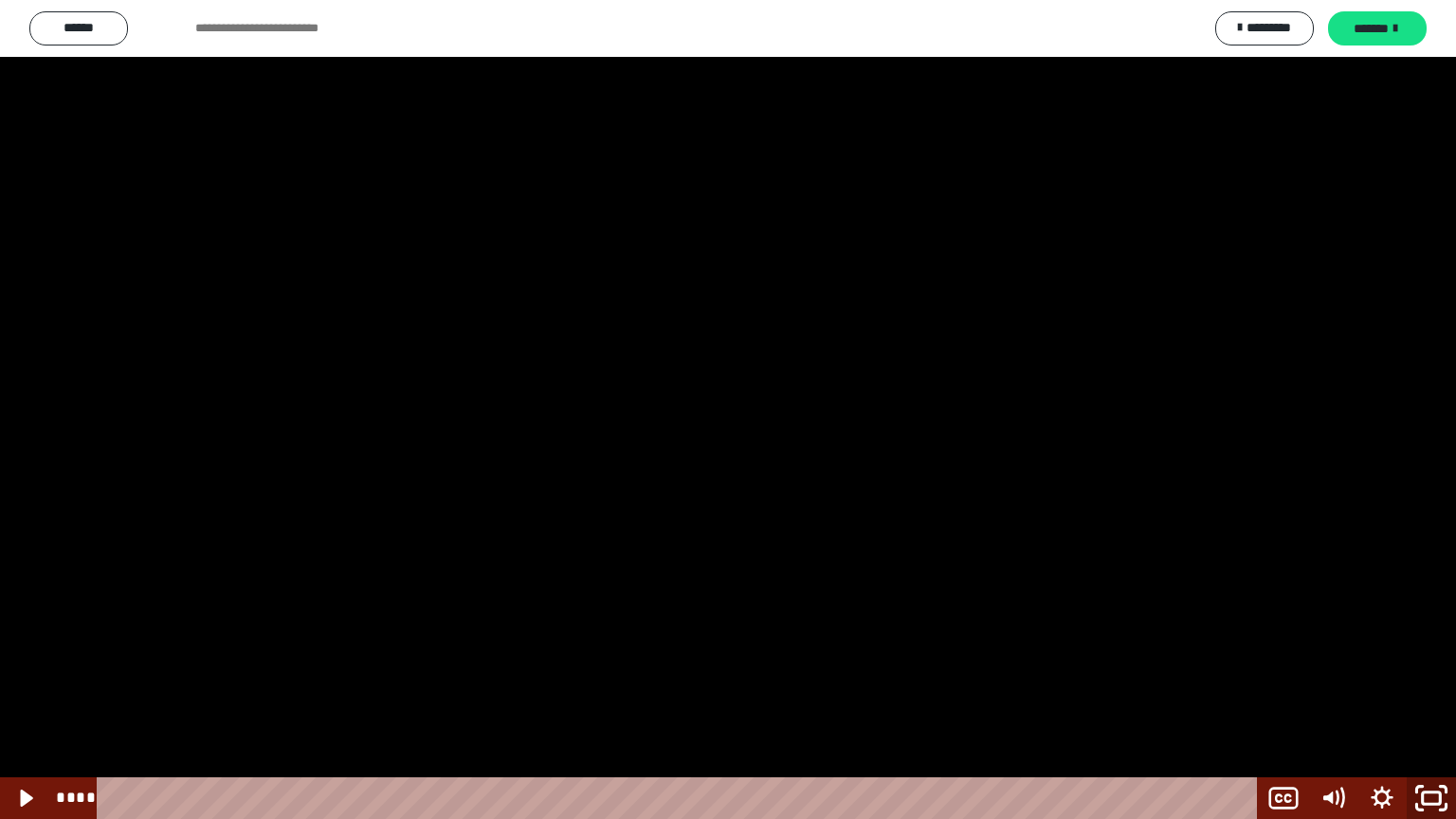 click 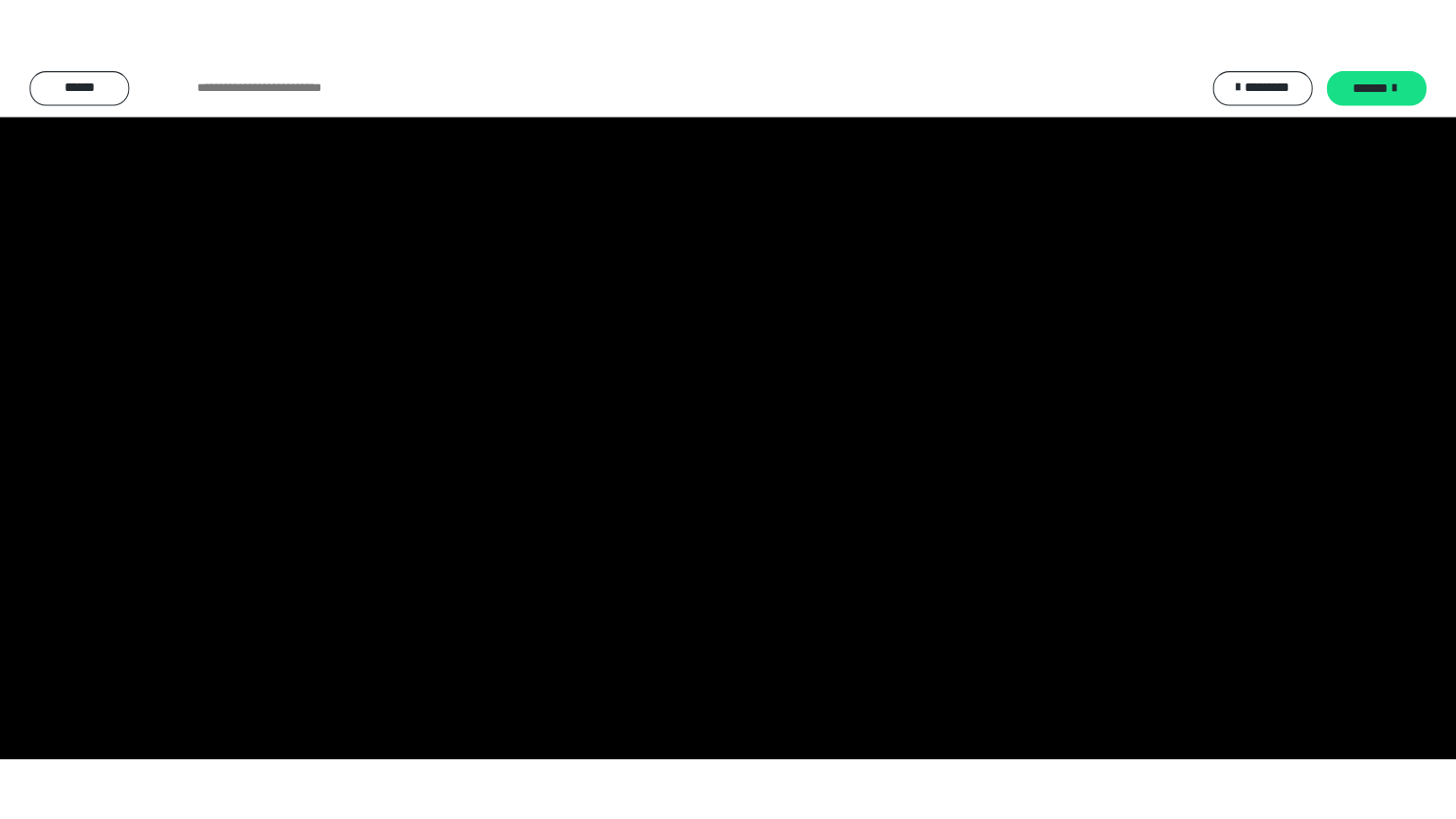 scroll, scrollTop: 2328, scrollLeft: 0, axis: vertical 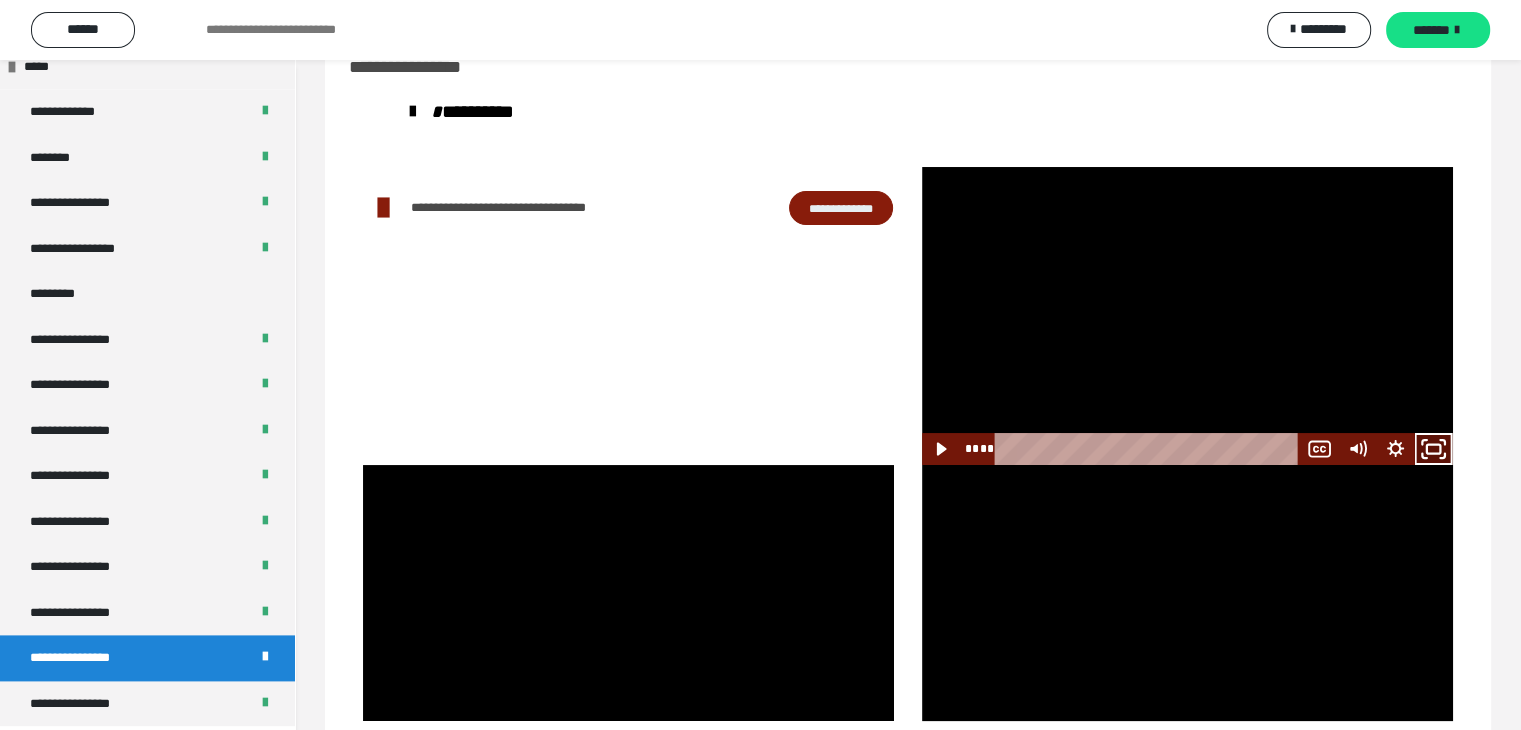 click 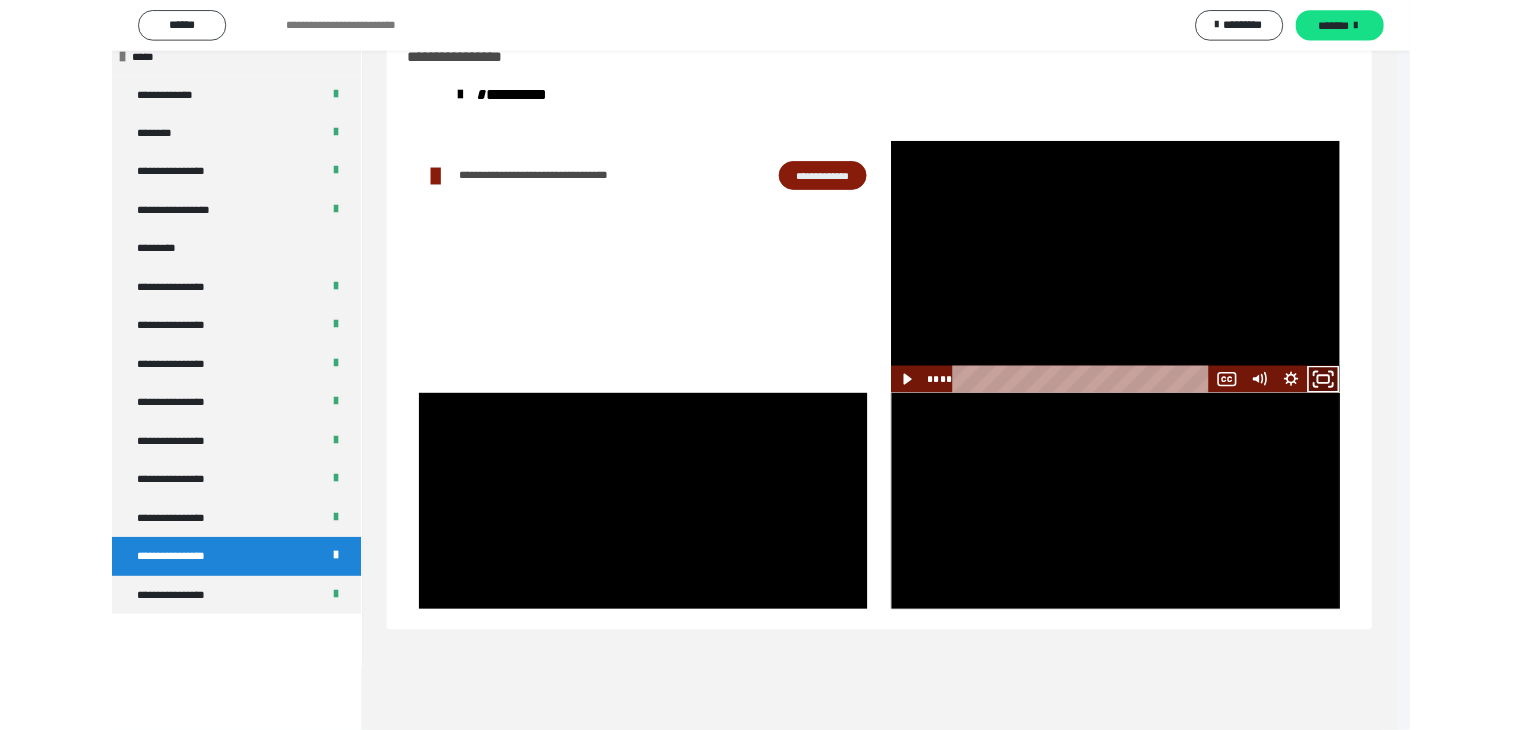 scroll, scrollTop: 2321, scrollLeft: 0, axis: vertical 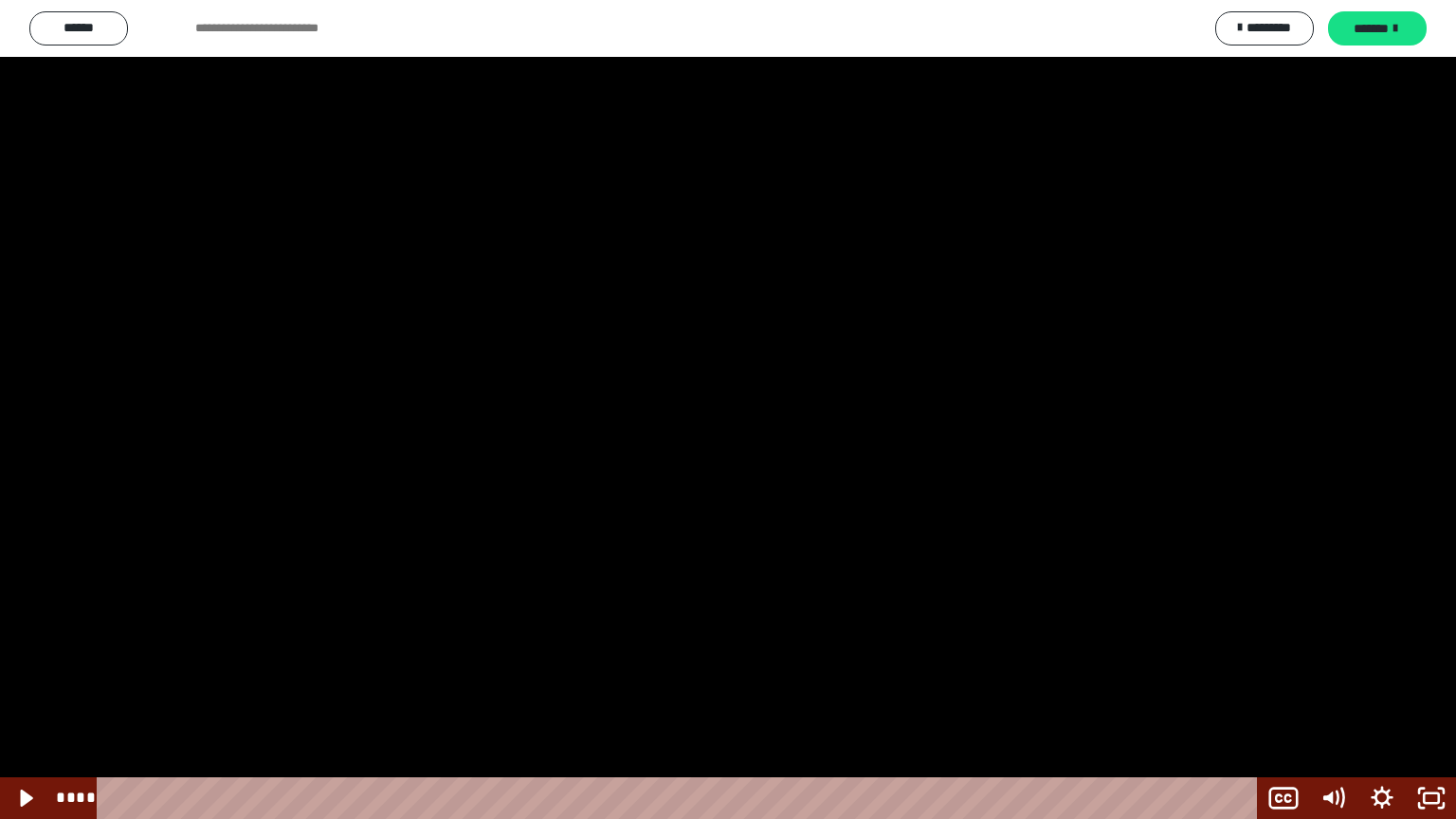 click at bounding box center [728, 410] 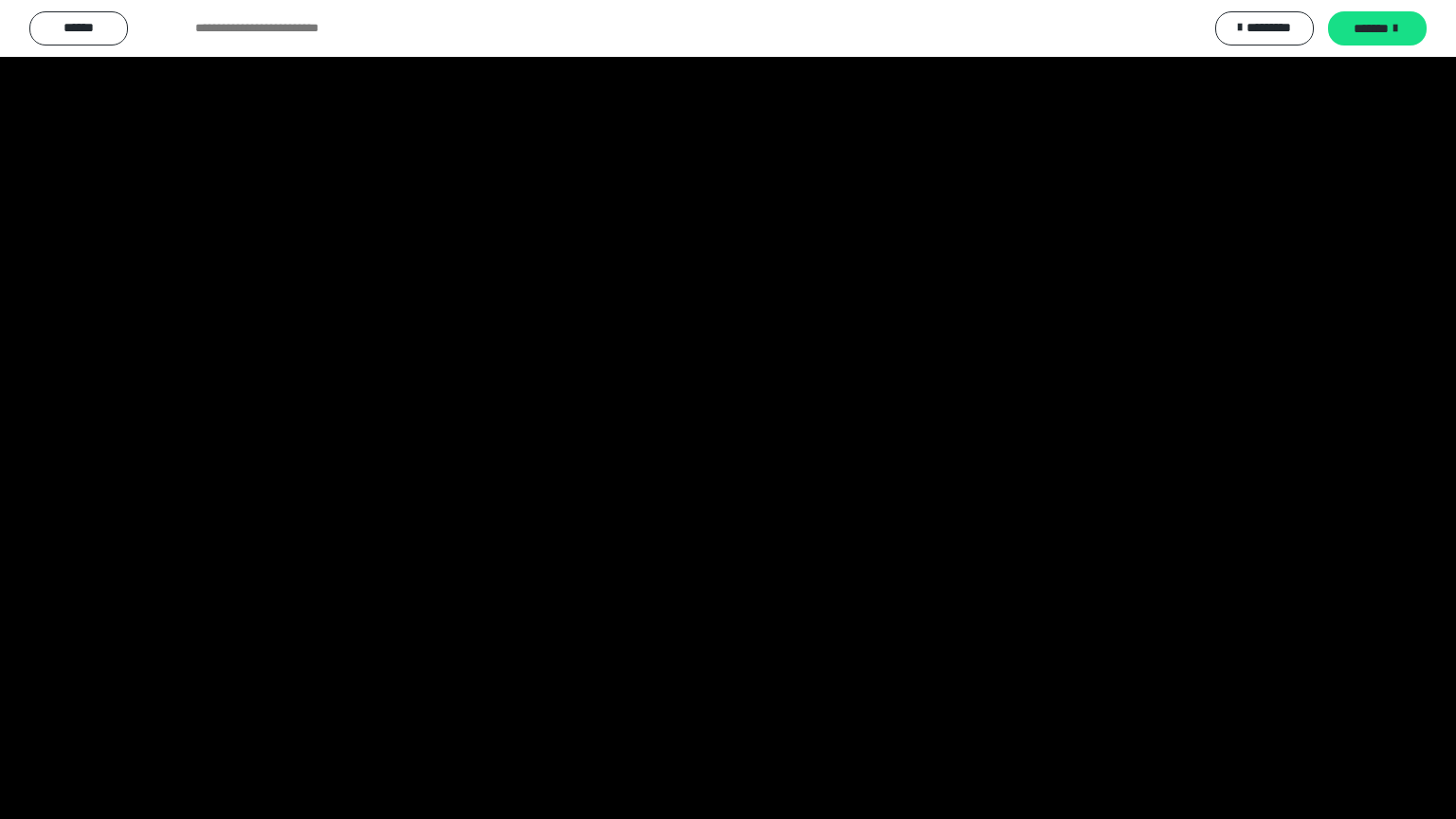 click at bounding box center [728, 410] 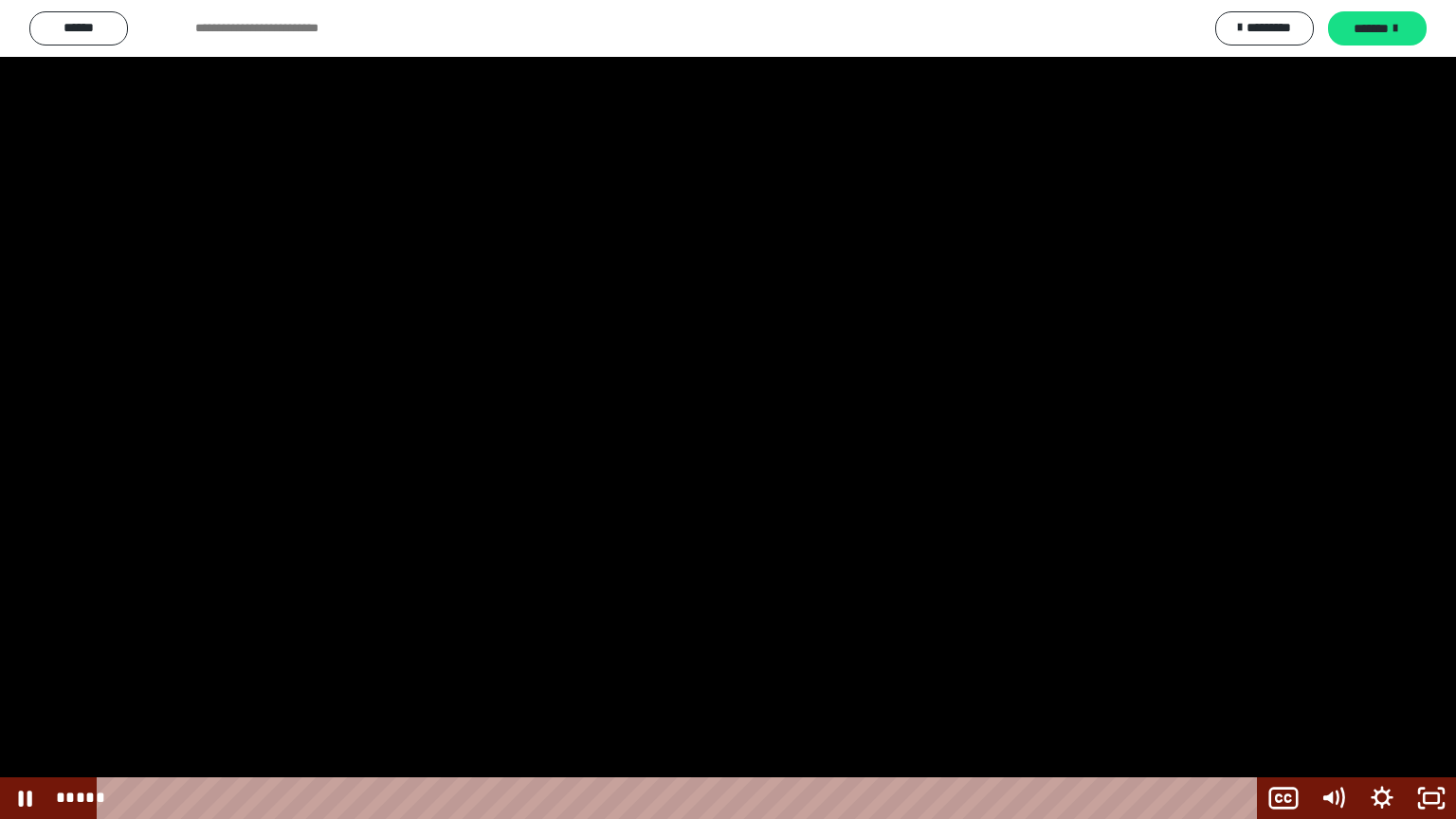click at bounding box center (728, 410) 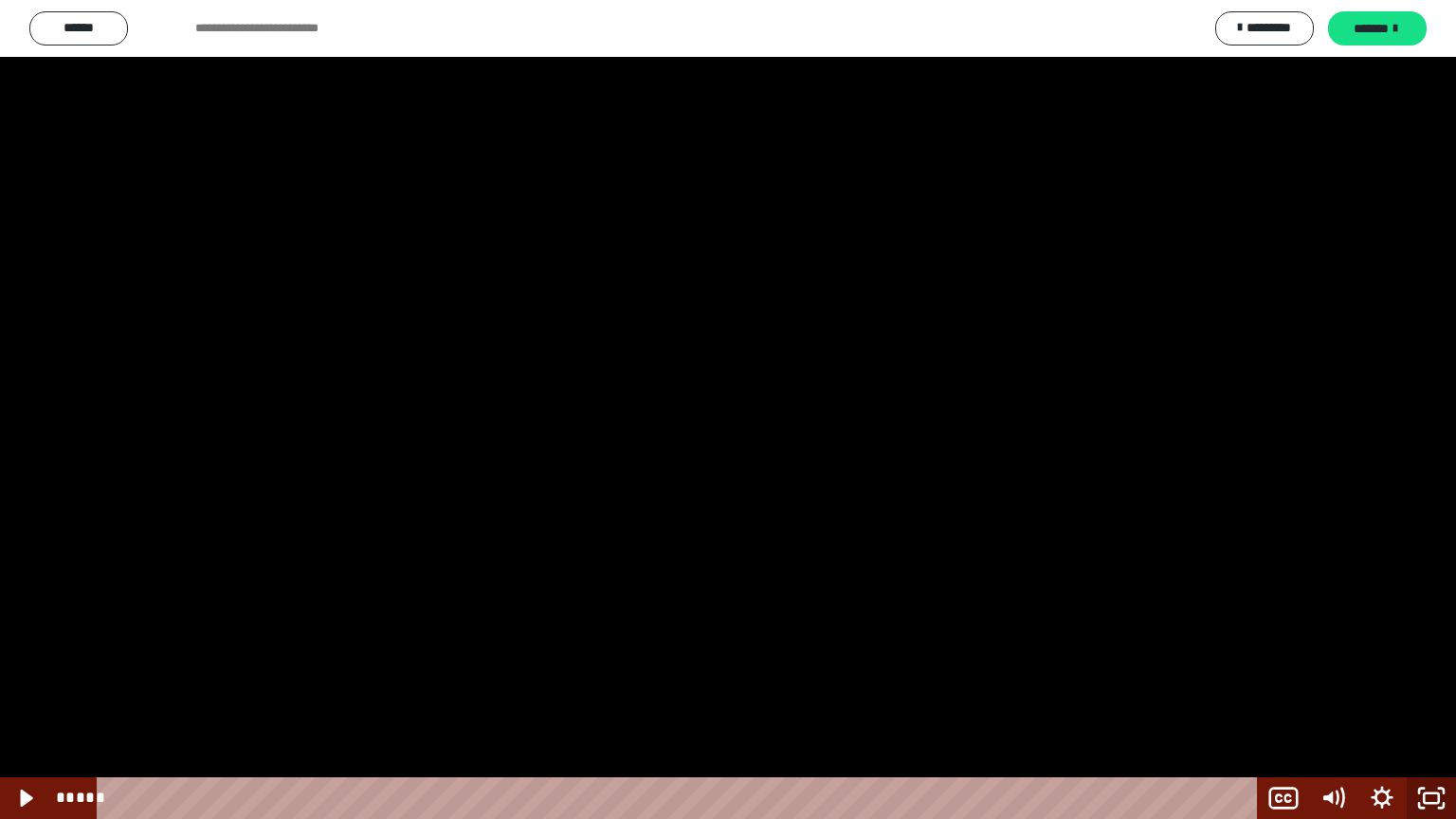 click 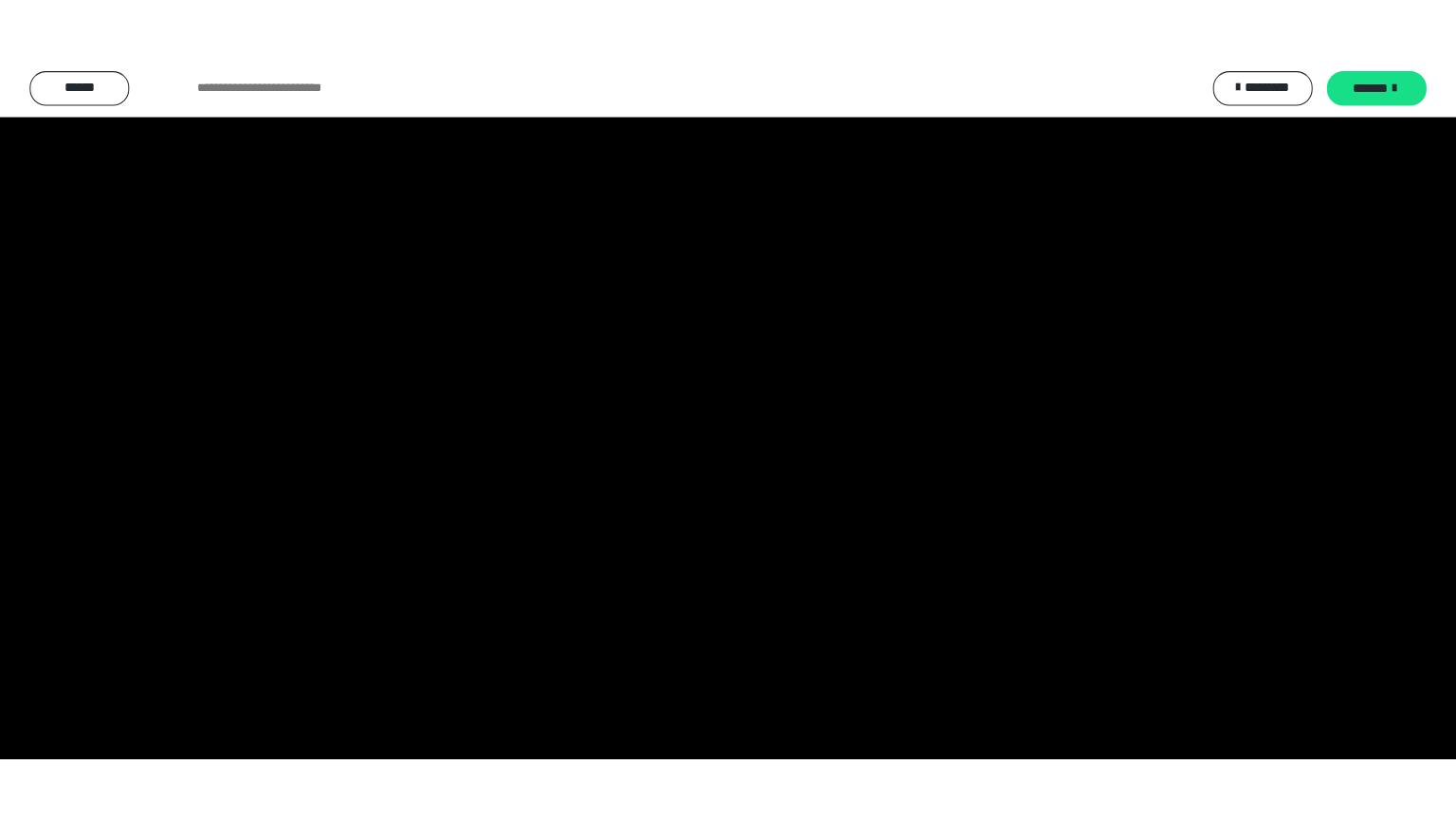 scroll, scrollTop: 2328, scrollLeft: 0, axis: vertical 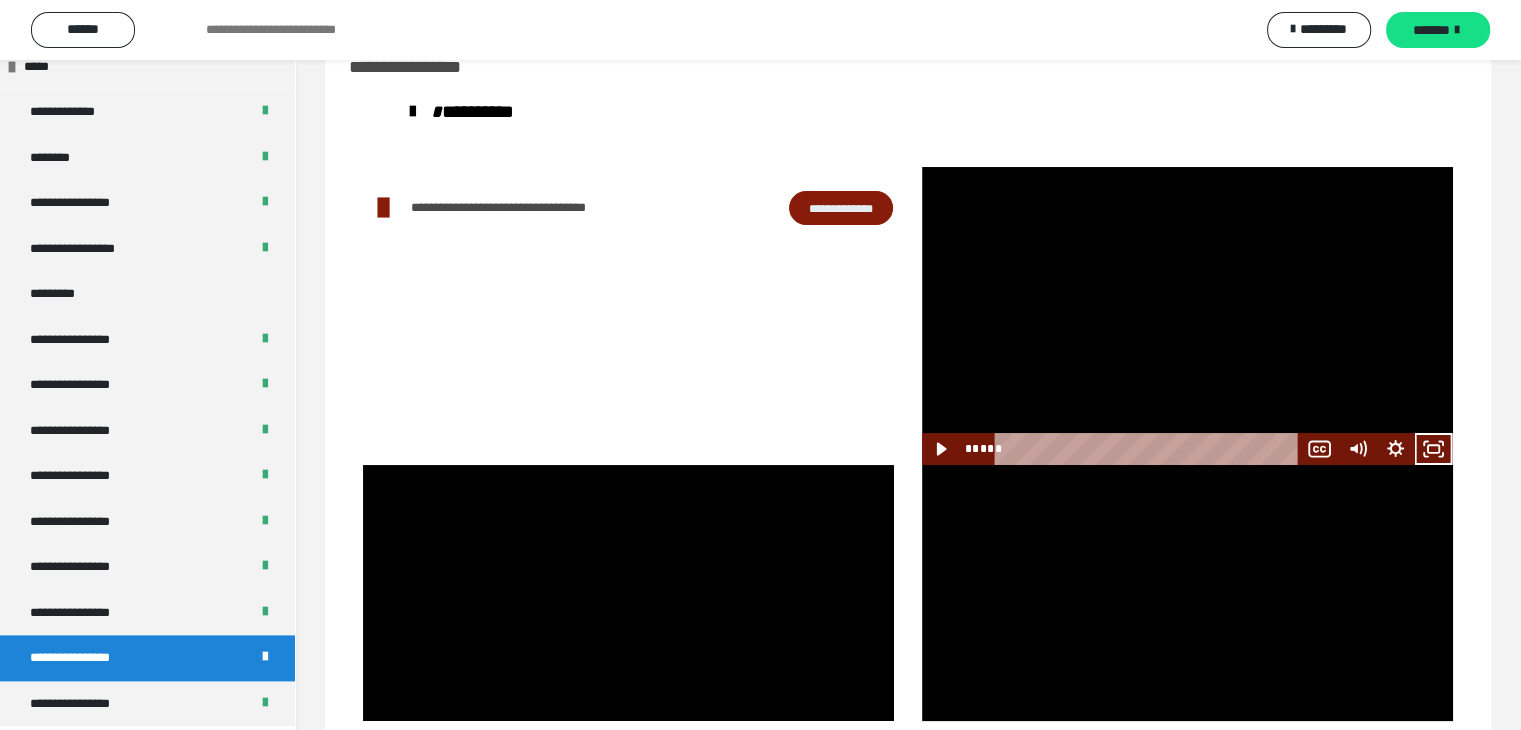 click at bounding box center (1187, 316) 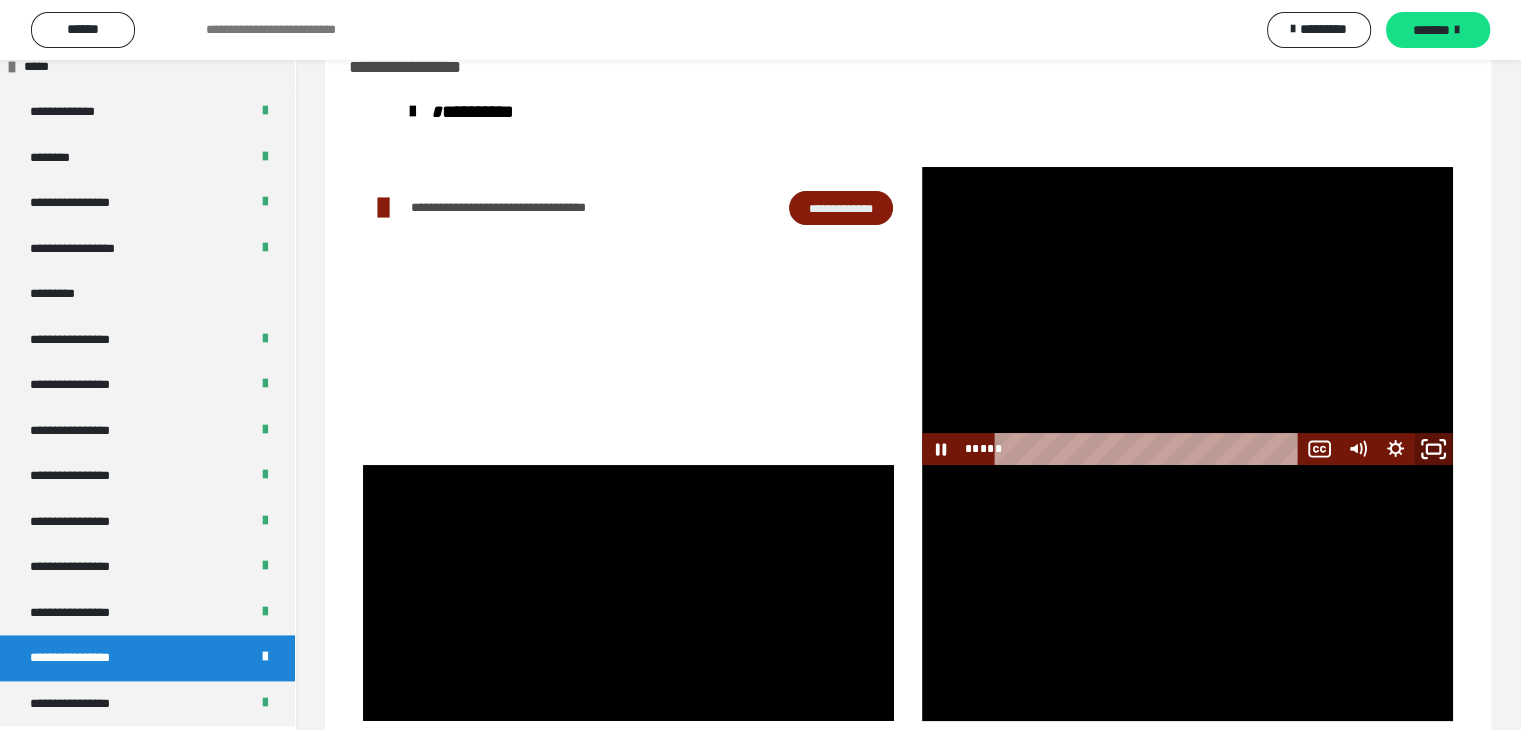 click 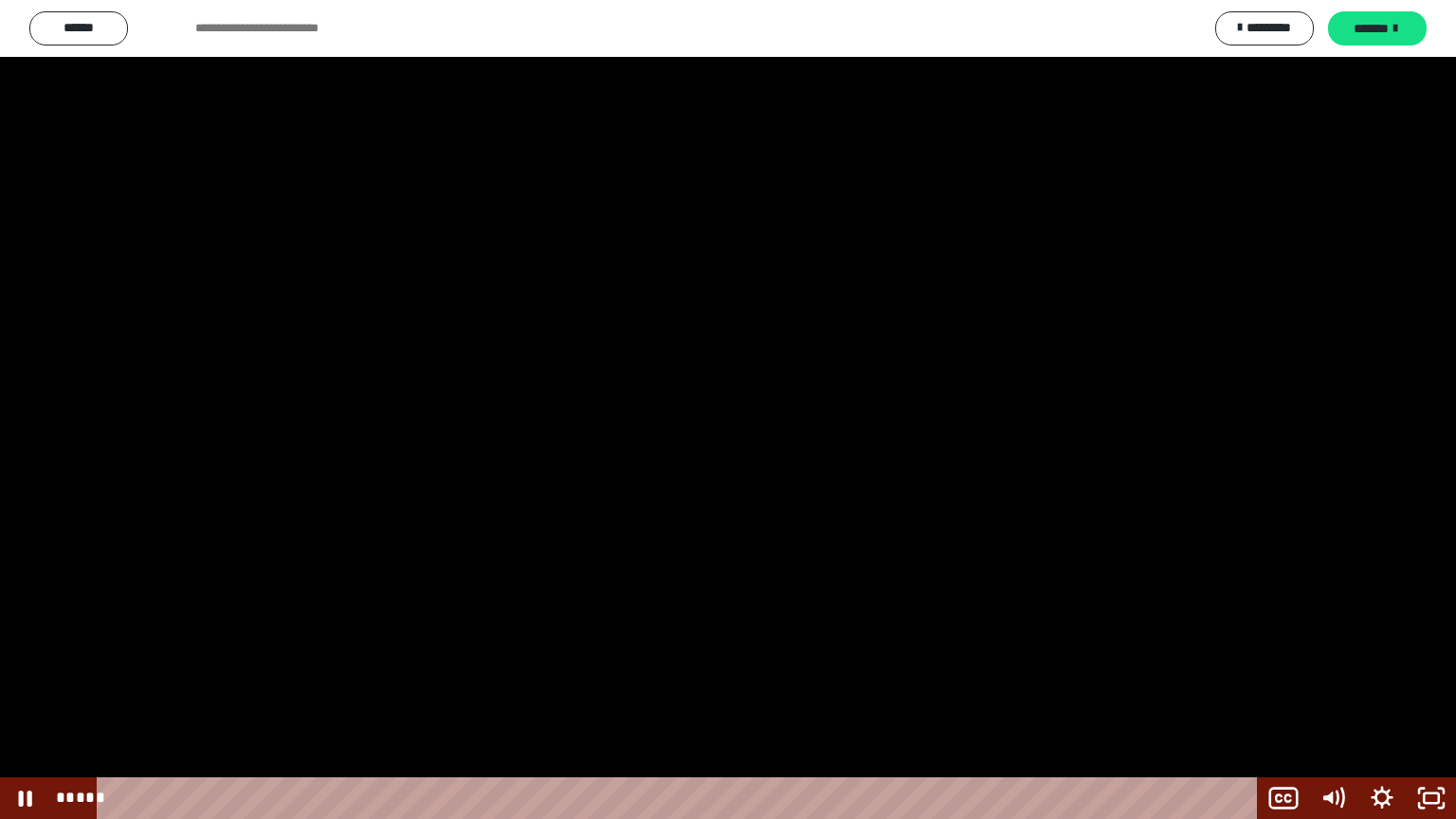 click at bounding box center [728, 410] 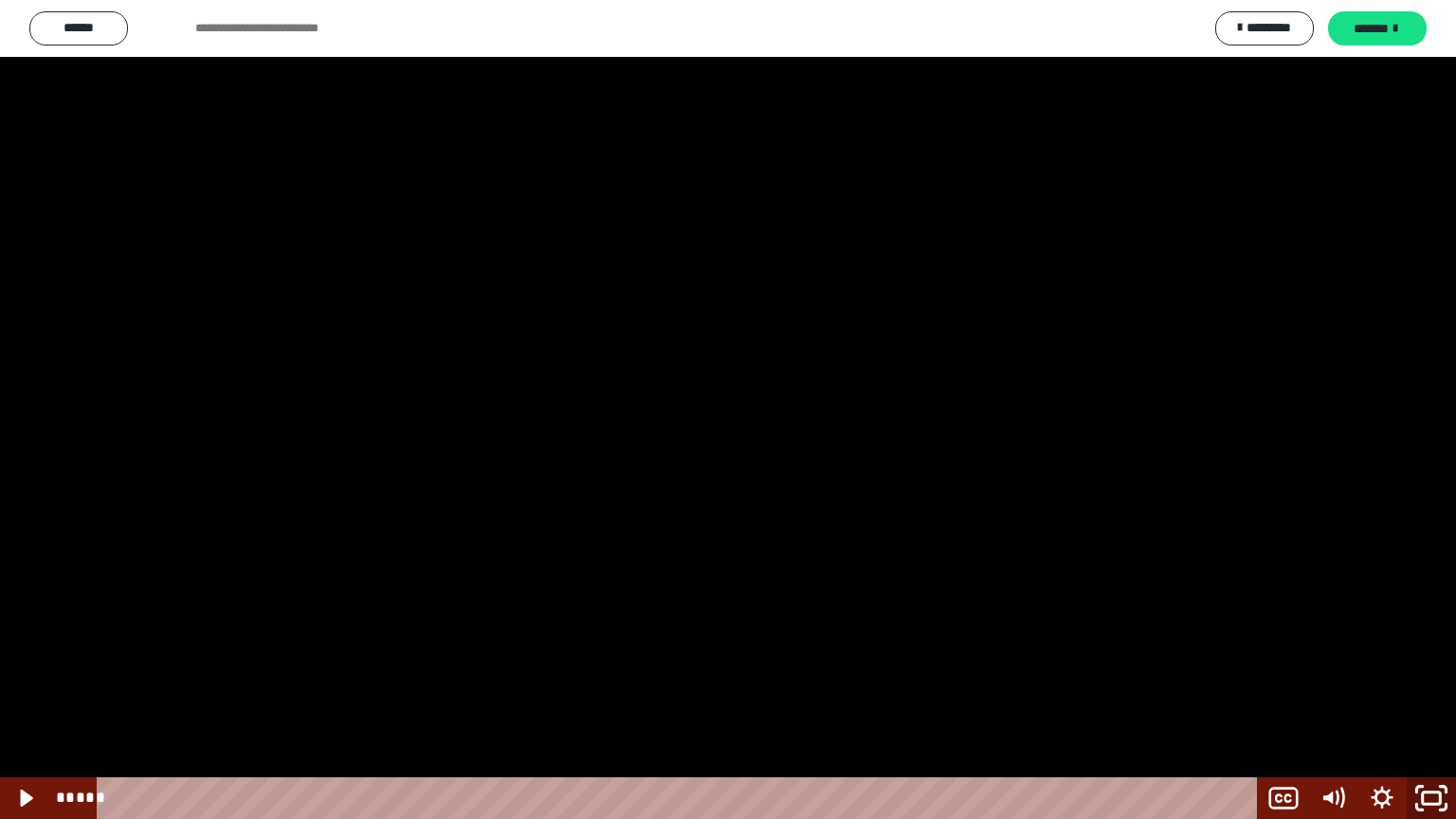 click 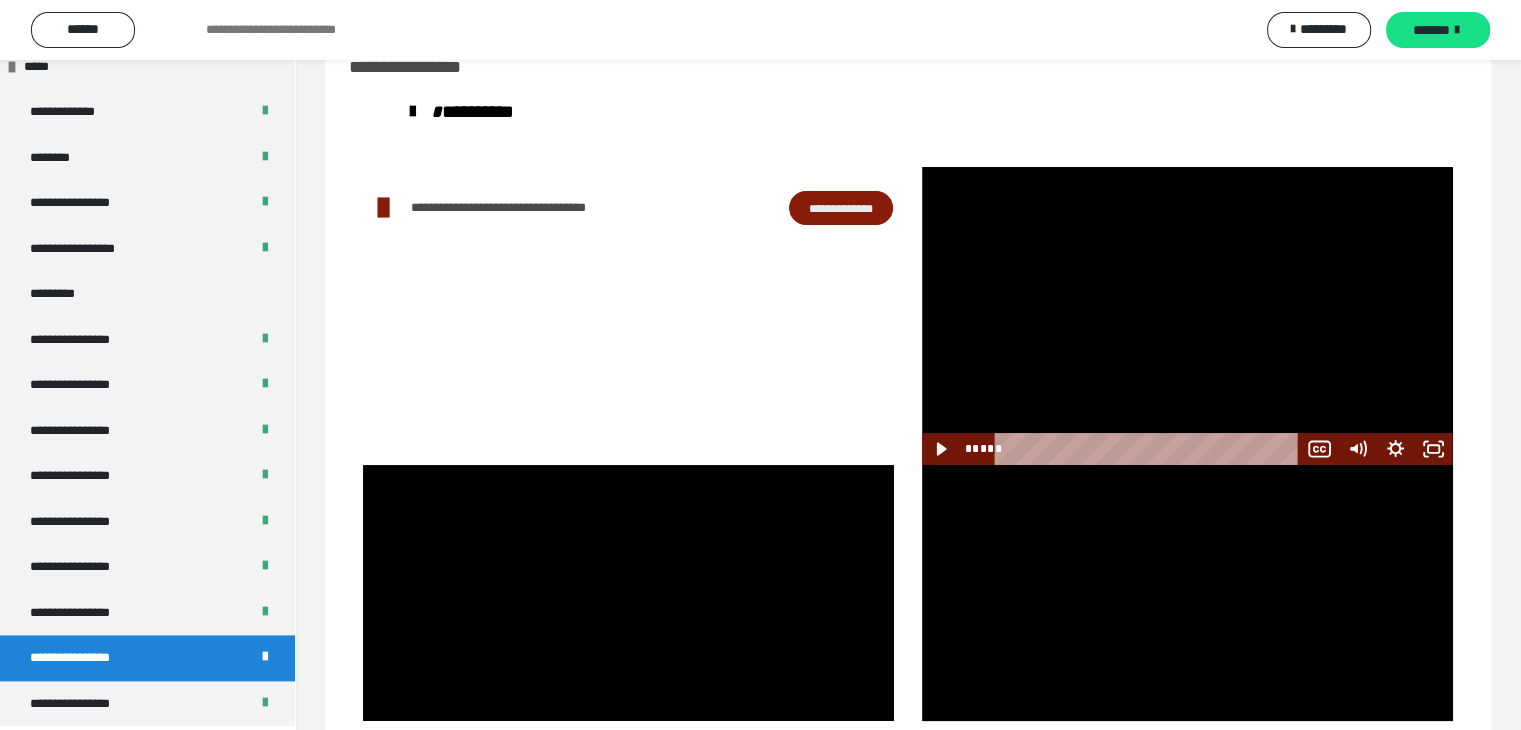 click at bounding box center (1187, 316) 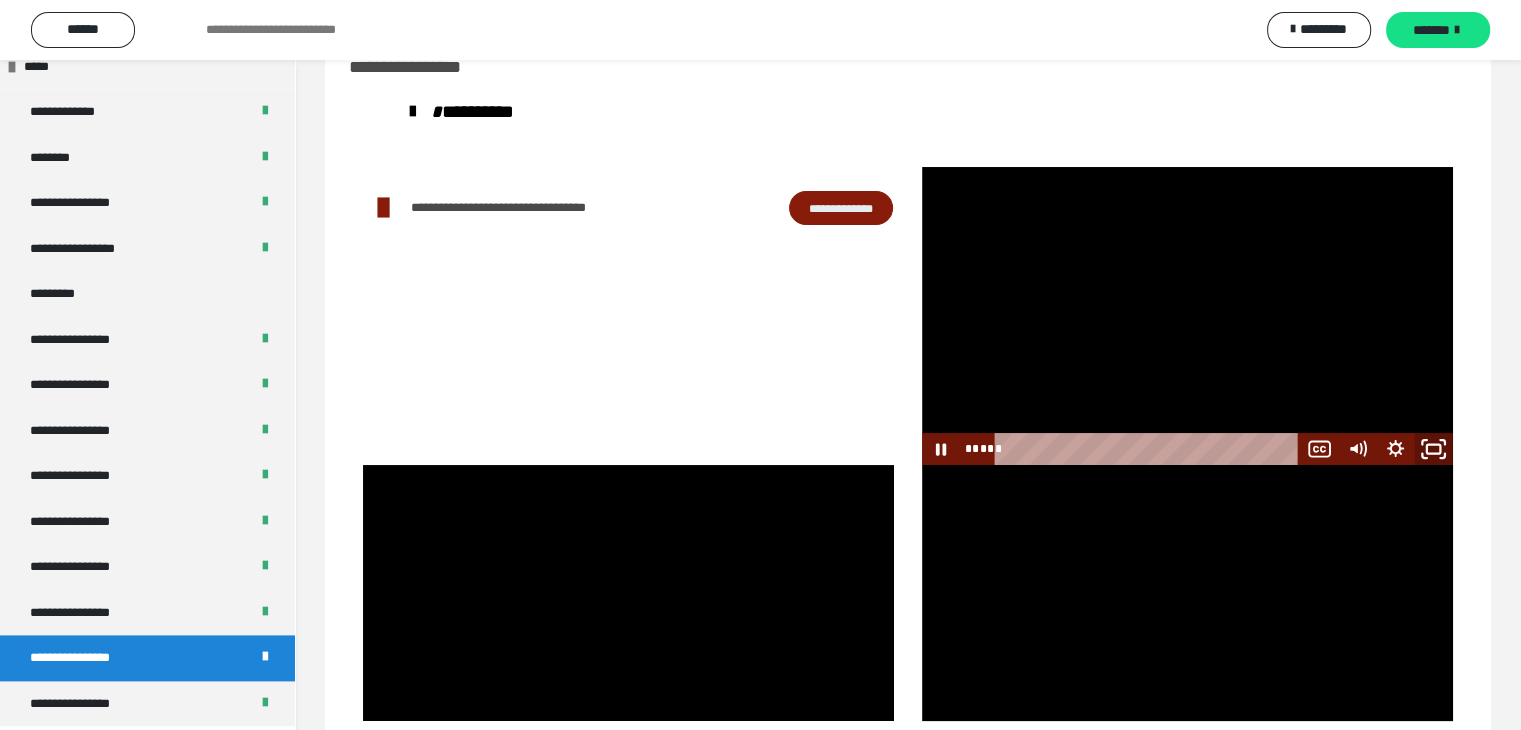 click 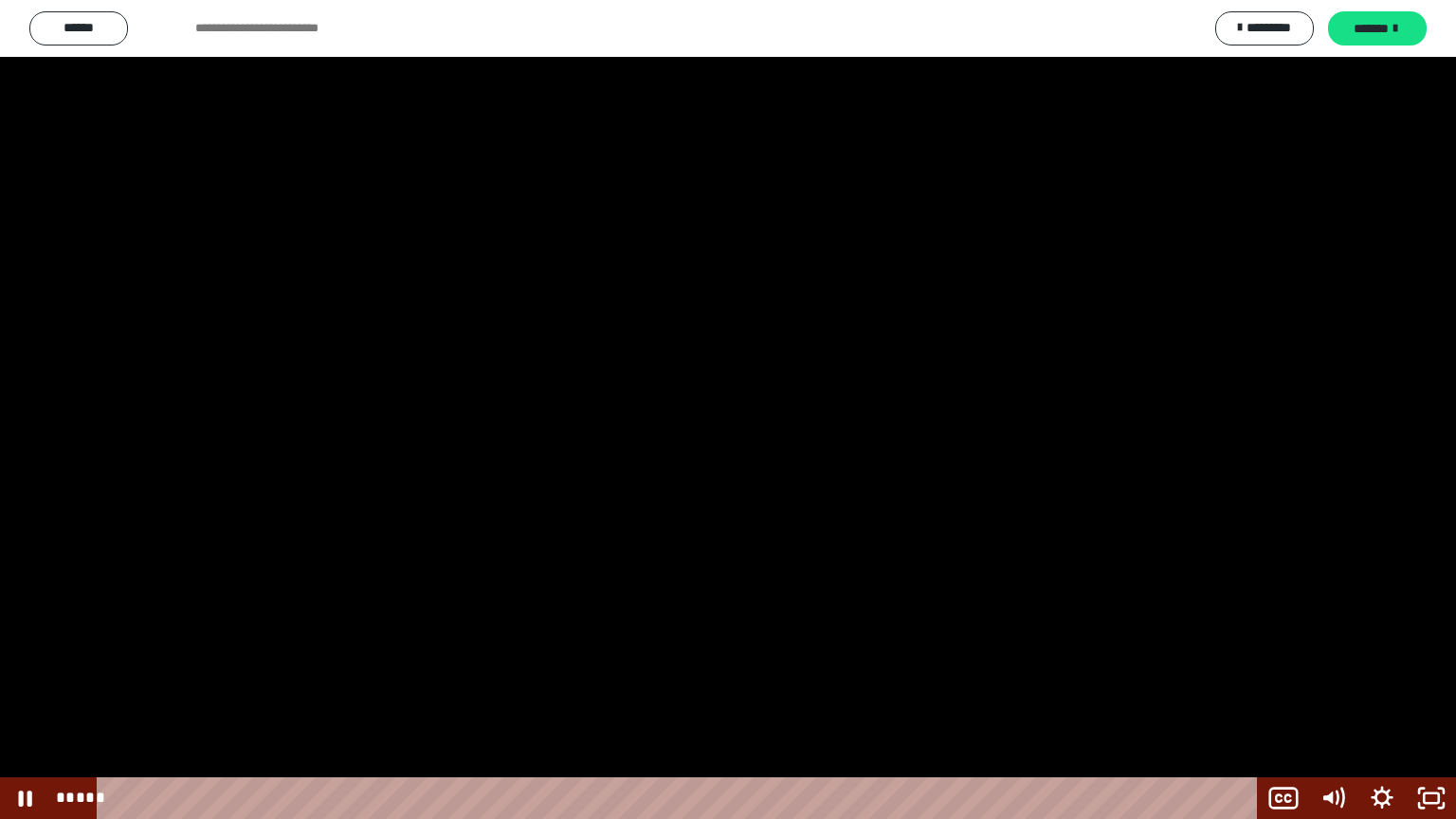 click at bounding box center (728, 410) 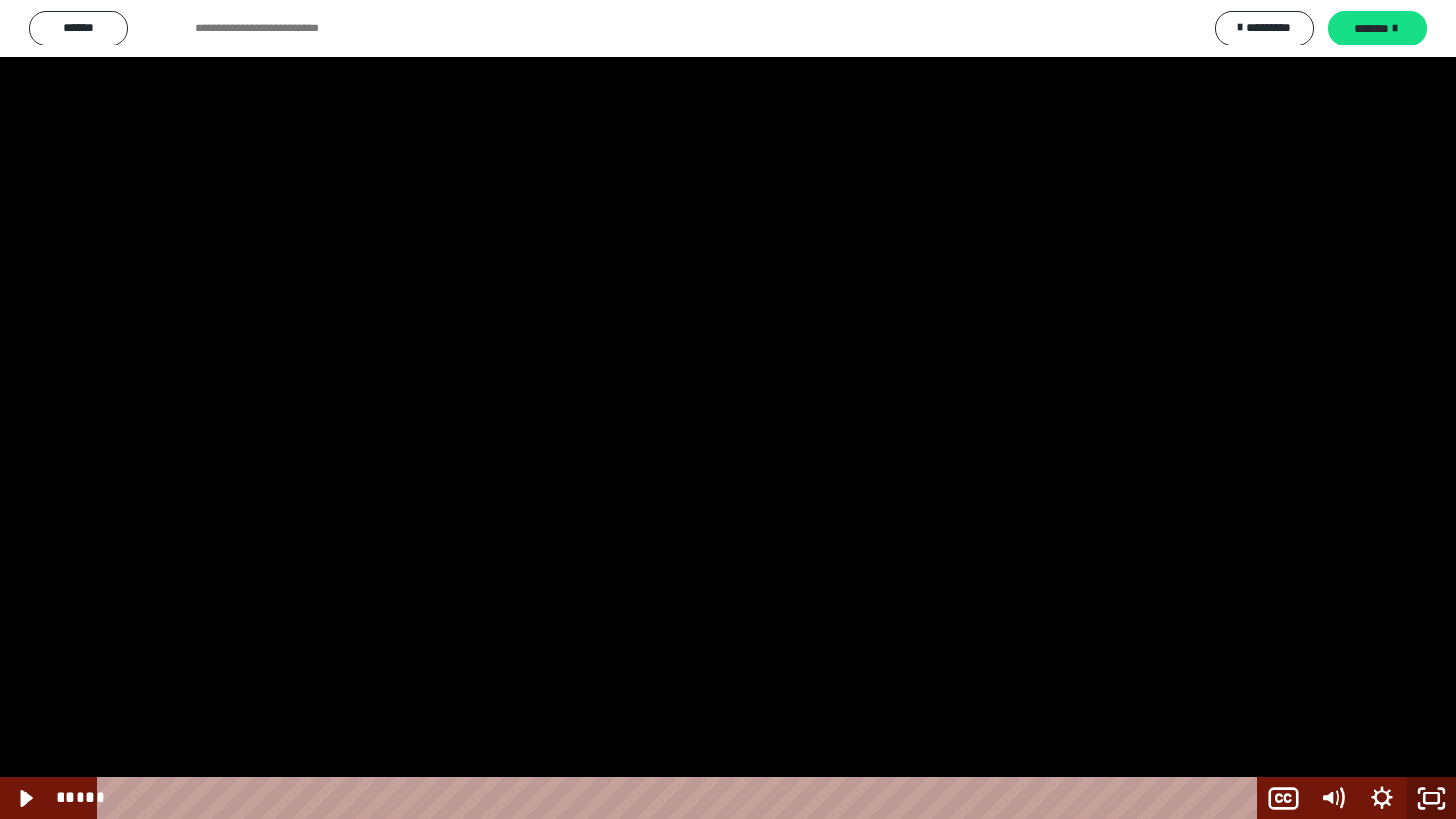 click 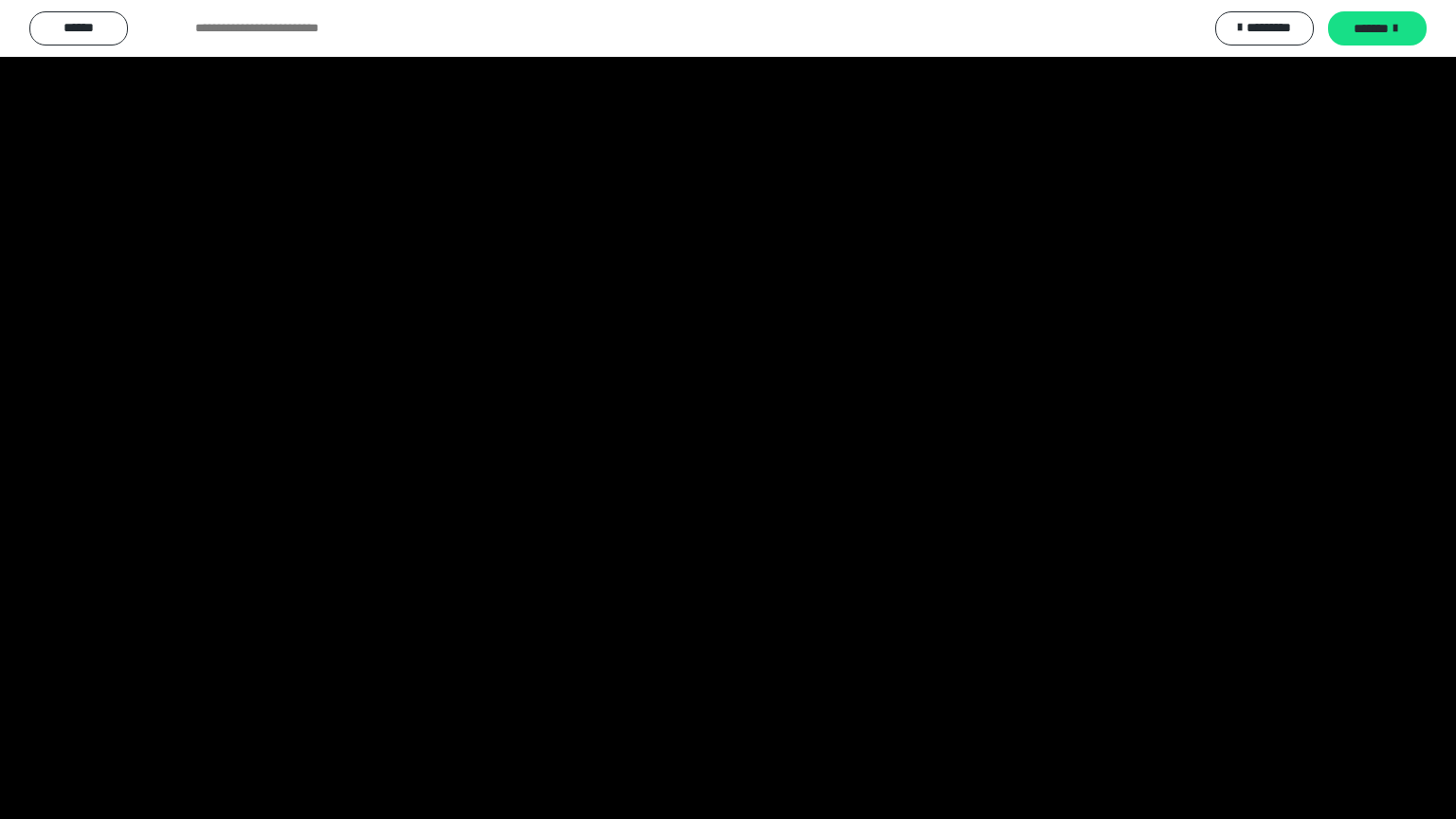 scroll, scrollTop: 2328, scrollLeft: 0, axis: vertical 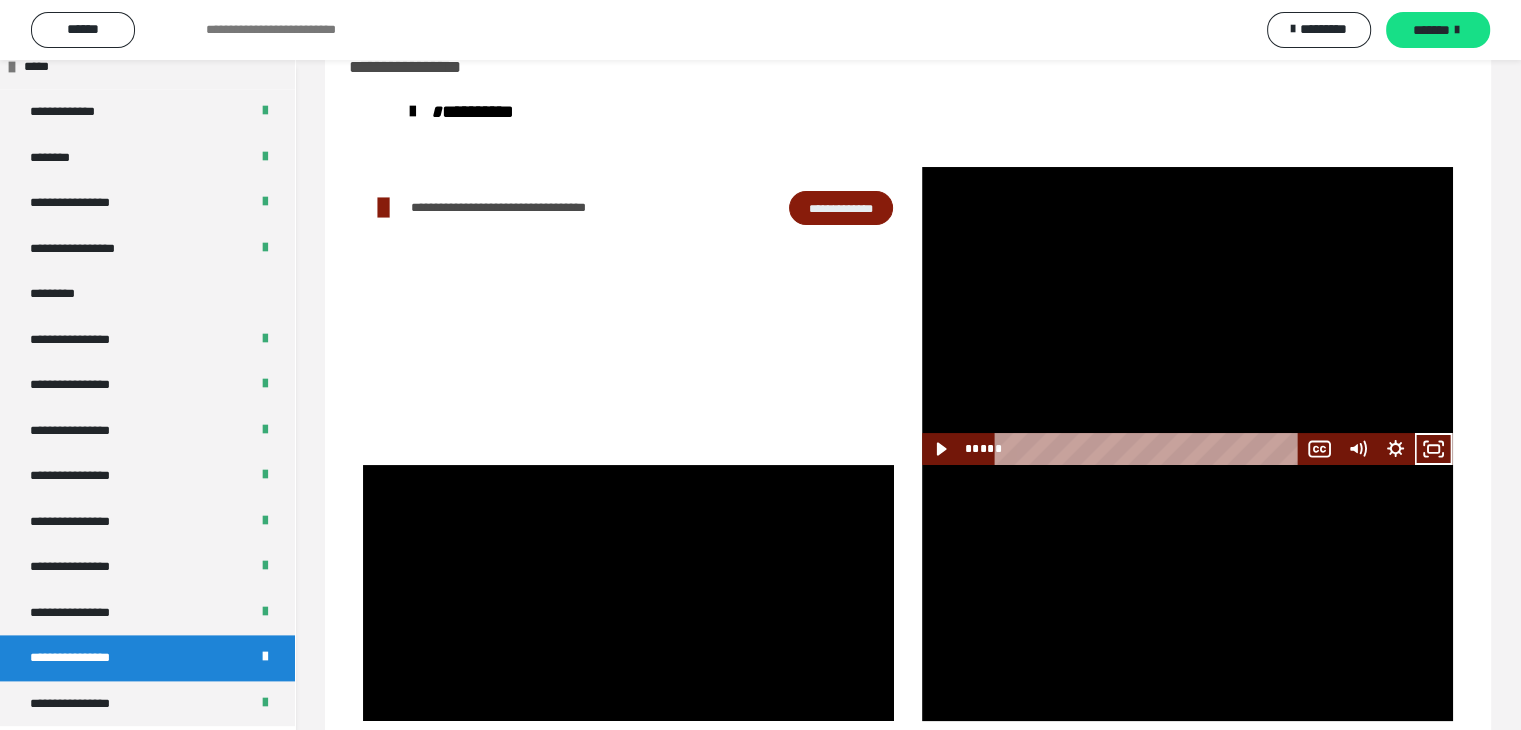 click at bounding box center (1187, 316) 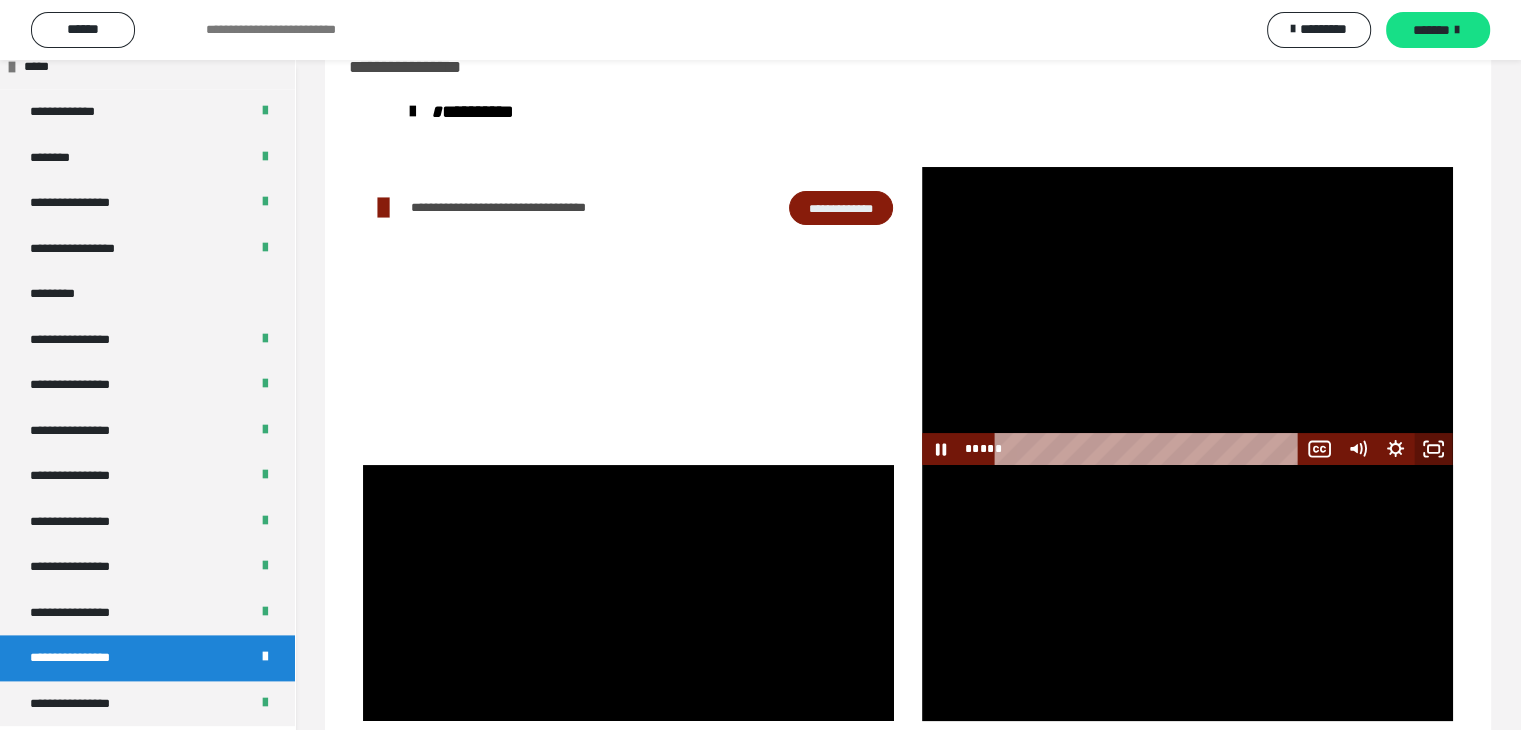 click 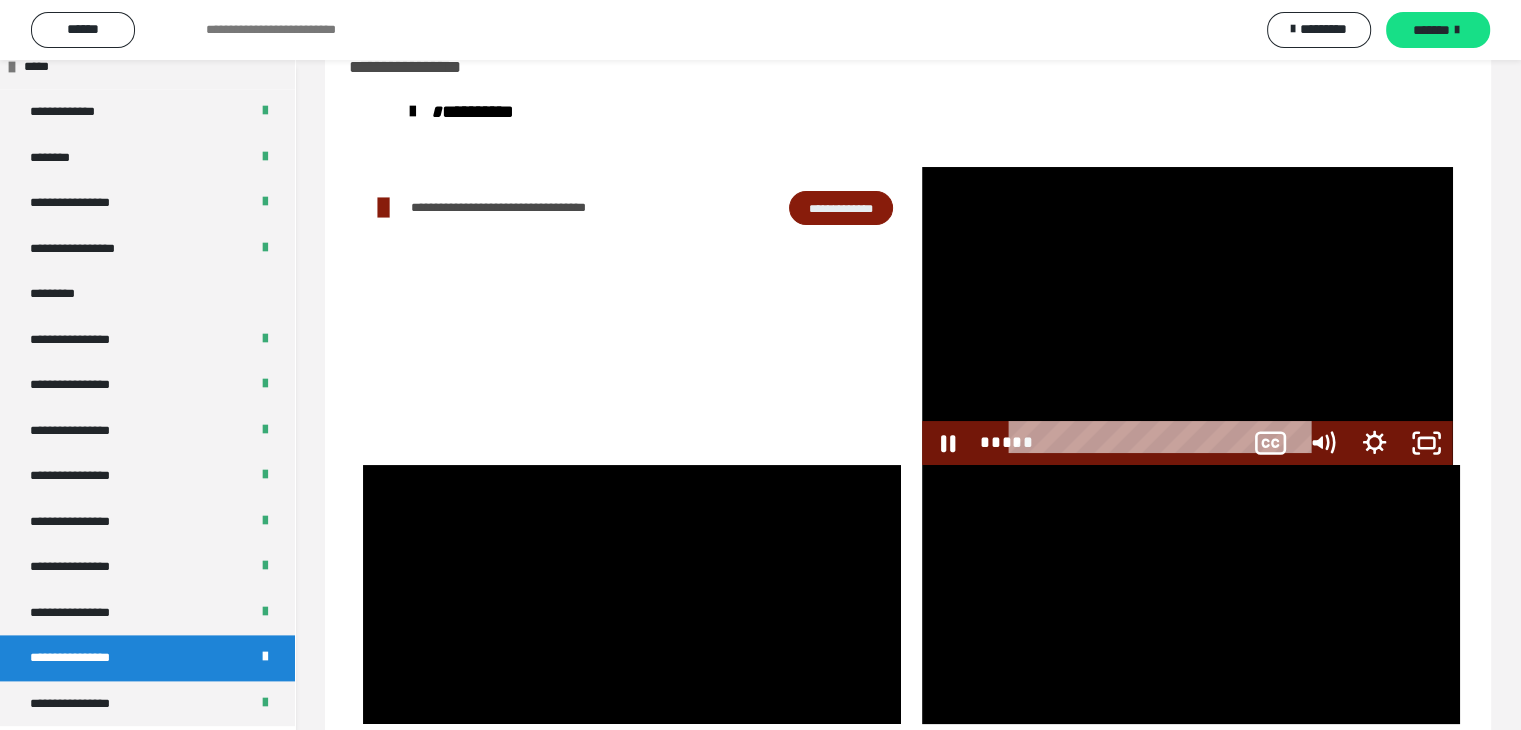 scroll, scrollTop: 2321, scrollLeft: 0, axis: vertical 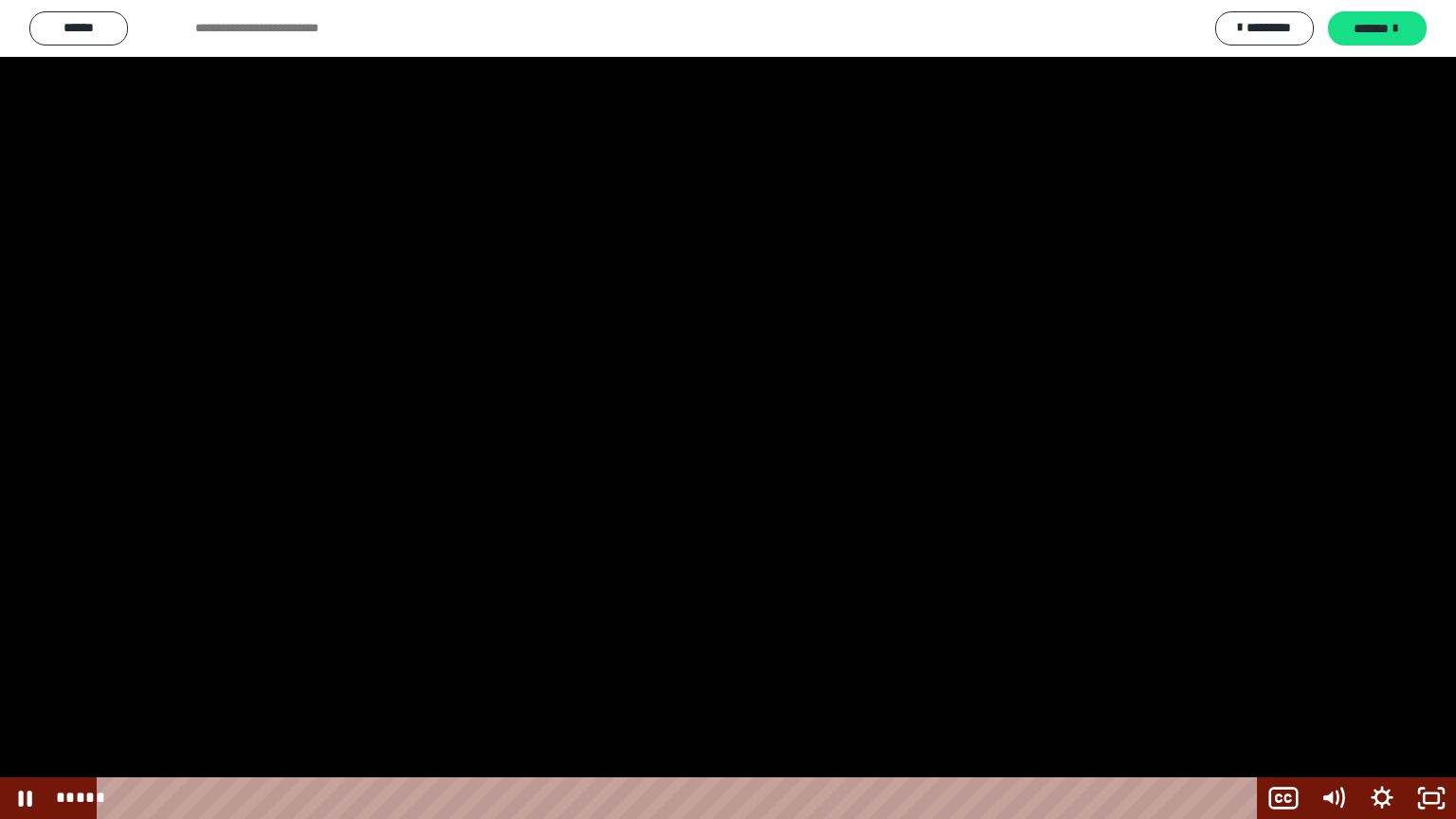 click at bounding box center [728, 410] 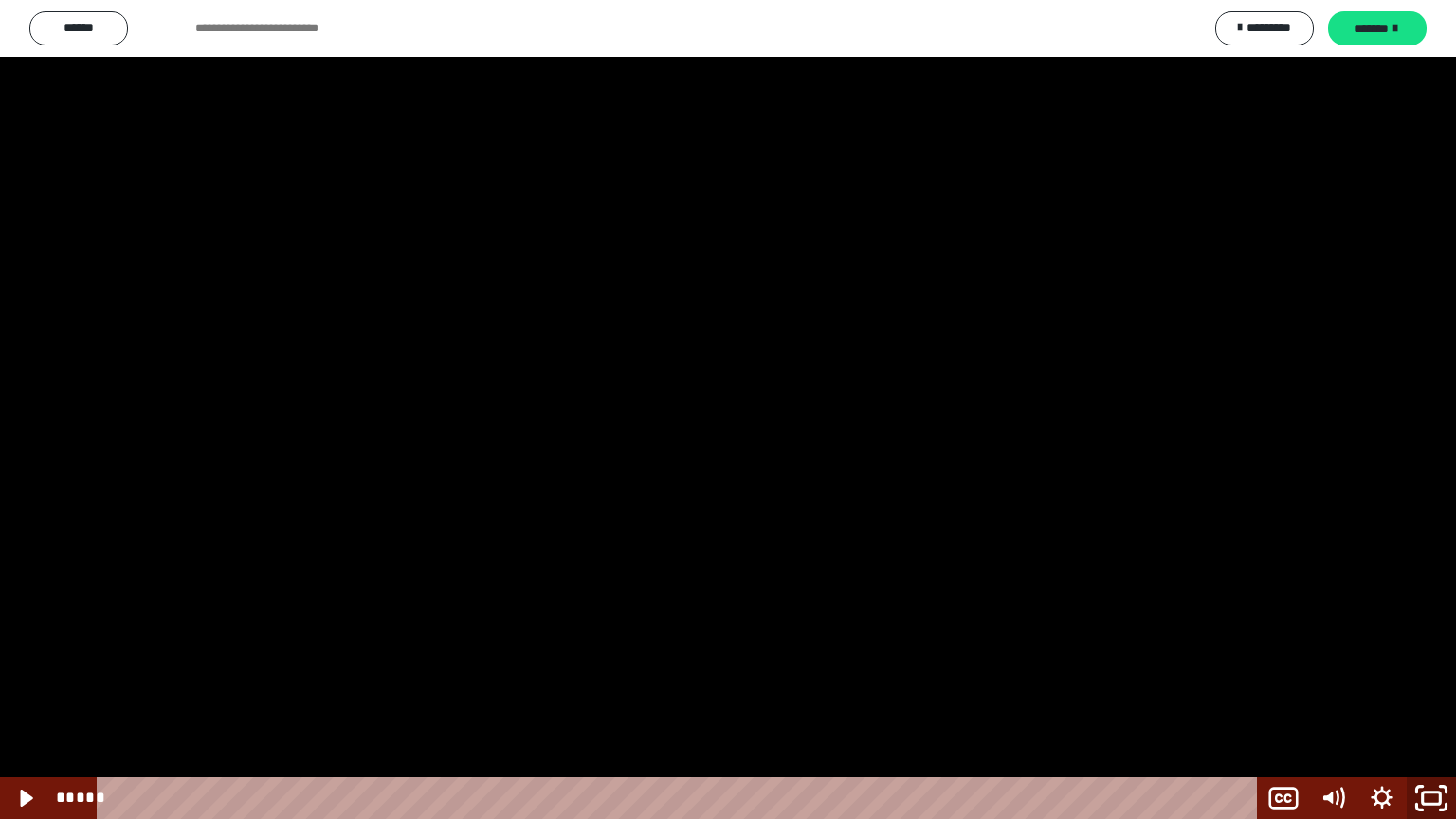 click 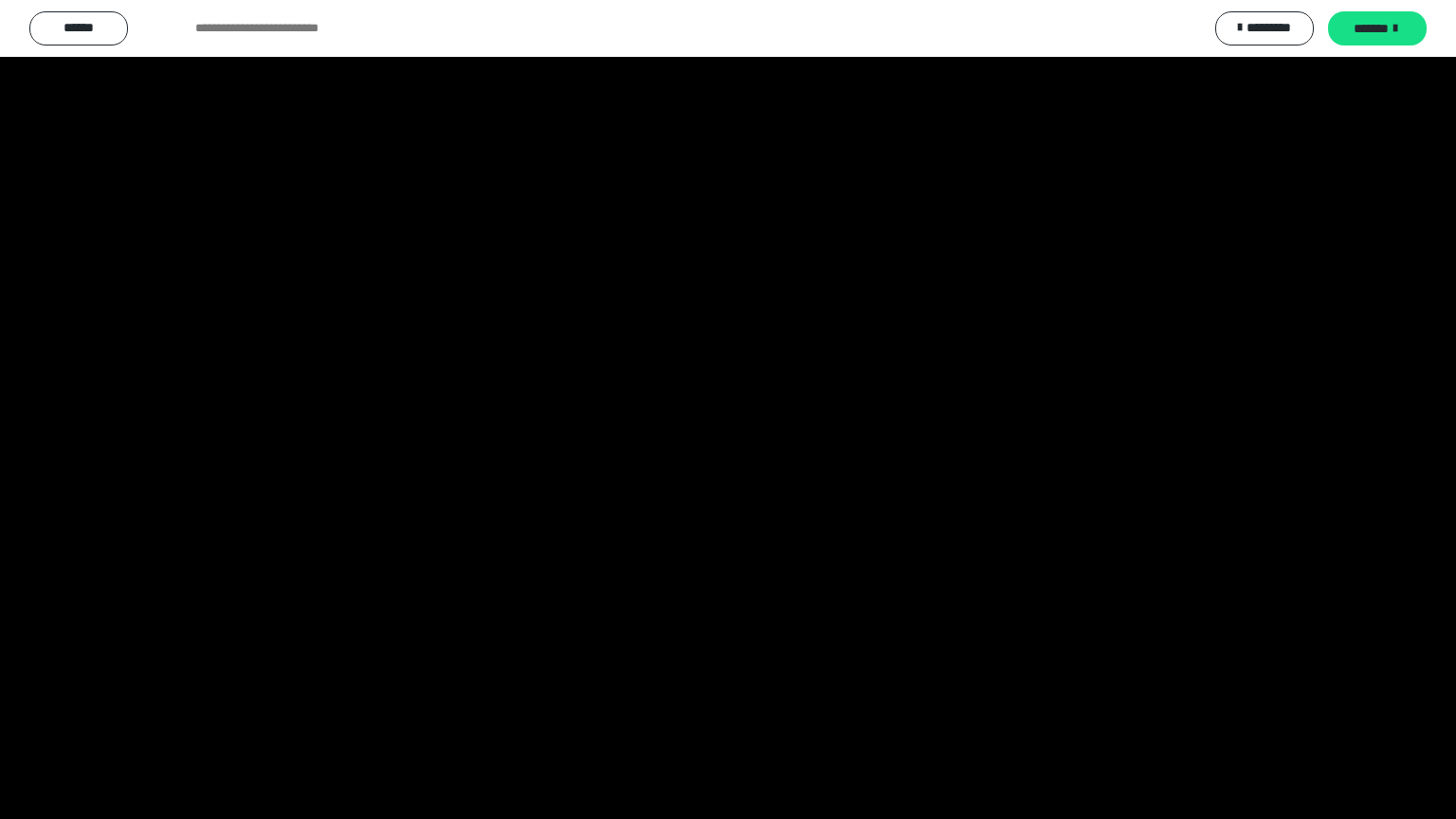 scroll, scrollTop: 2328, scrollLeft: 0, axis: vertical 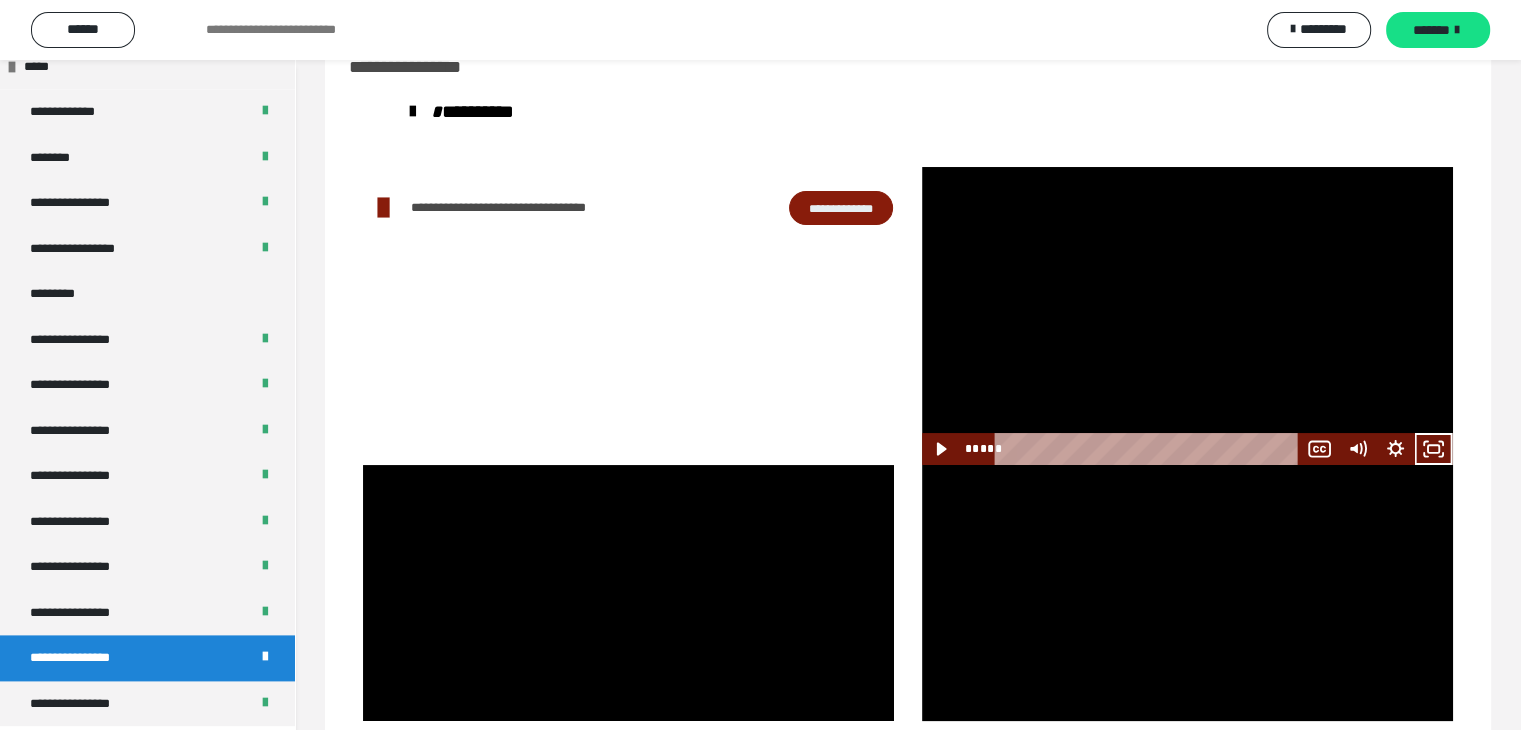 click at bounding box center (1187, 316) 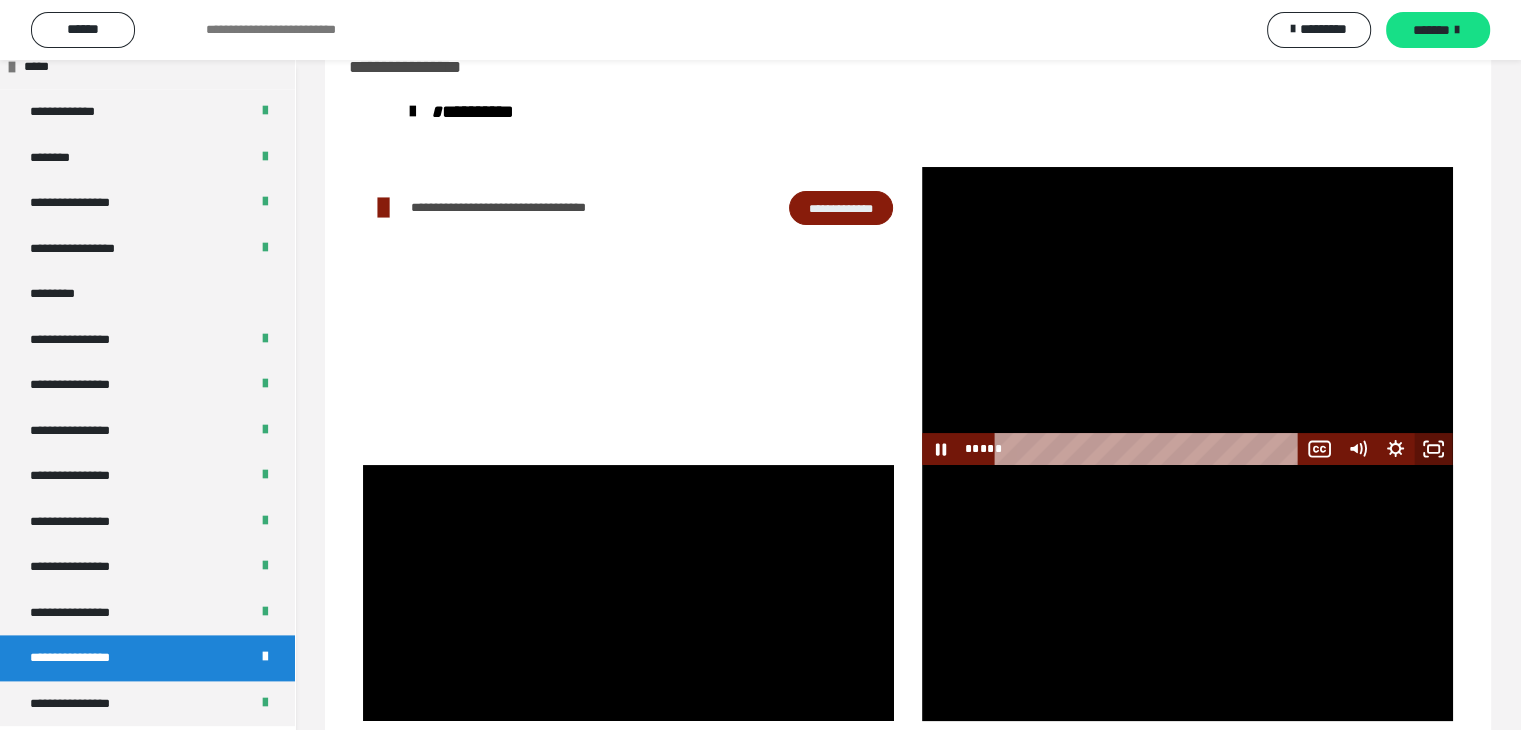 click 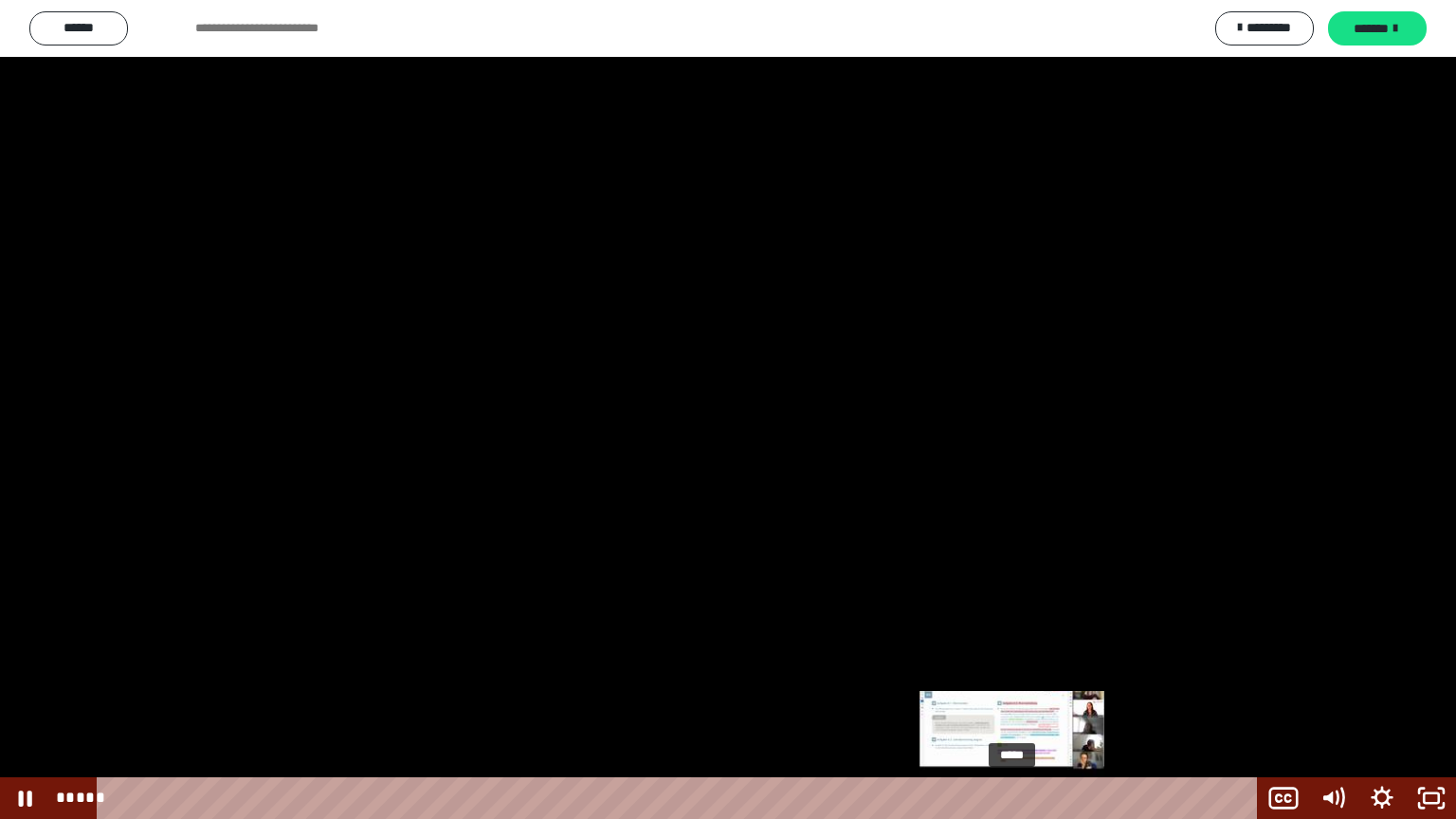 click on "*****" at bounding box center (681, 798) 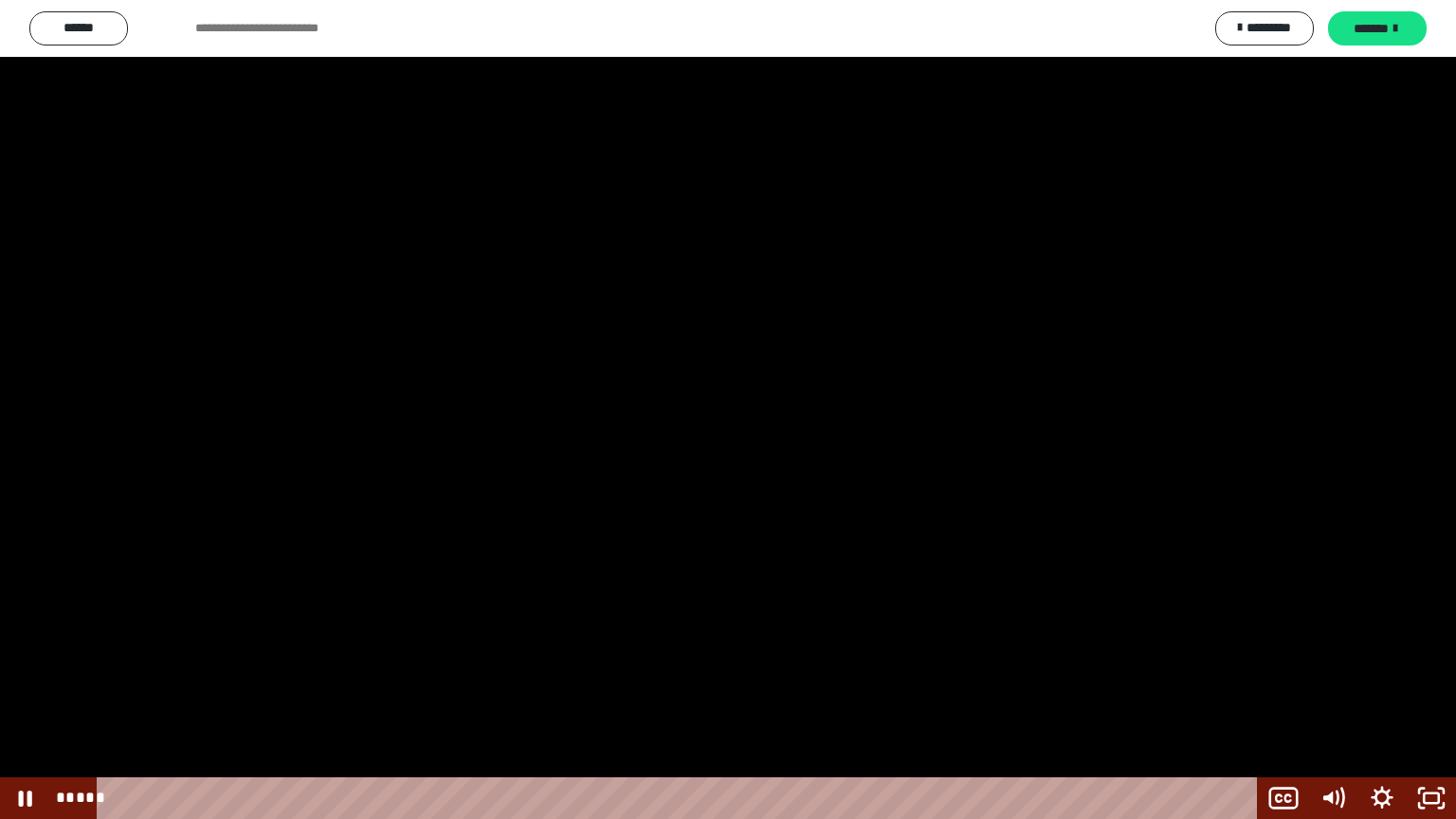click at bounding box center (728, 410) 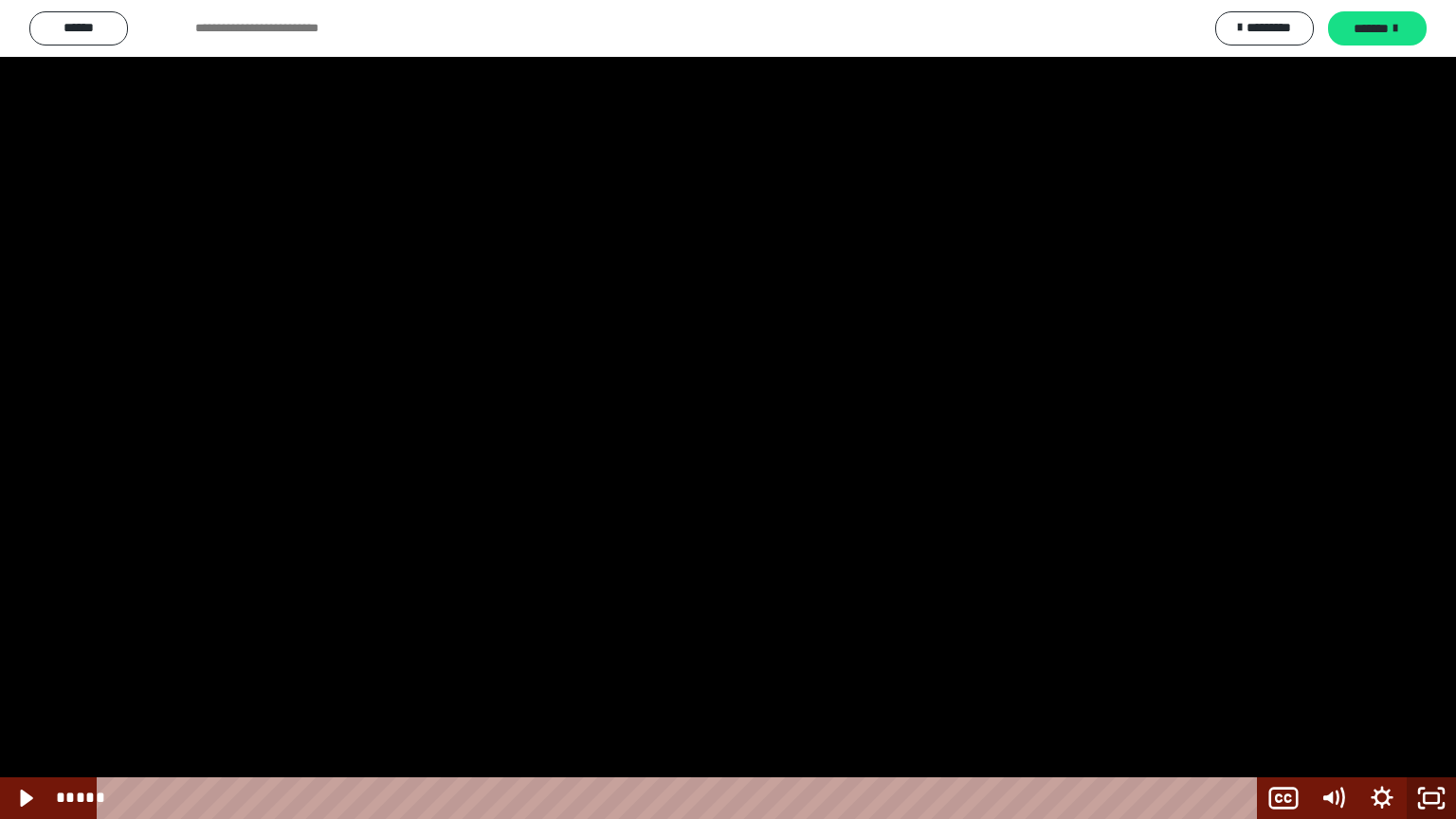 click 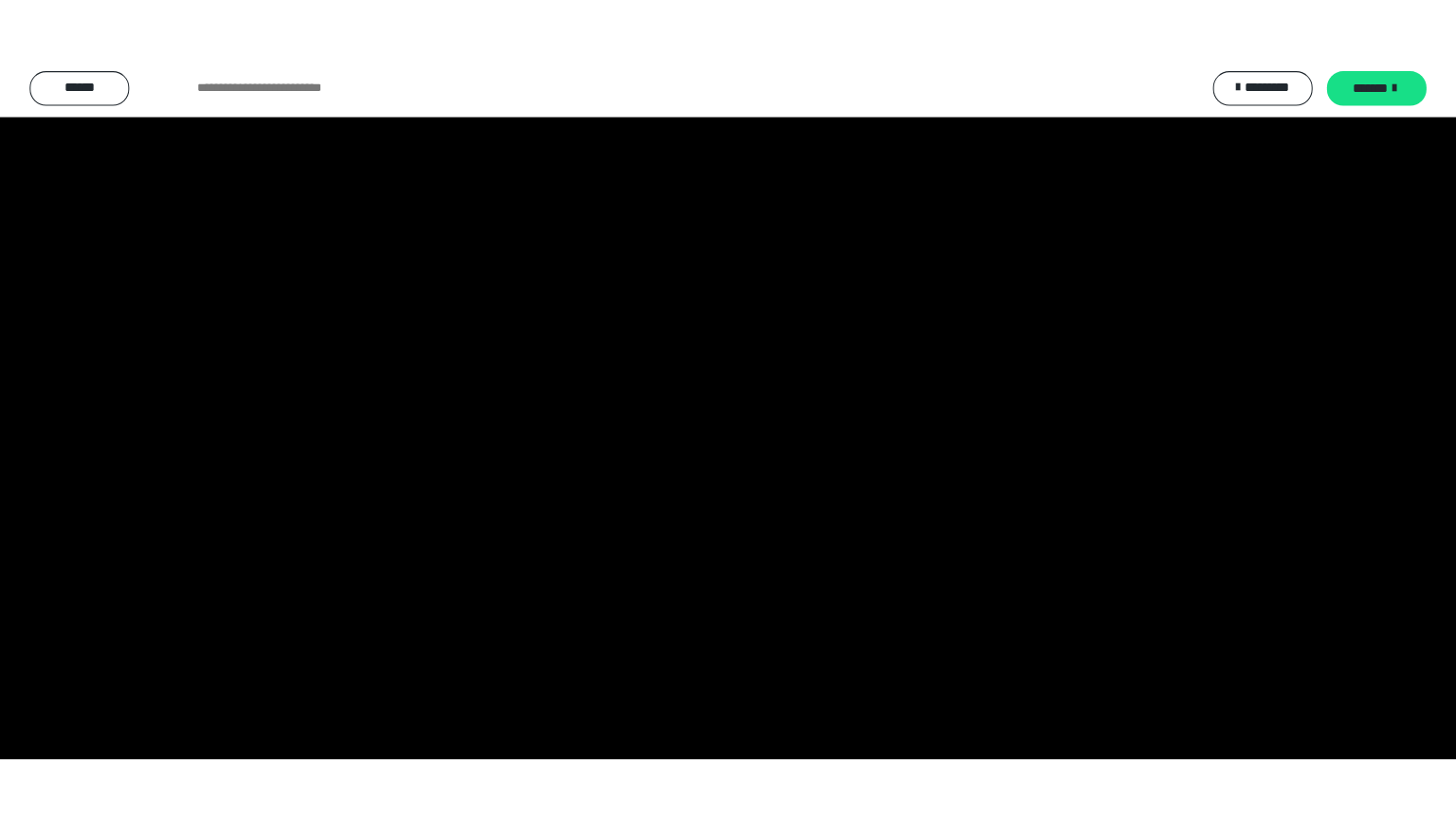 scroll, scrollTop: 2328, scrollLeft: 0, axis: vertical 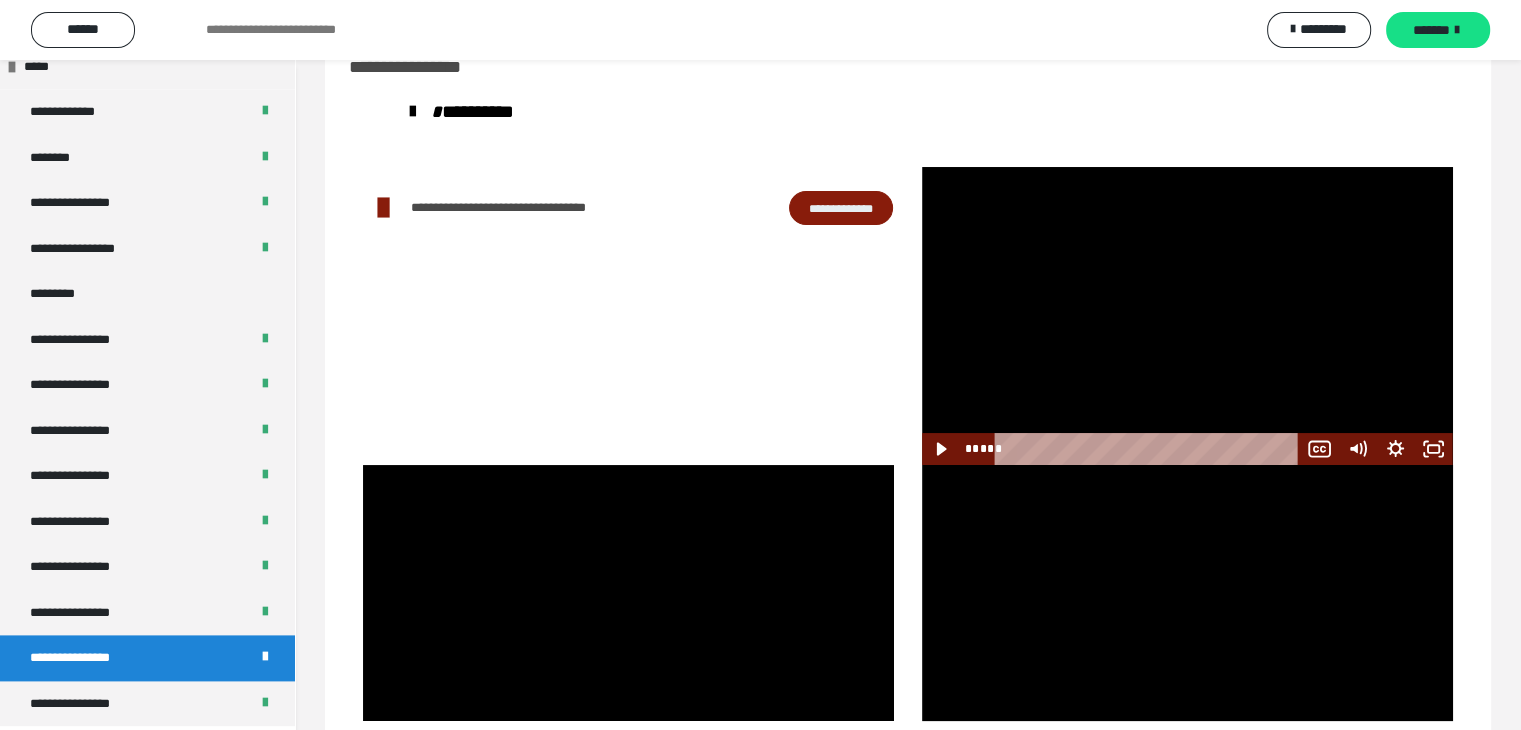 click at bounding box center (1187, 316) 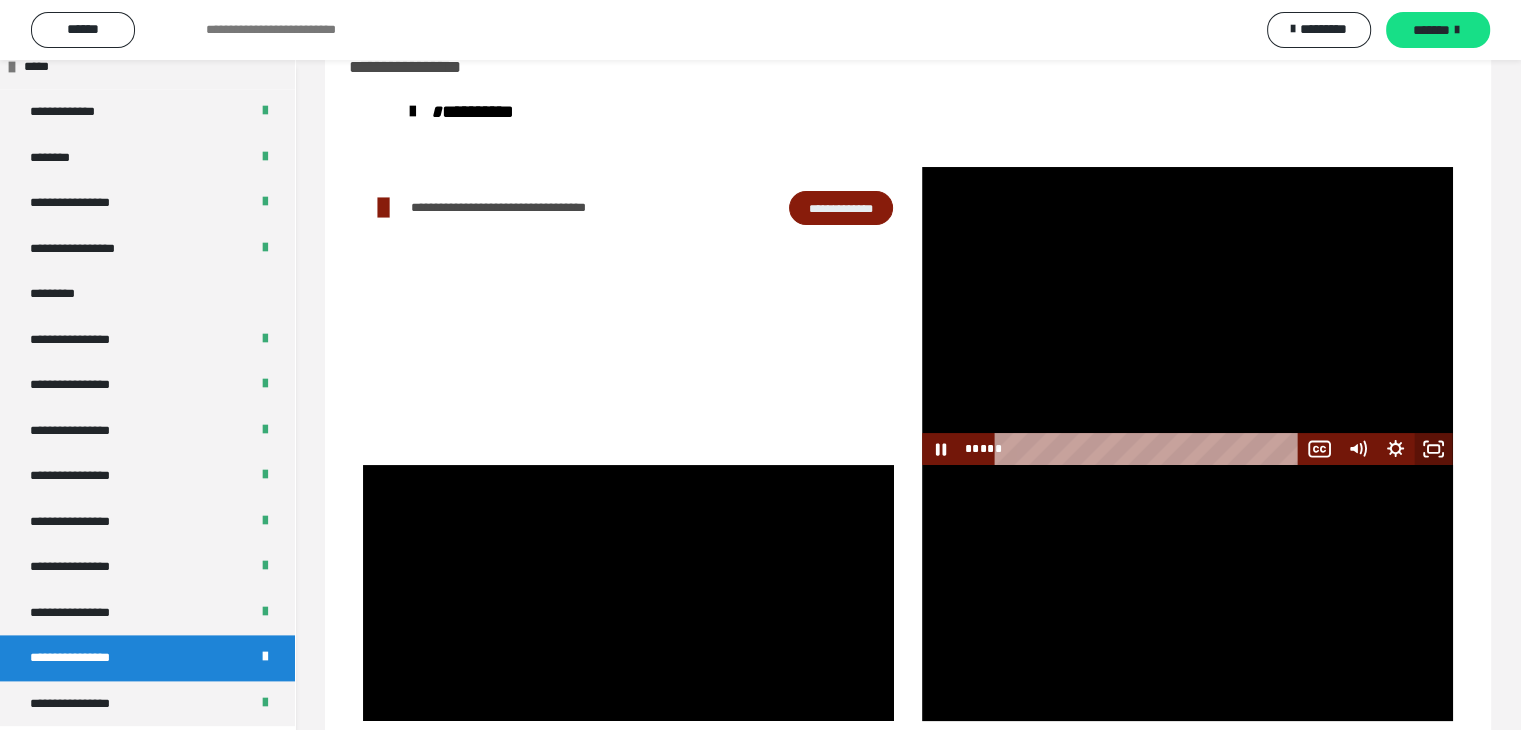 click 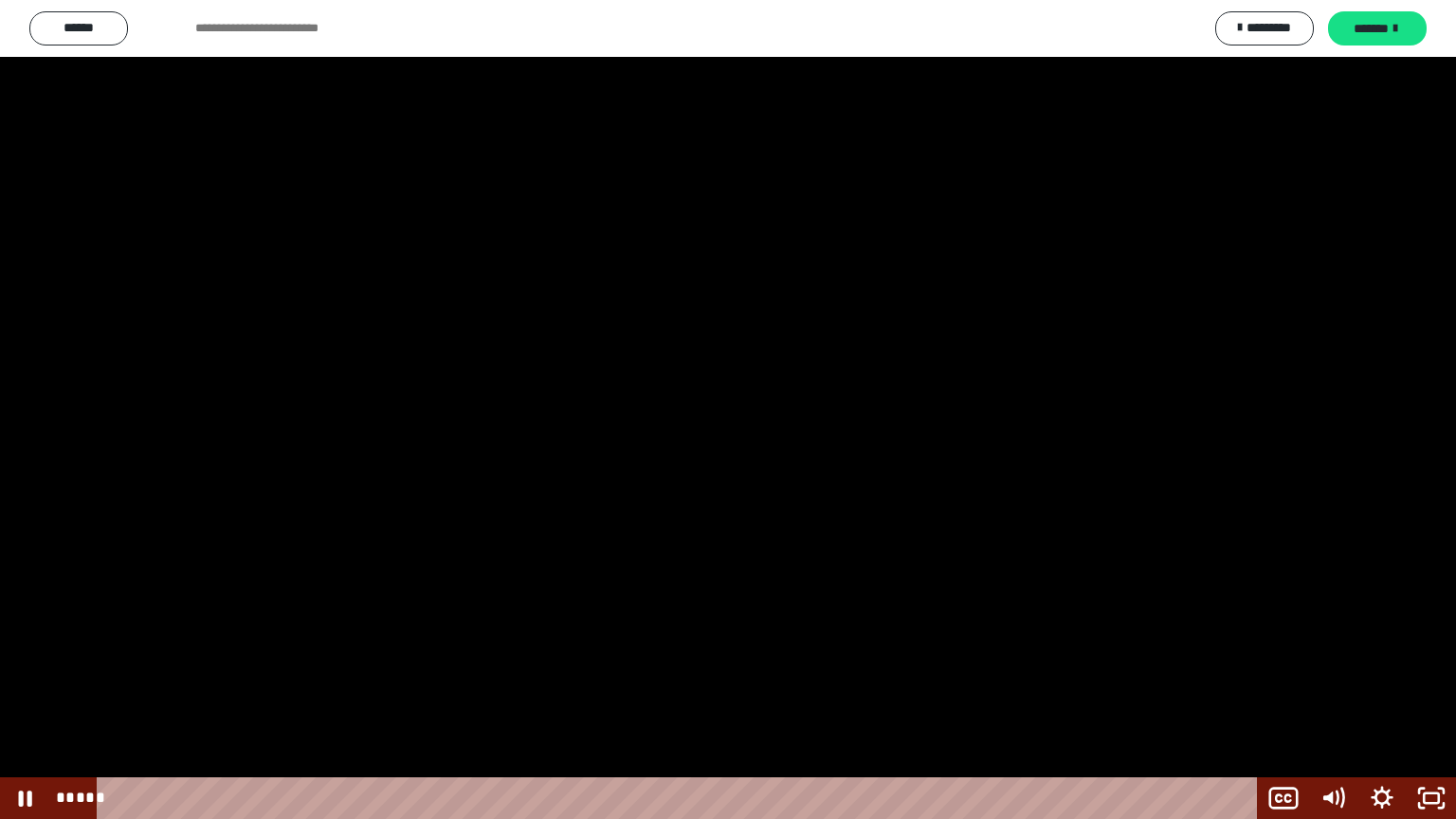 click at bounding box center (728, 410) 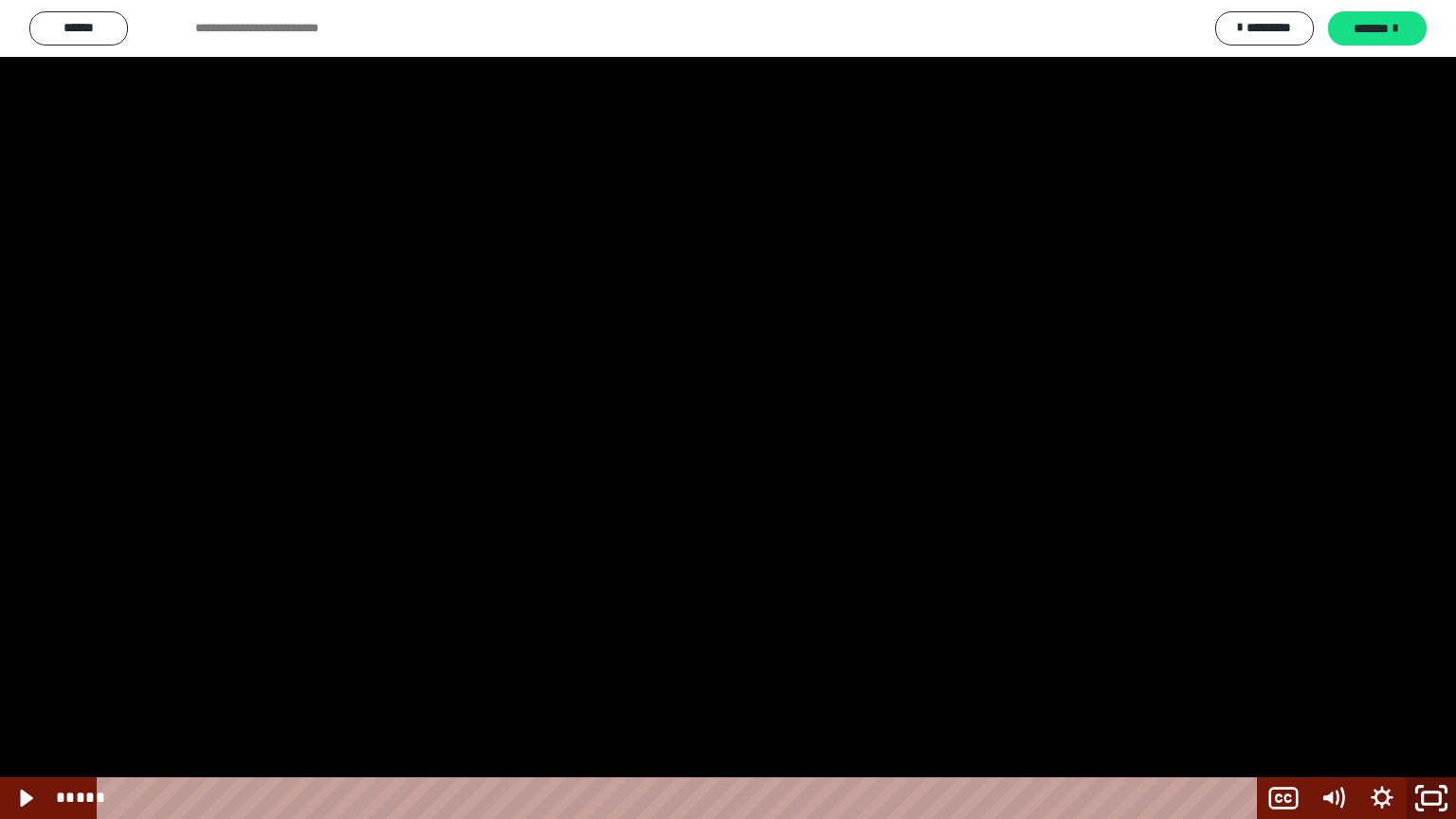 click 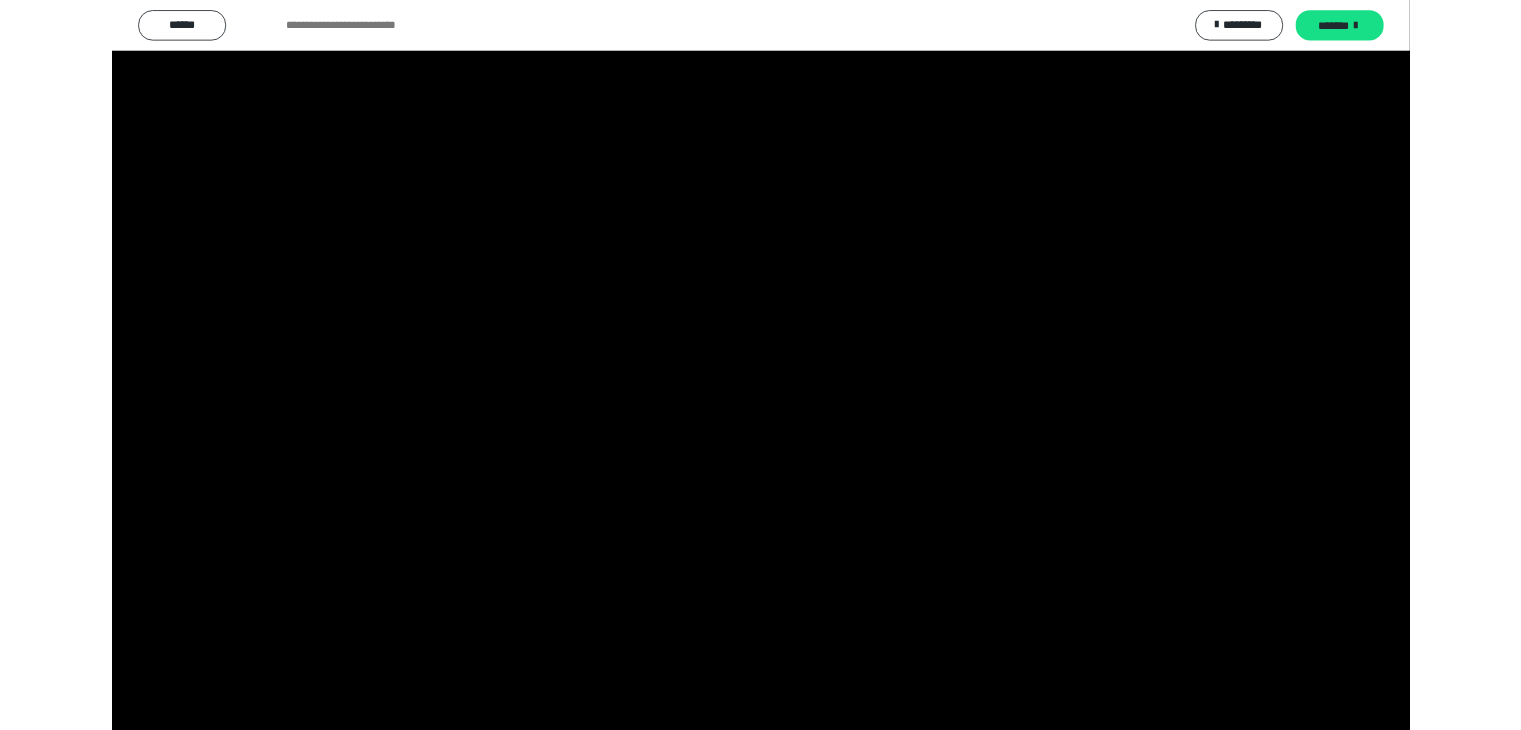 scroll, scrollTop: 2456, scrollLeft: 0, axis: vertical 